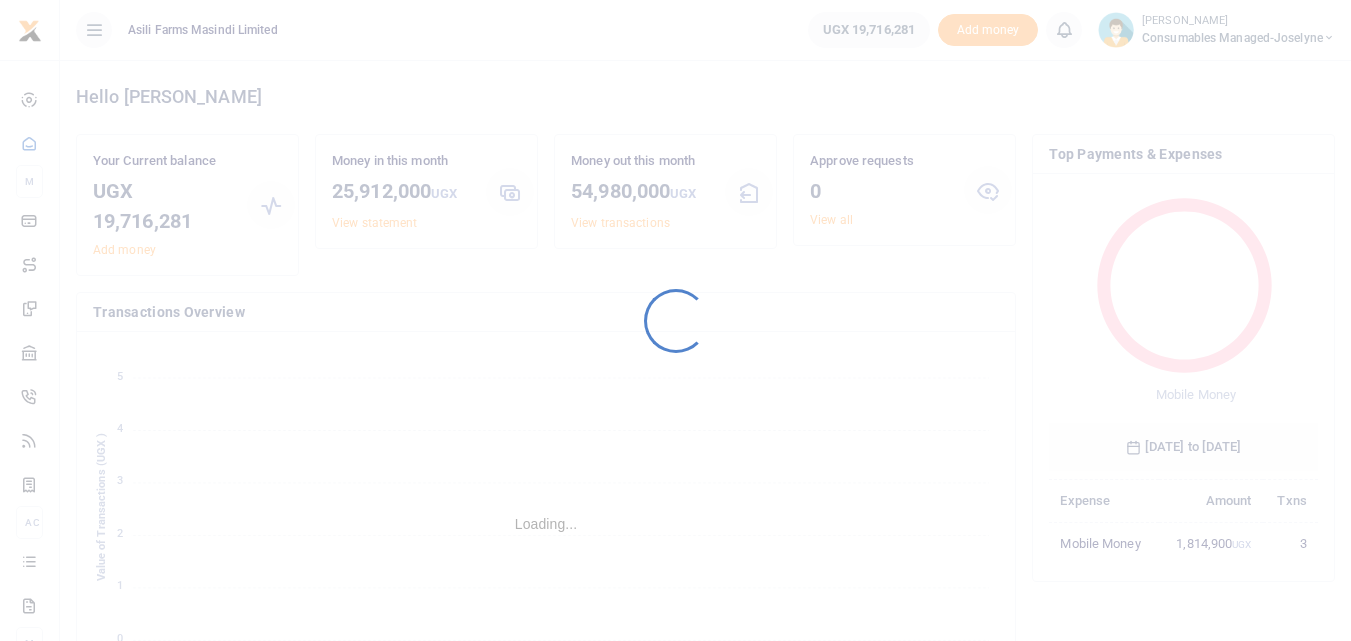 scroll, scrollTop: 0, scrollLeft: 0, axis: both 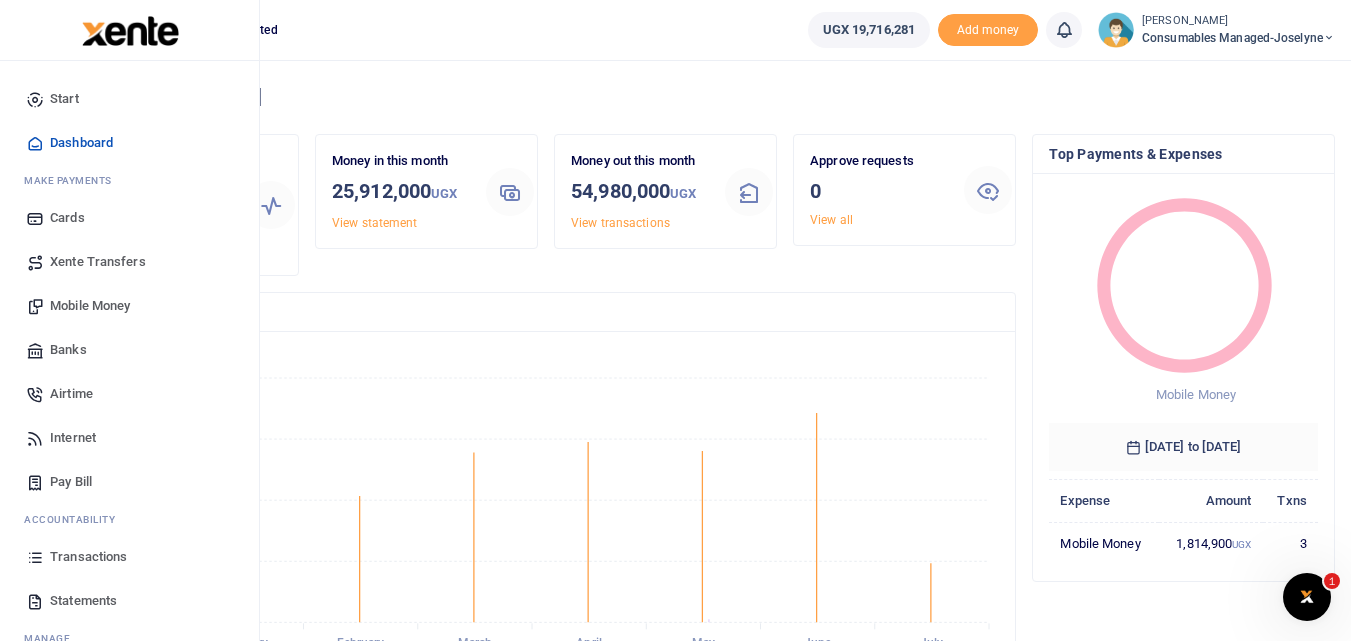 click at bounding box center [35, 557] 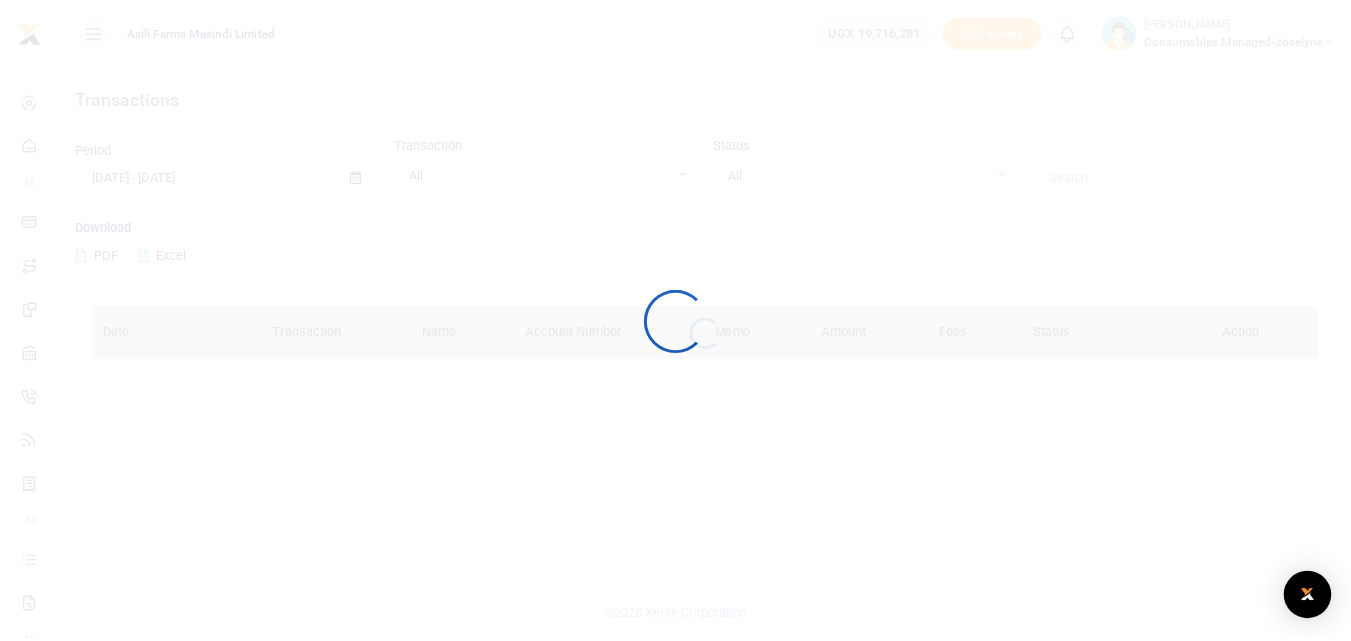 scroll, scrollTop: 0, scrollLeft: 0, axis: both 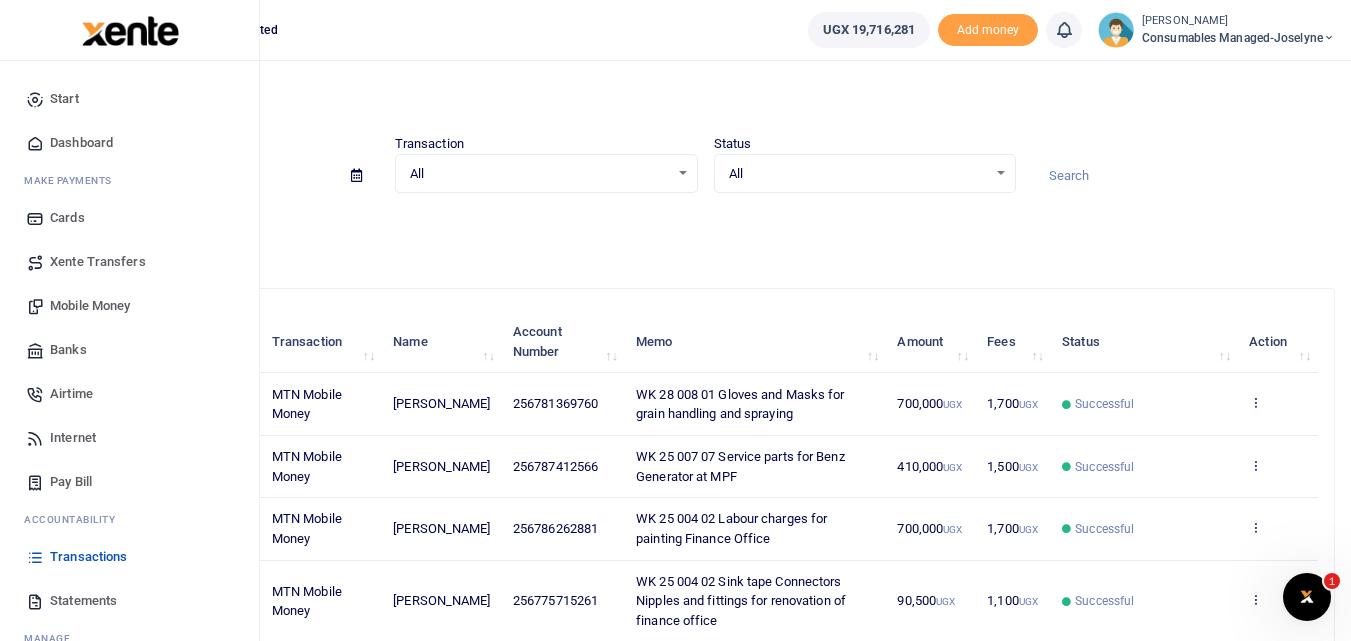 click on "Mobile Money" at bounding box center [90, 306] 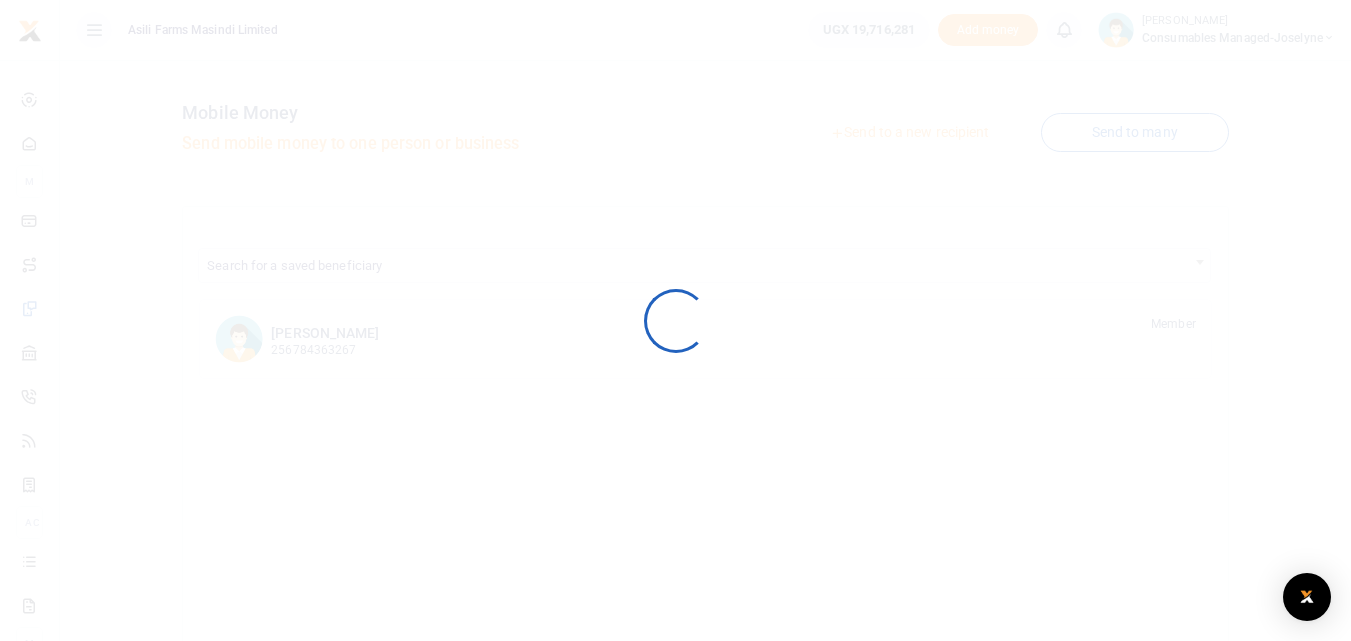 scroll, scrollTop: 0, scrollLeft: 0, axis: both 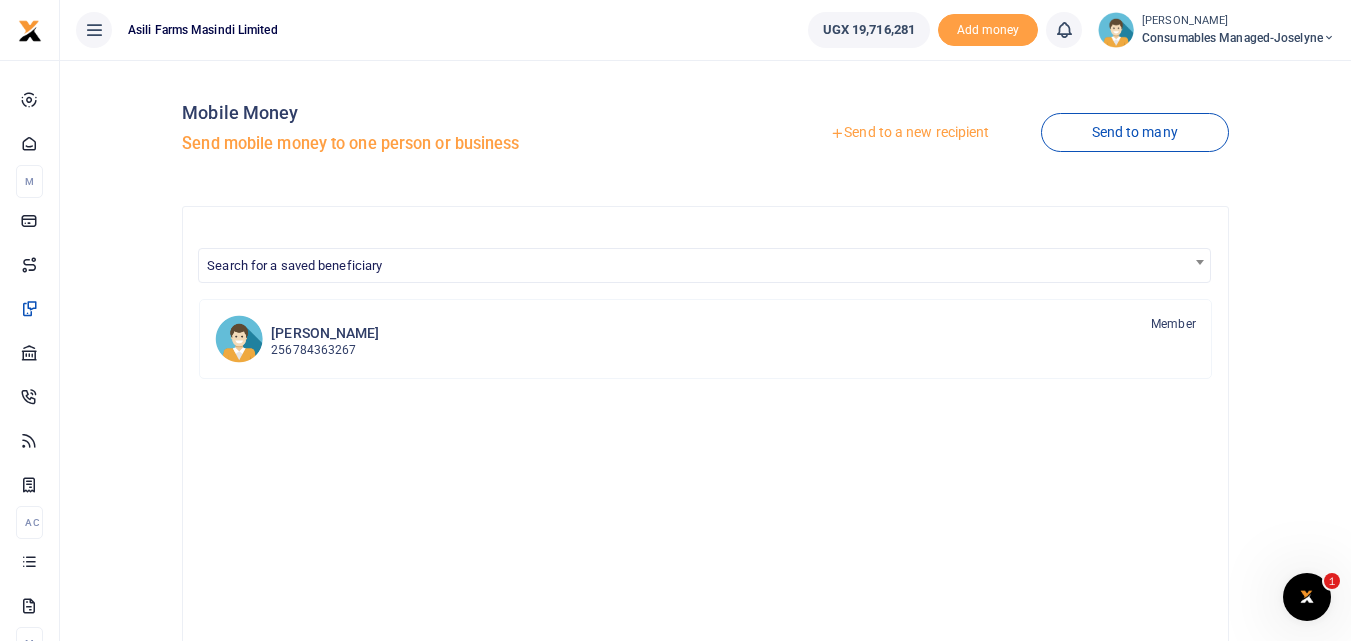 click on "Send to a new recipient" at bounding box center (909, 133) 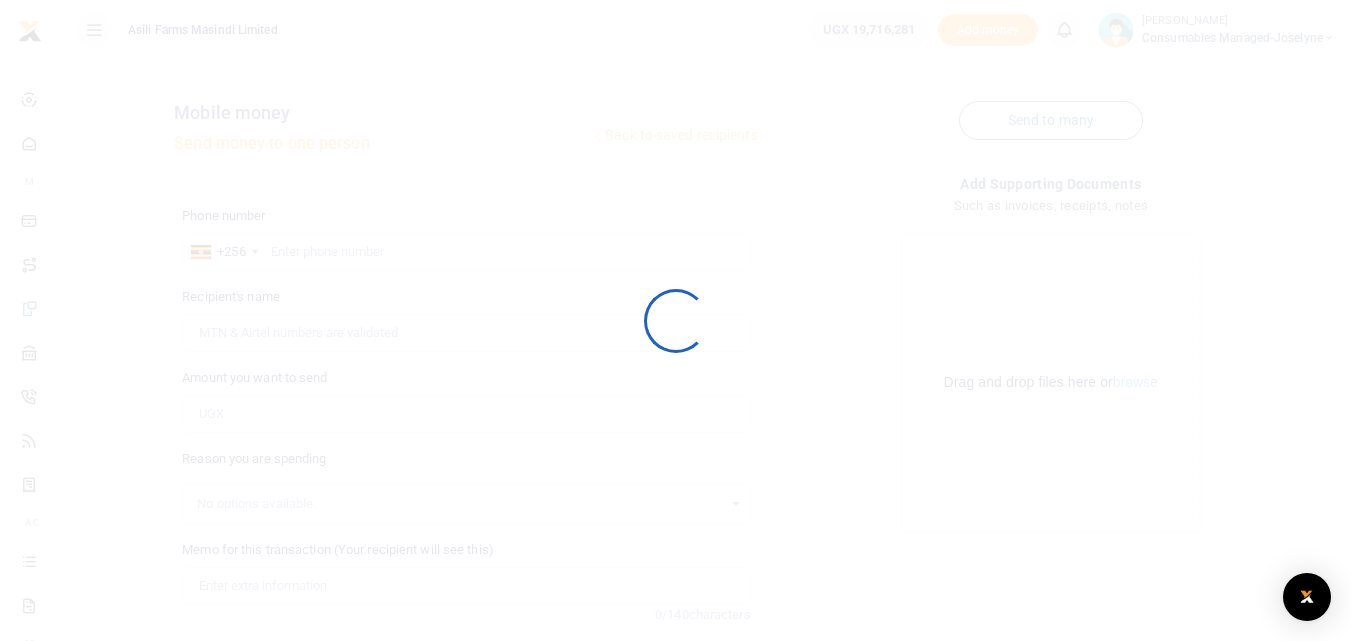 scroll, scrollTop: 0, scrollLeft: 0, axis: both 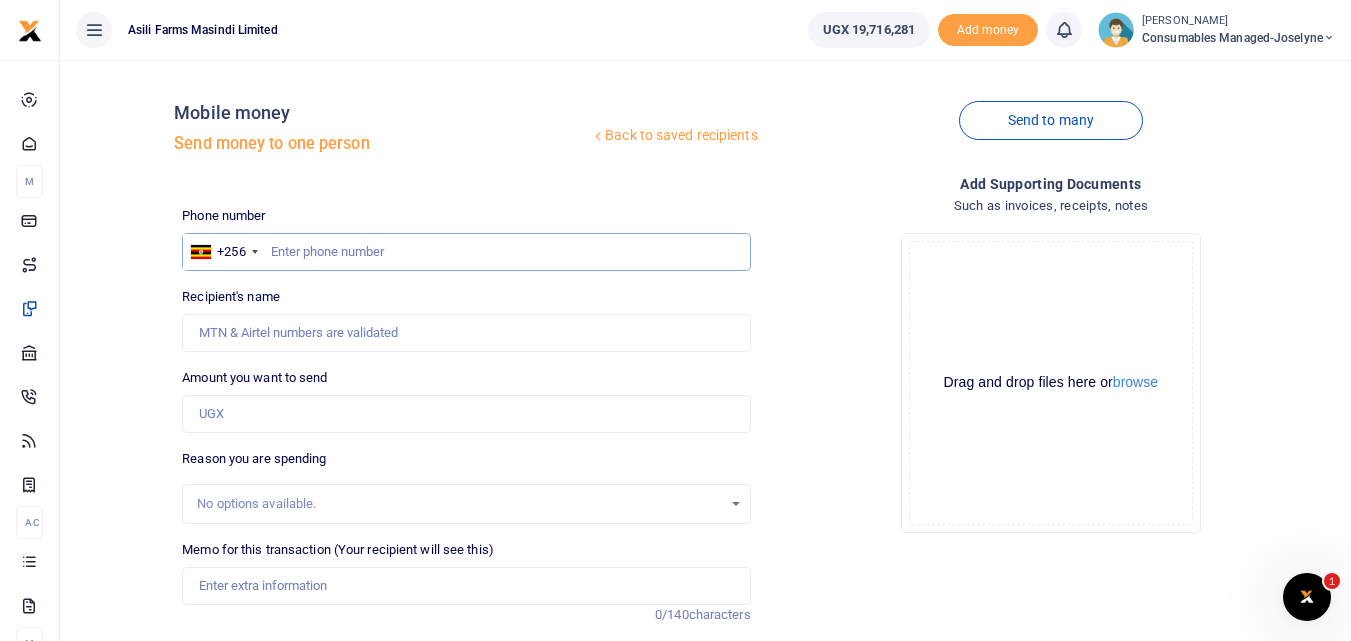 click at bounding box center (466, 252) 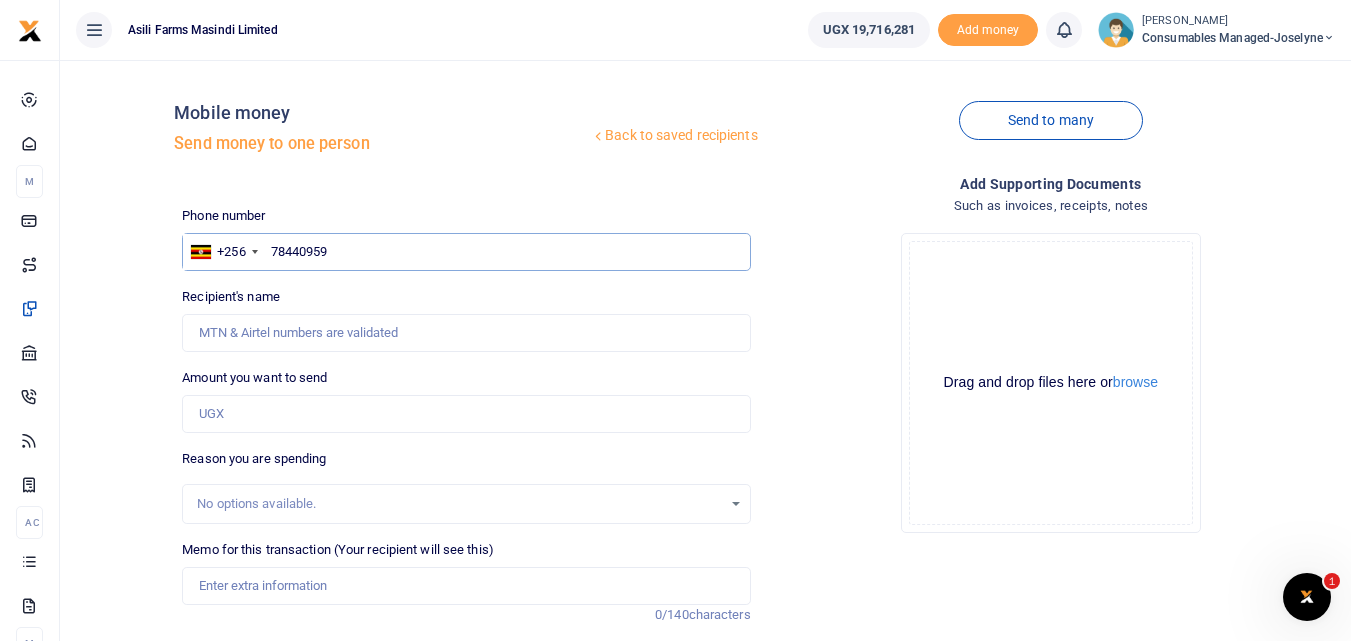 type on "784409590" 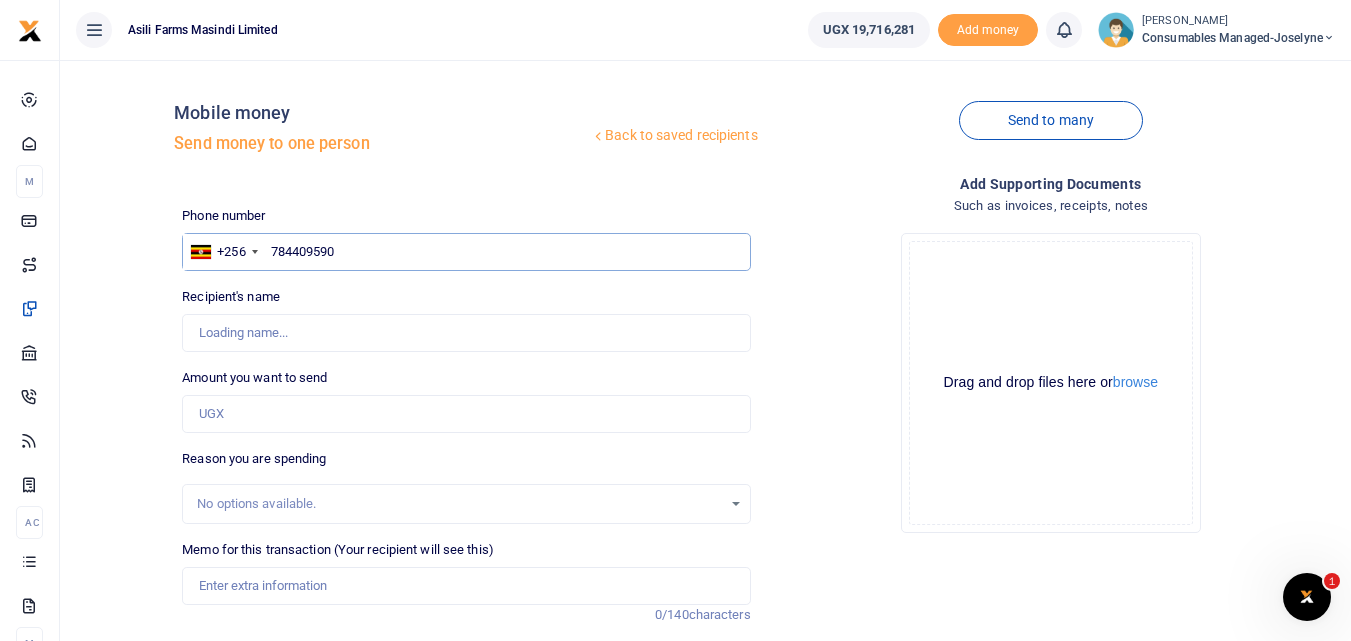 type on "Stella Alinda" 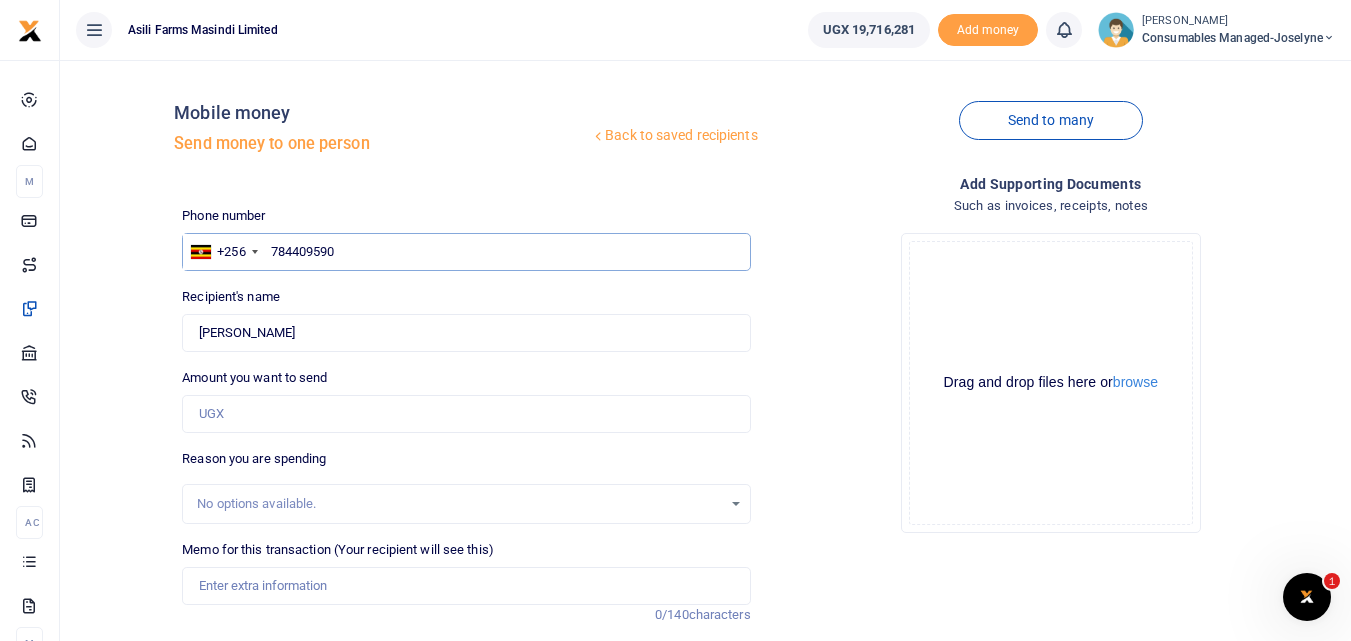type on "784409590" 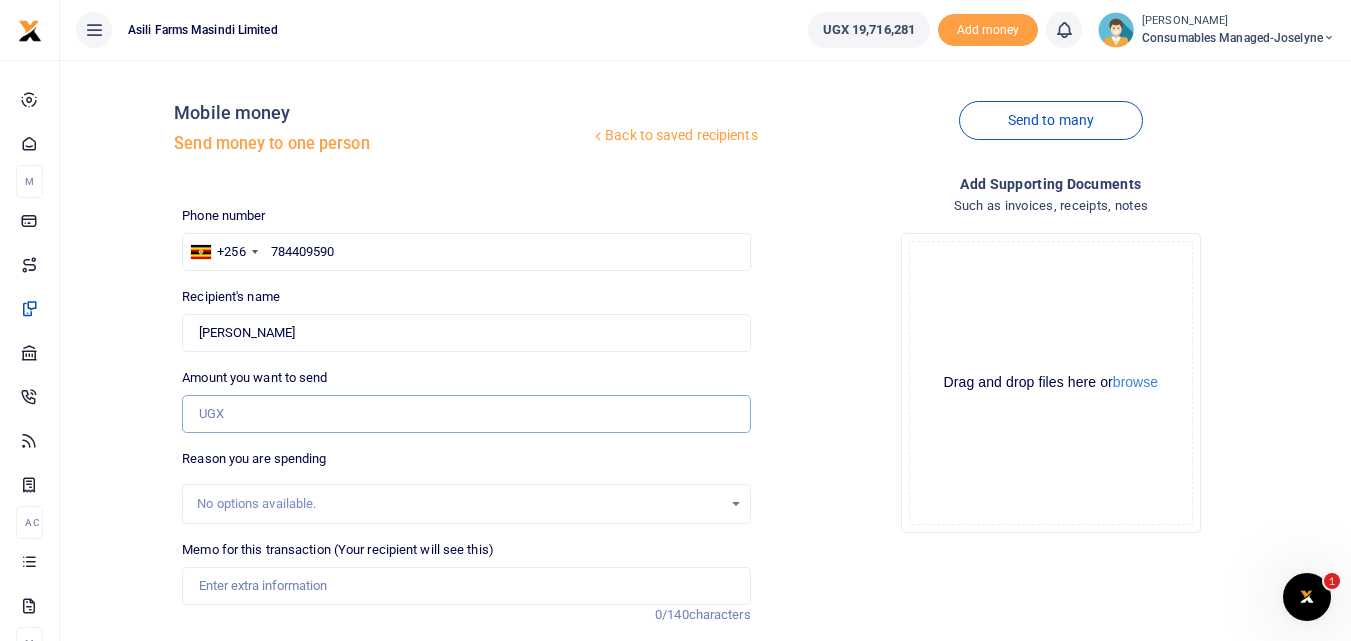 click on "Amount you want to send" at bounding box center [466, 414] 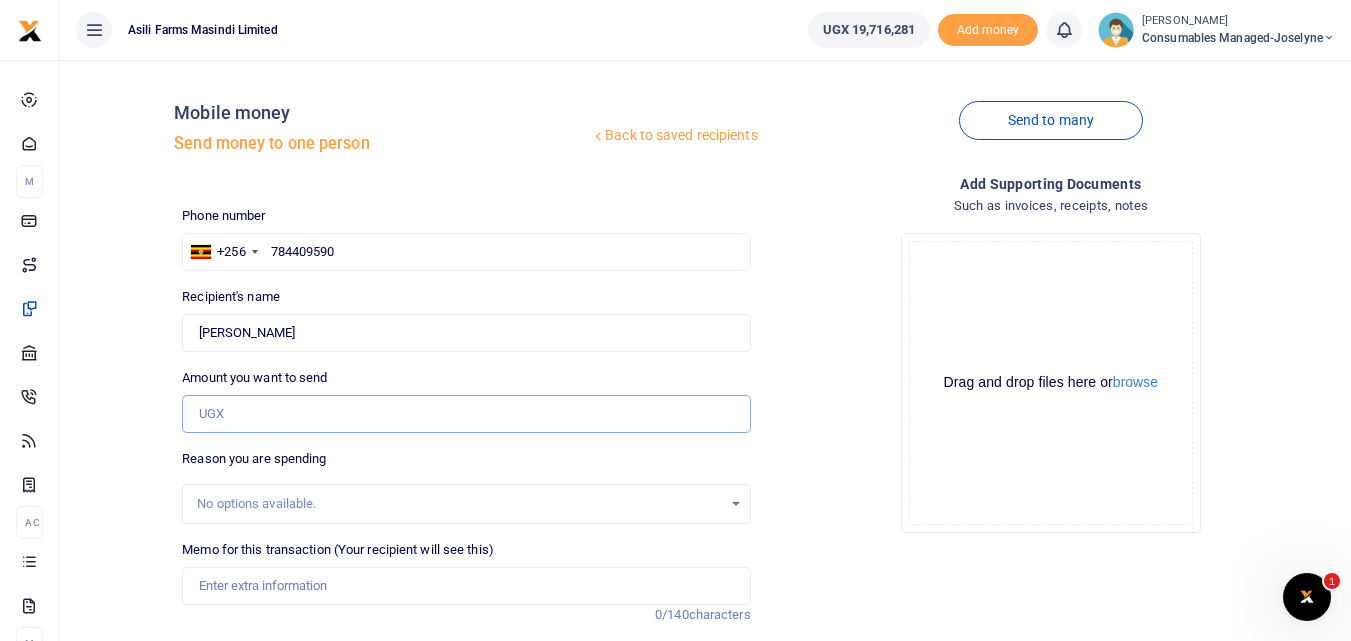 click on "Amount you want to send" at bounding box center (466, 414) 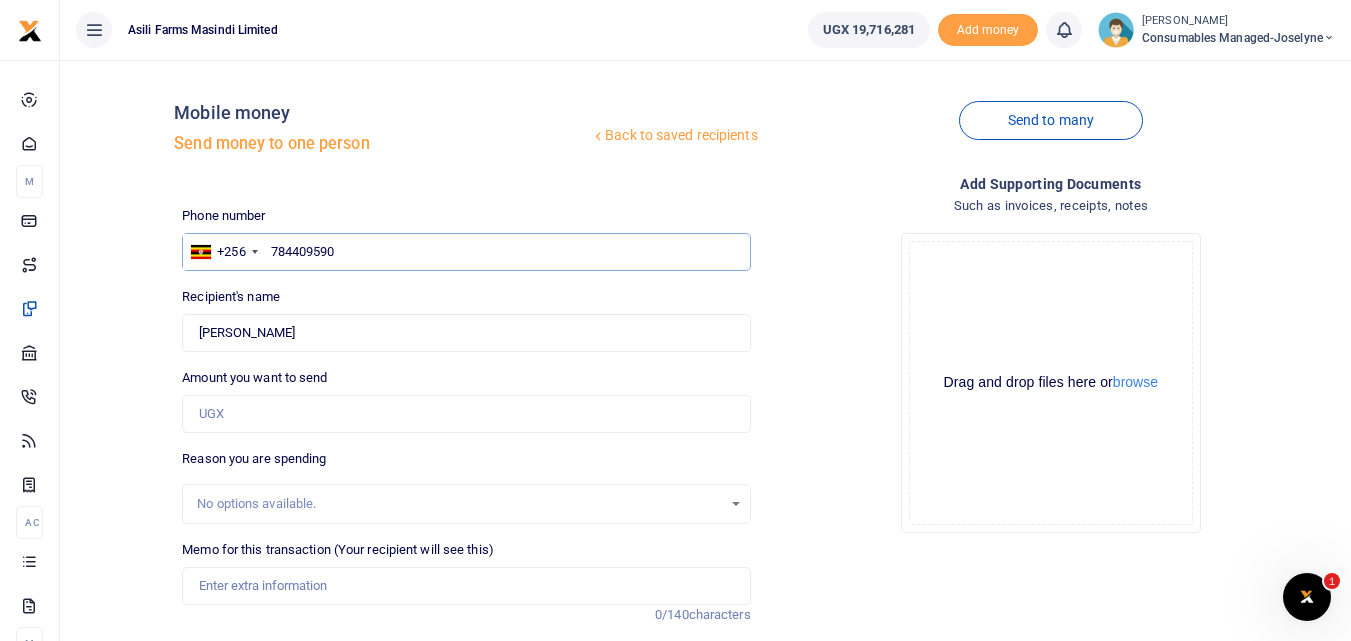 click on "784409590" at bounding box center [466, 252] 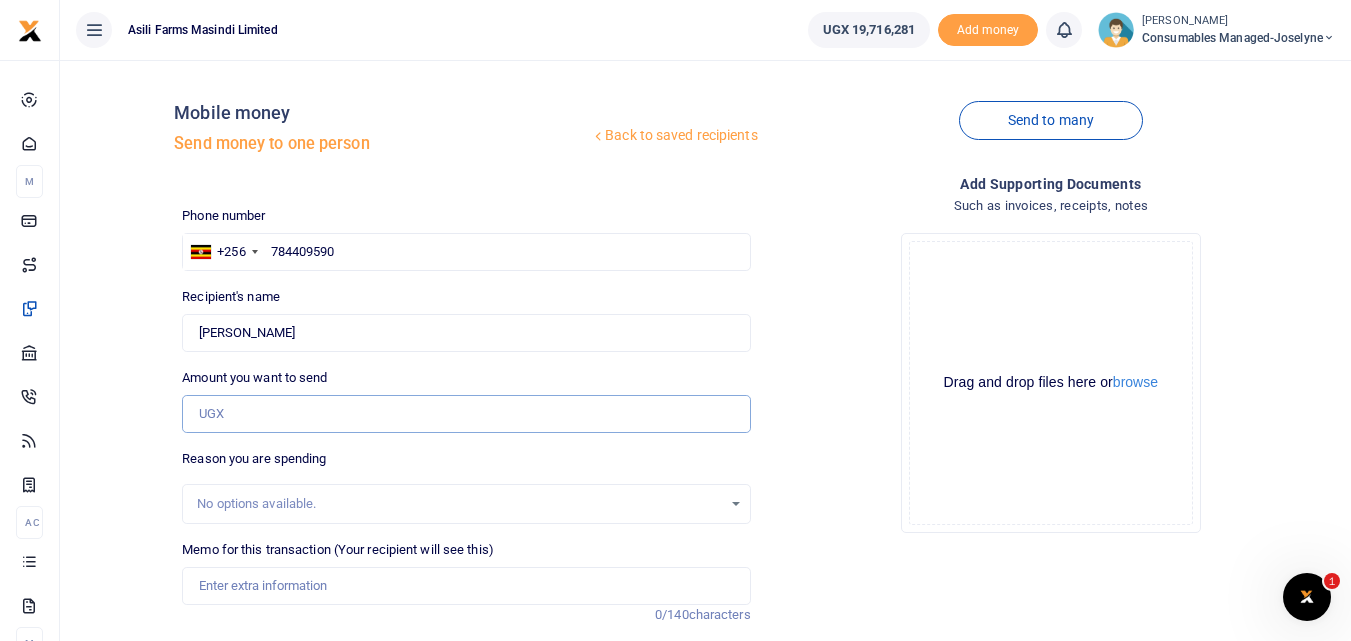 click on "Amount you want to send" at bounding box center (466, 414) 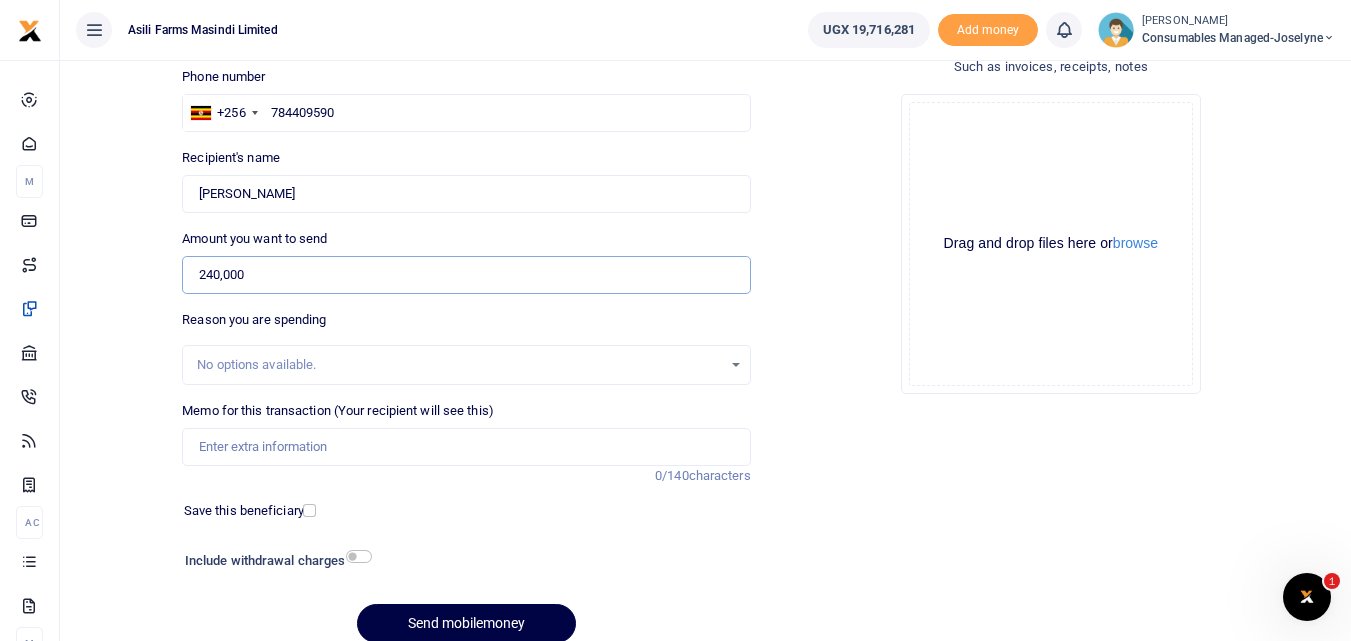 scroll, scrollTop: 146, scrollLeft: 0, axis: vertical 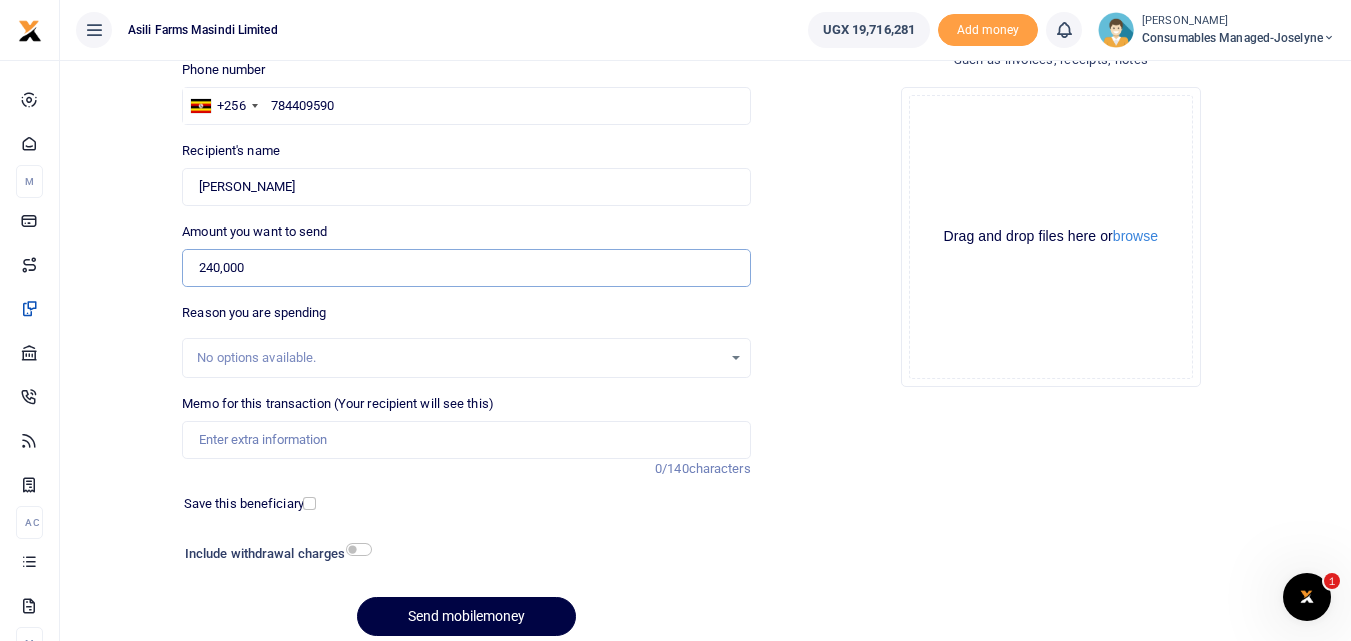 type on "240,000" 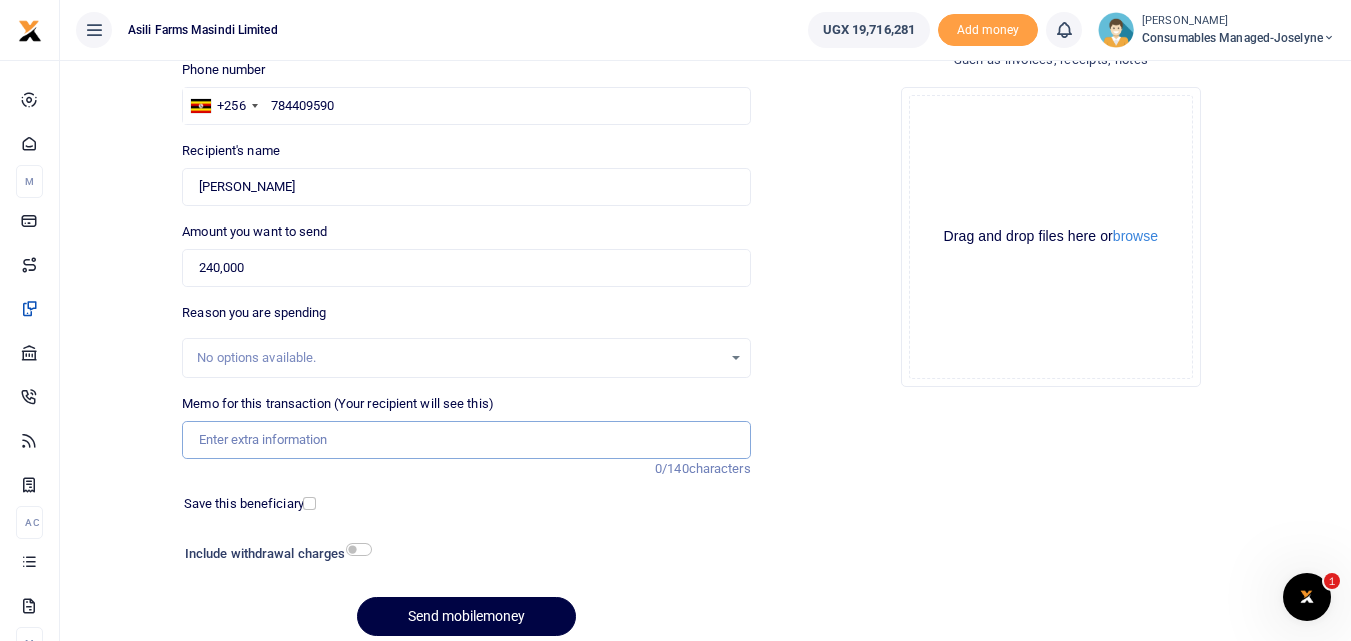 click on "Memo for this transaction (Your recipient will see this)" at bounding box center (466, 440) 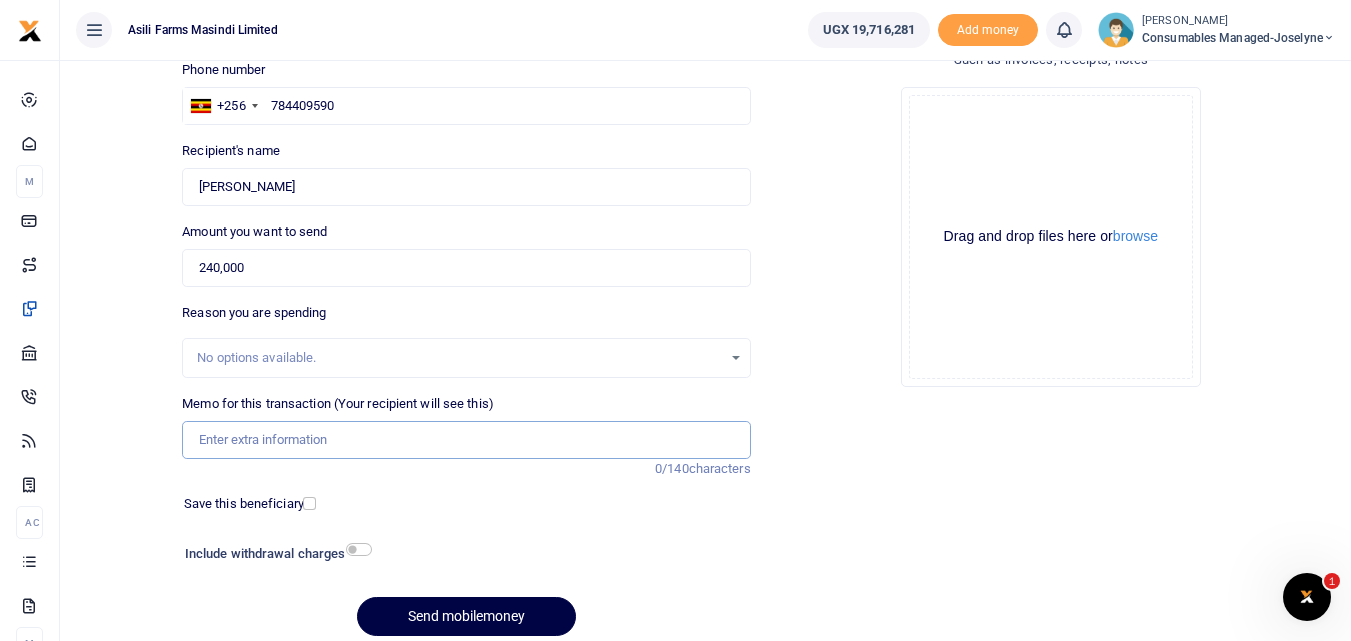 paste on "WK 28/008/01" 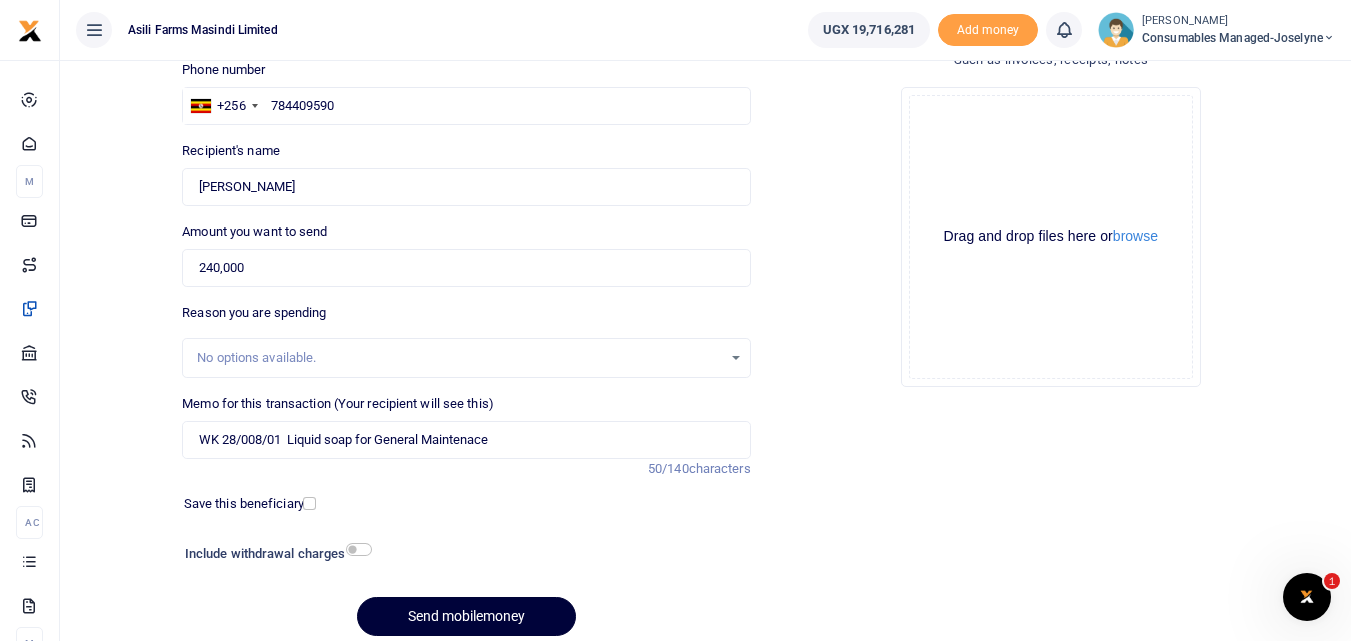 click on "Send mobilemoney" at bounding box center (466, 616) 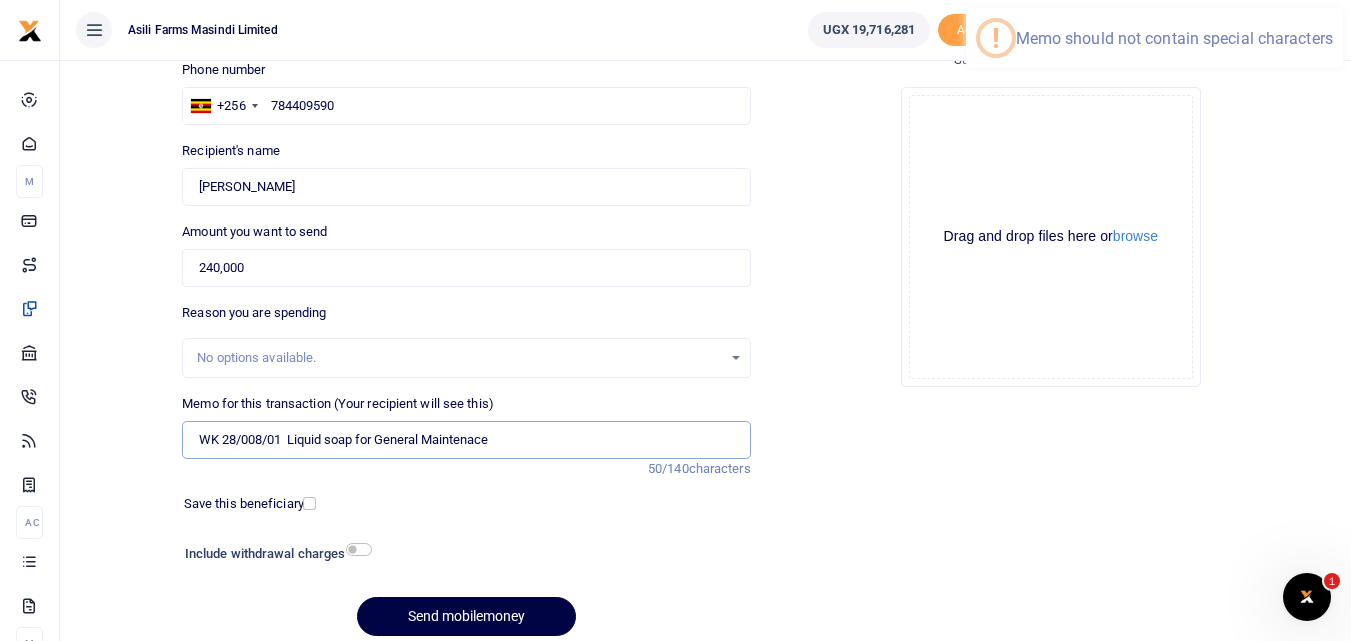 click on "WK 28/008/01  Liquid soap for General Maintenace" at bounding box center (466, 440) 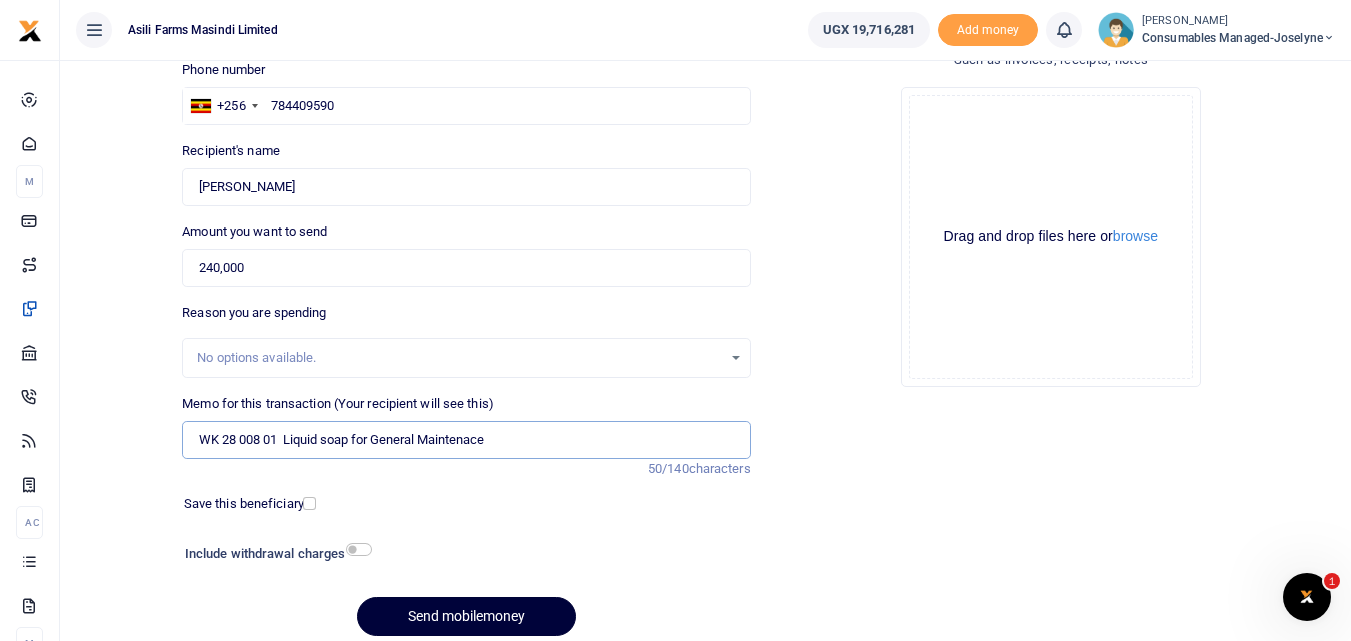 type on "WK 28 008 01  Liquid soap for General Maintenace" 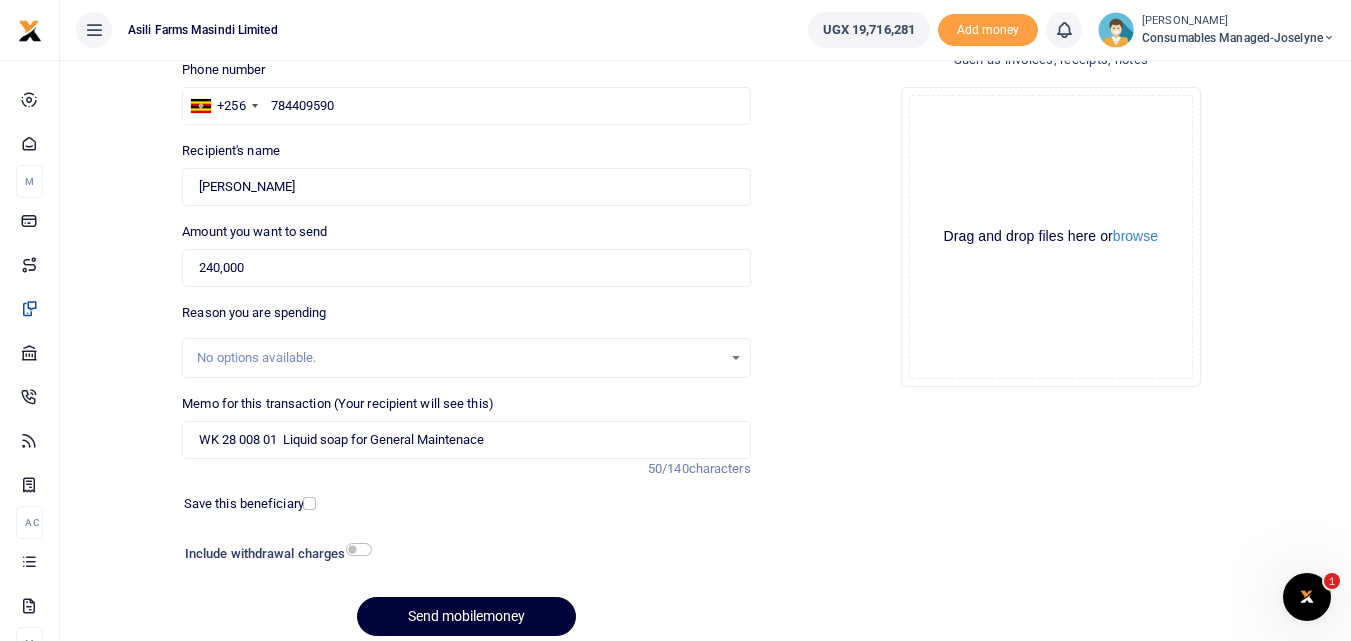 click on "Send mobilemoney" at bounding box center [466, 616] 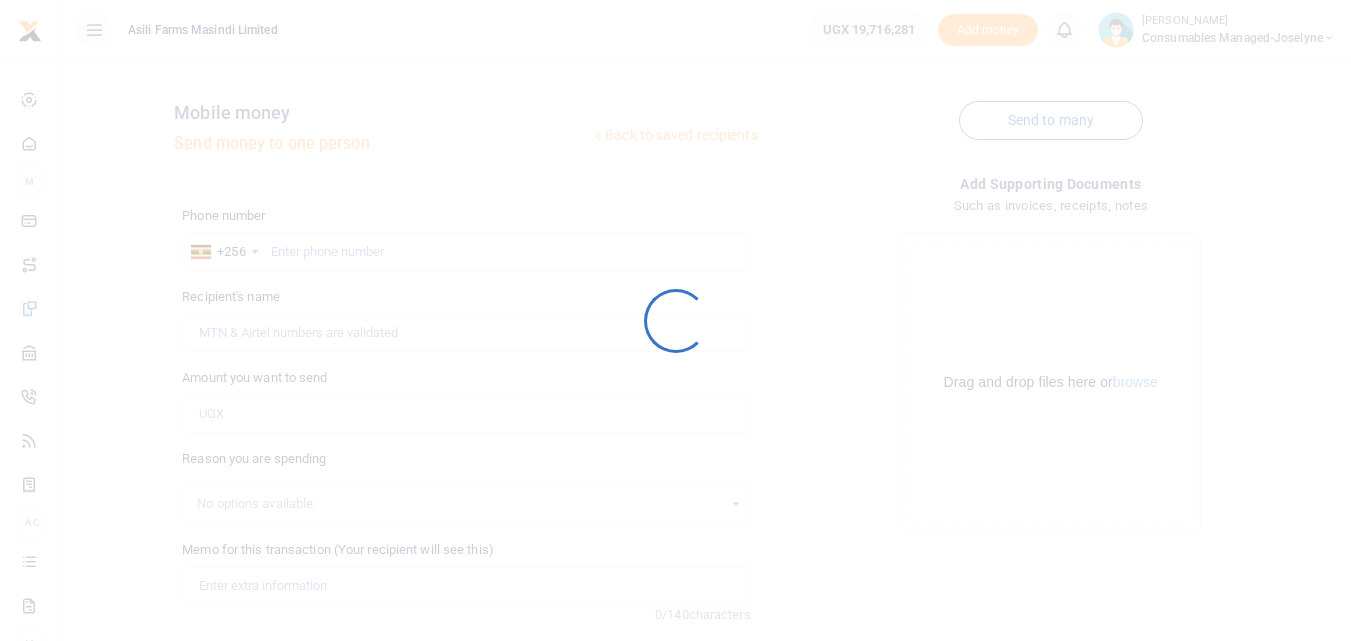 scroll, scrollTop: 146, scrollLeft: 0, axis: vertical 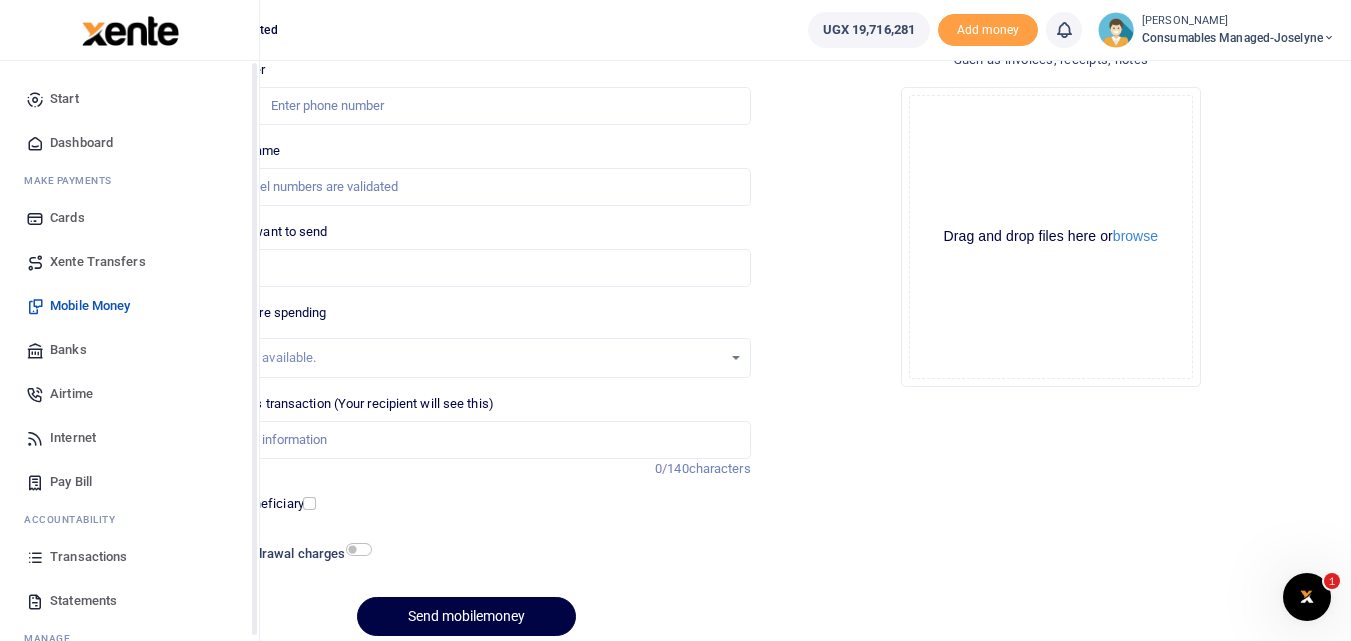 click at bounding box center [35, 557] 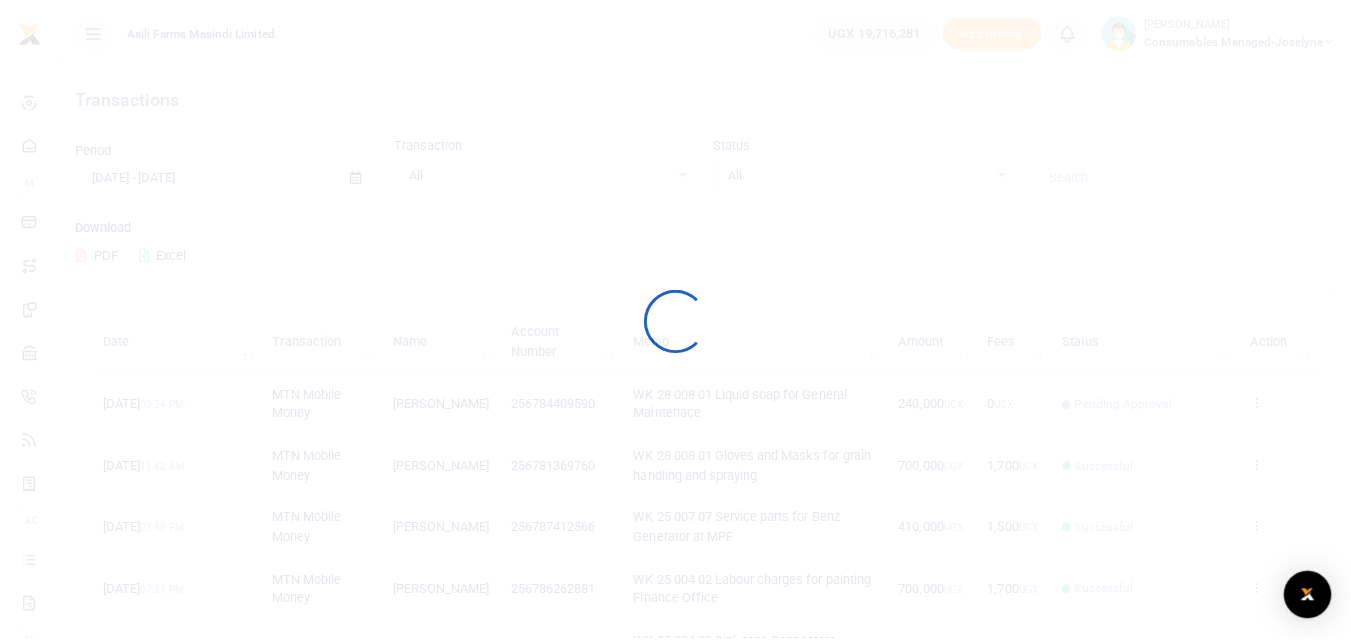scroll, scrollTop: 0, scrollLeft: 0, axis: both 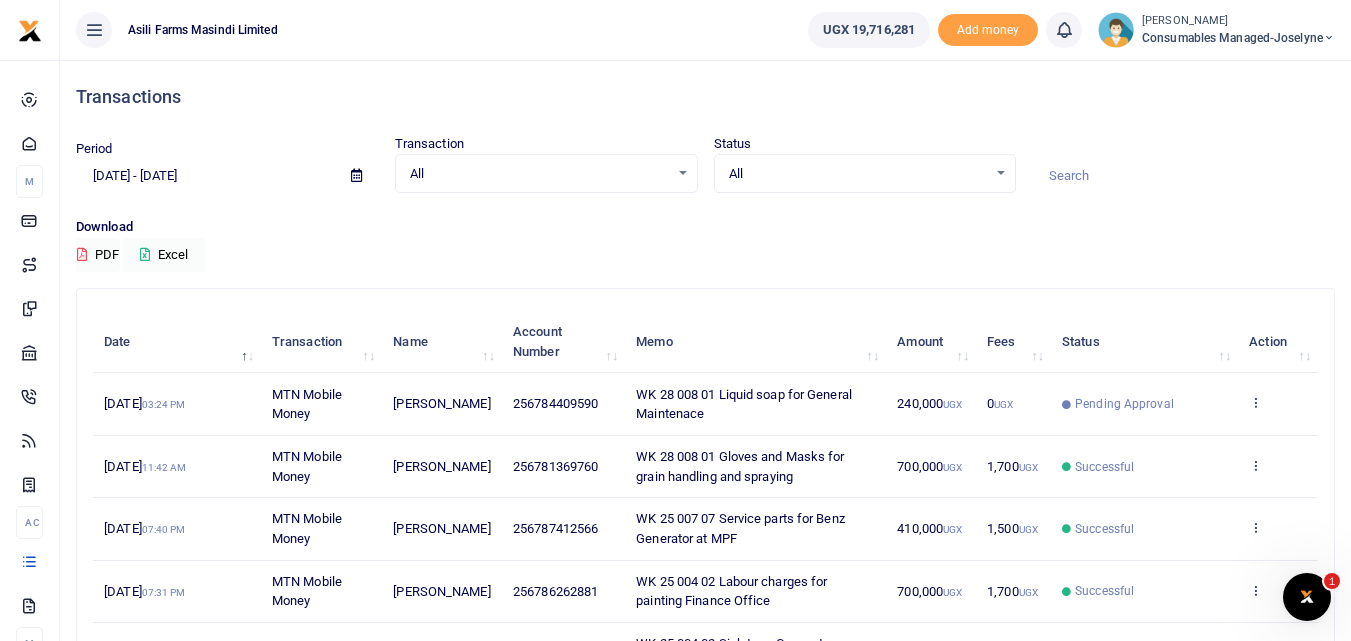 click on "Period
06/09/2025 - 07/08/2025
Transaction
All Select an option...
All
Airtime
Internet
Utilities
Invoices
Mobile Money Payout
Deposits/Topup
Card creation
Taxes
Bank to Bank Transfer
Status
All Select an option...
All
Processing
Successful
Pending
Declined Failed" at bounding box center (705, 163) 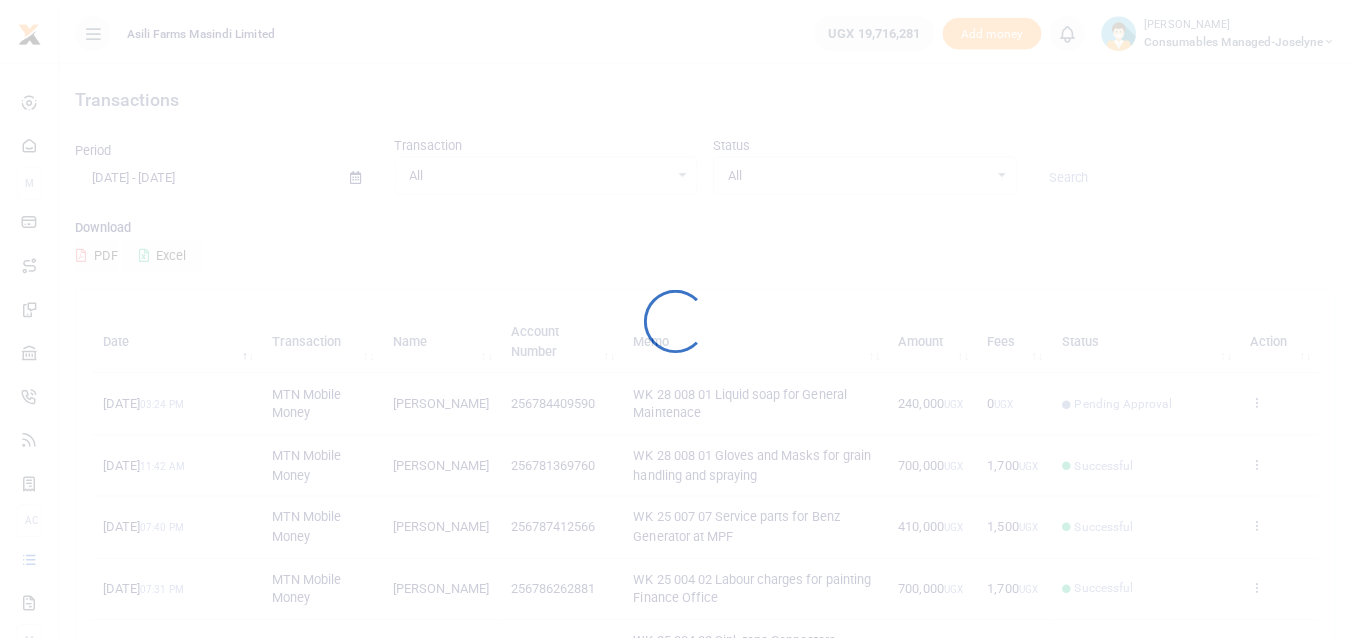 scroll, scrollTop: 0, scrollLeft: 0, axis: both 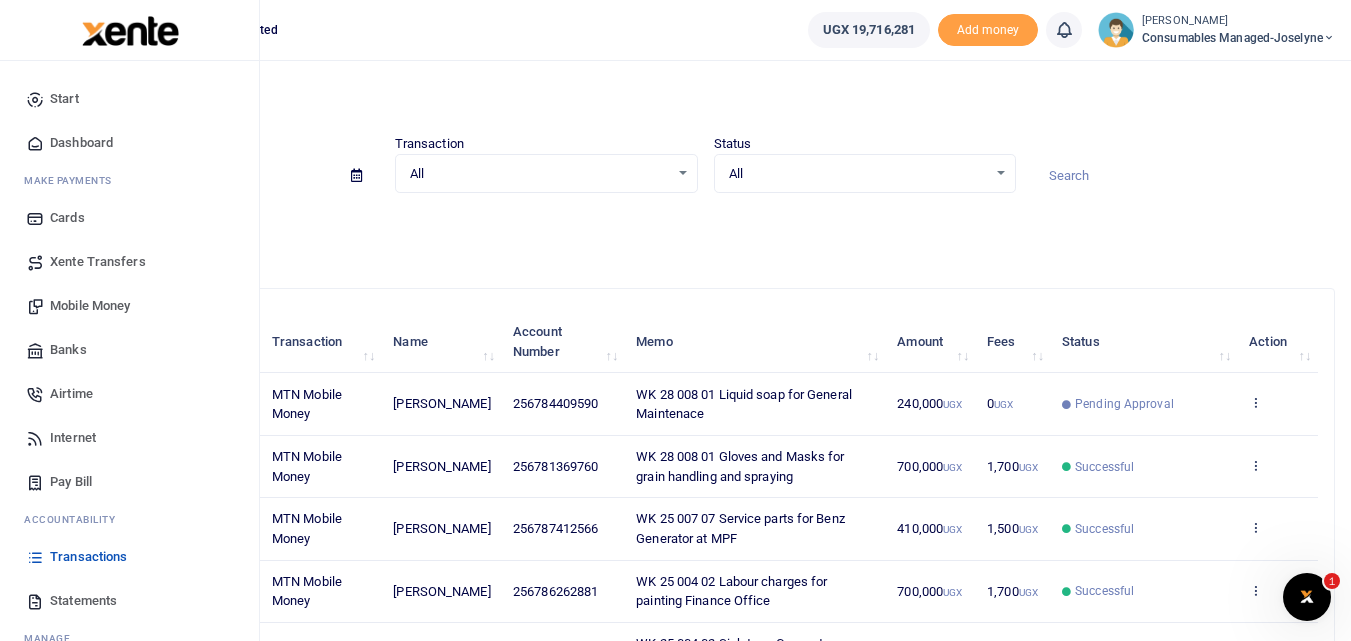 click on "Mobile Money" at bounding box center (90, 306) 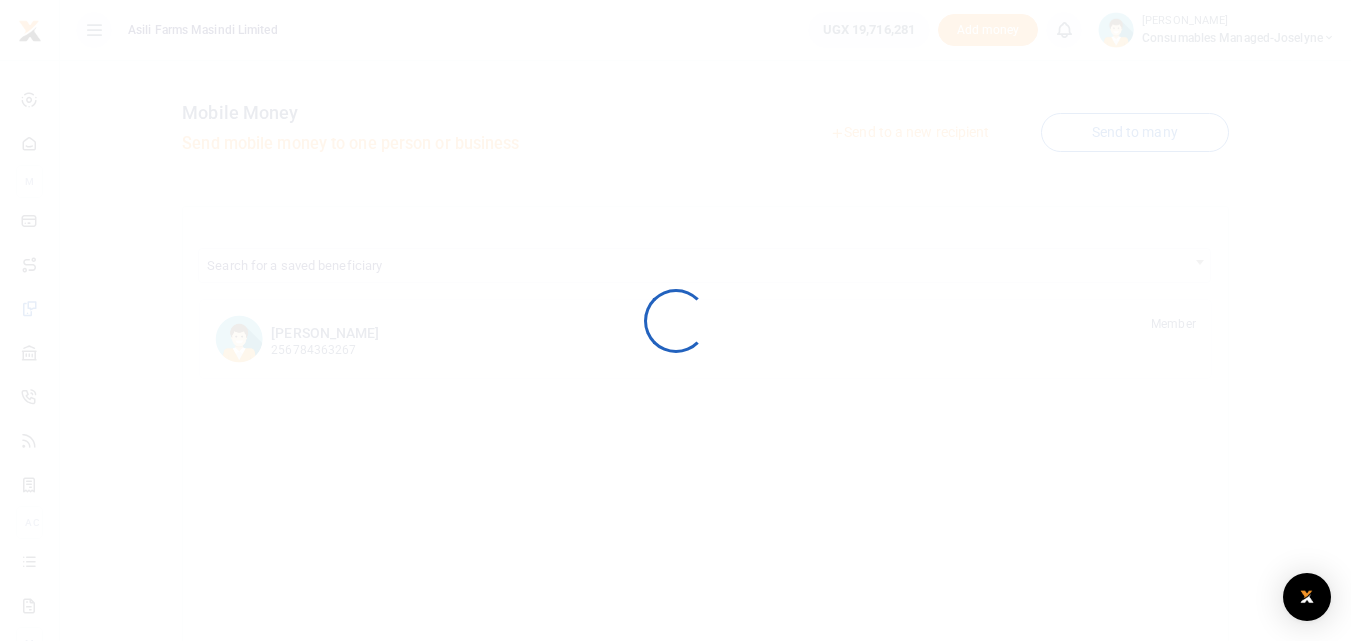 scroll, scrollTop: 0, scrollLeft: 0, axis: both 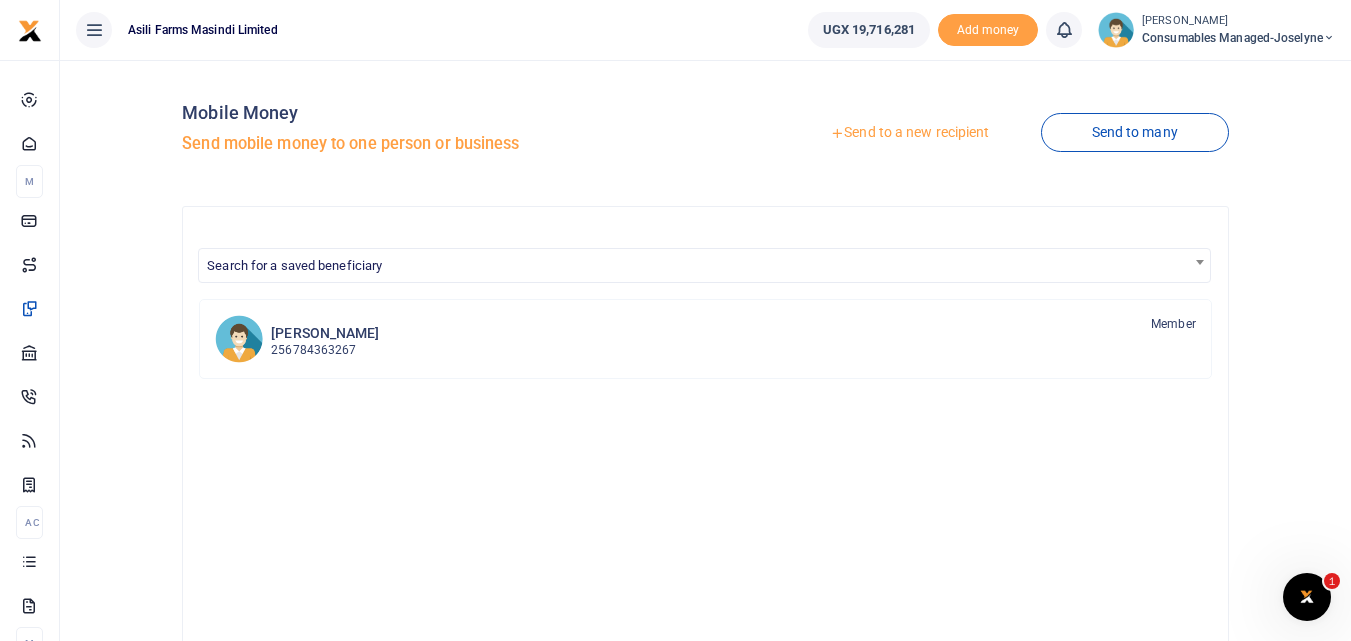 click on "Send to a new recipient" at bounding box center [909, 133] 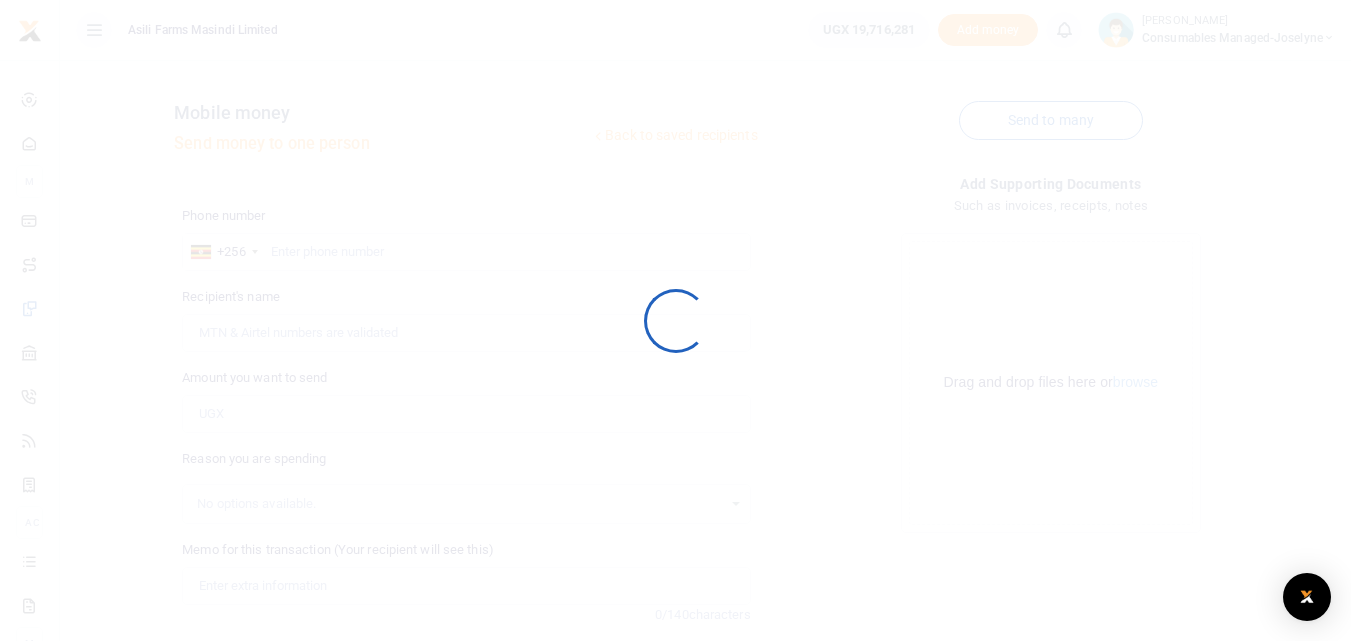 scroll, scrollTop: 0, scrollLeft: 0, axis: both 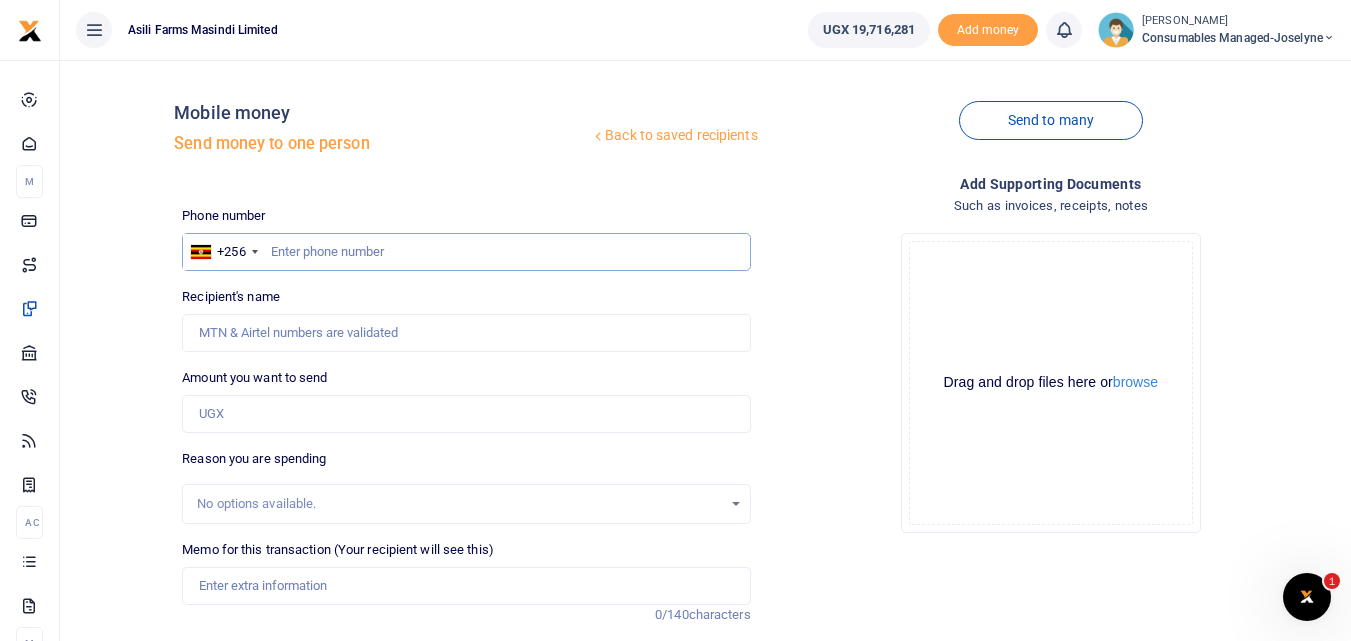 click at bounding box center [466, 252] 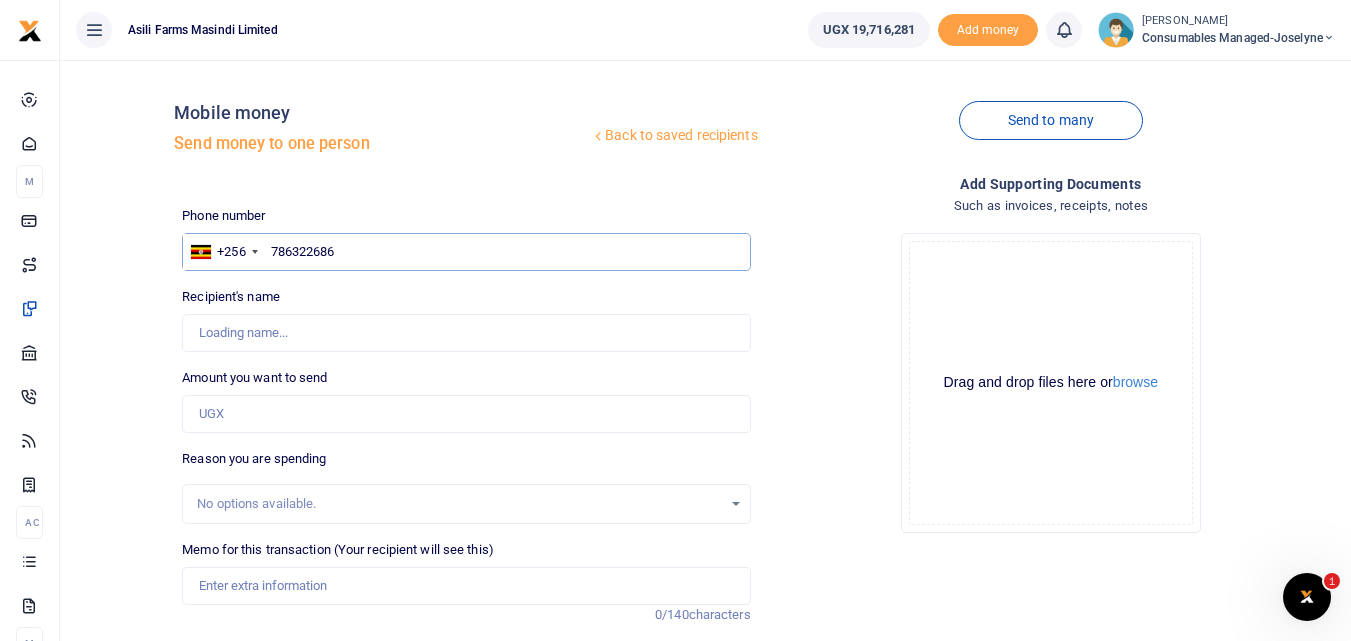 type on "786322686" 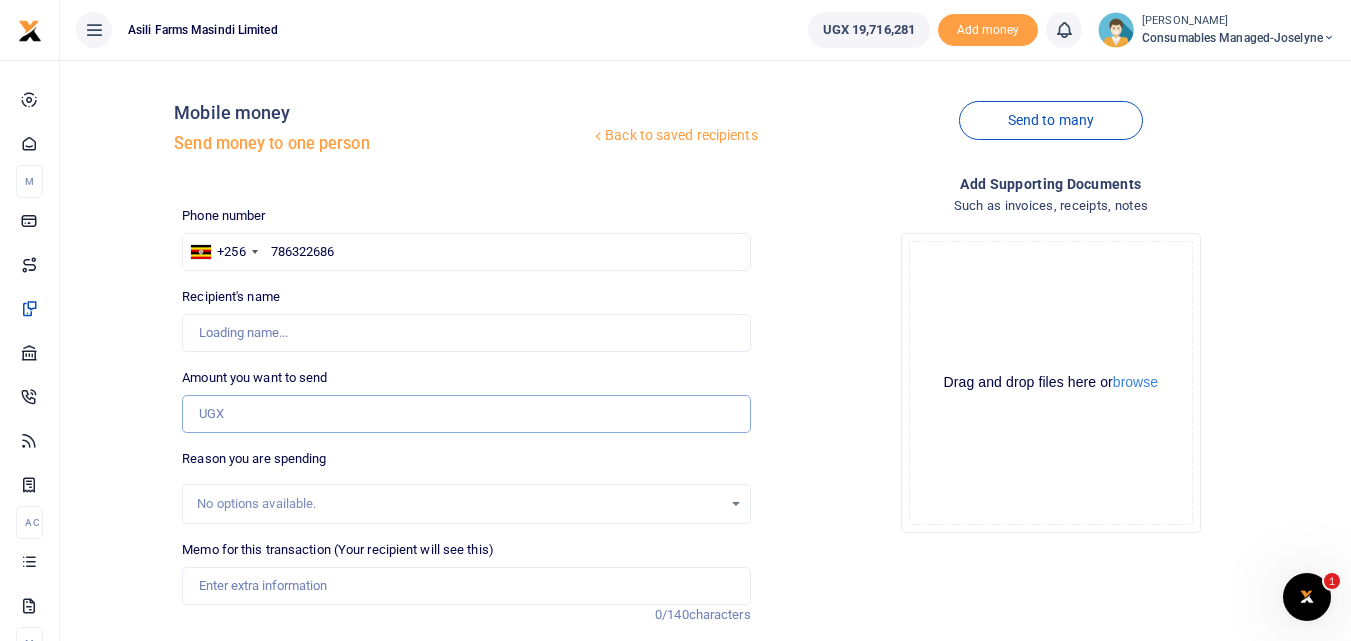 click on "Amount you want to send" at bounding box center (466, 414) 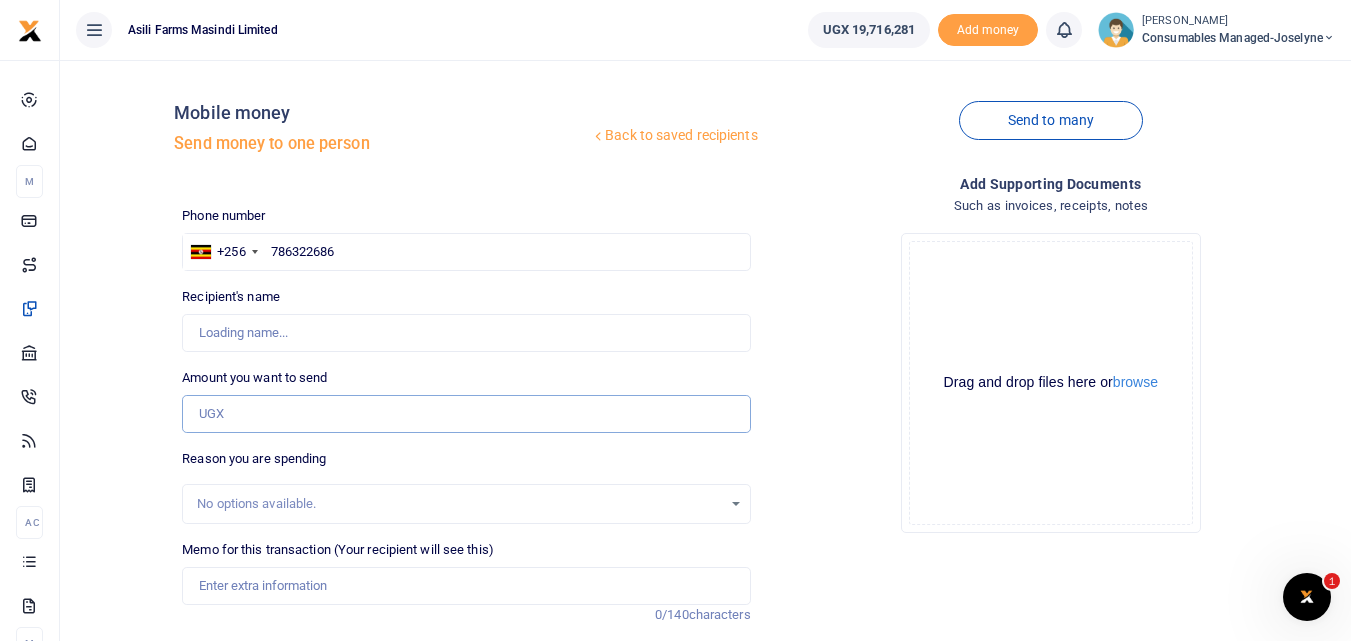 type on "[PERSON_NAME]" 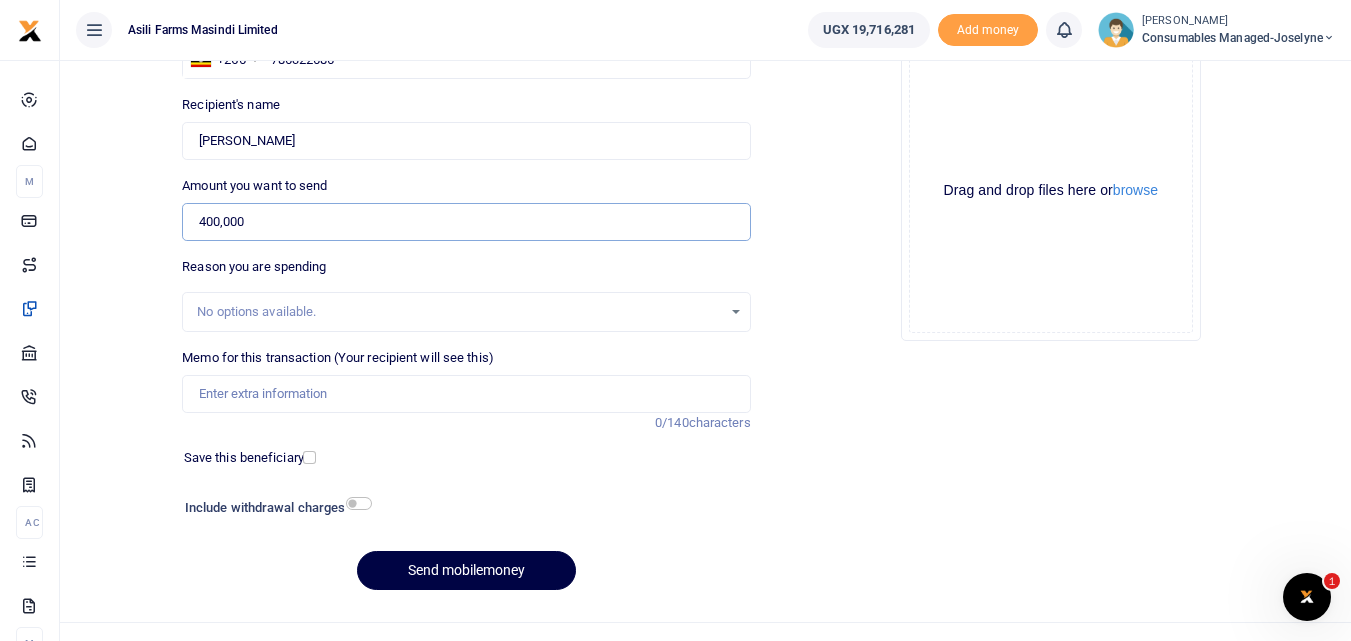 scroll, scrollTop: 225, scrollLeft: 0, axis: vertical 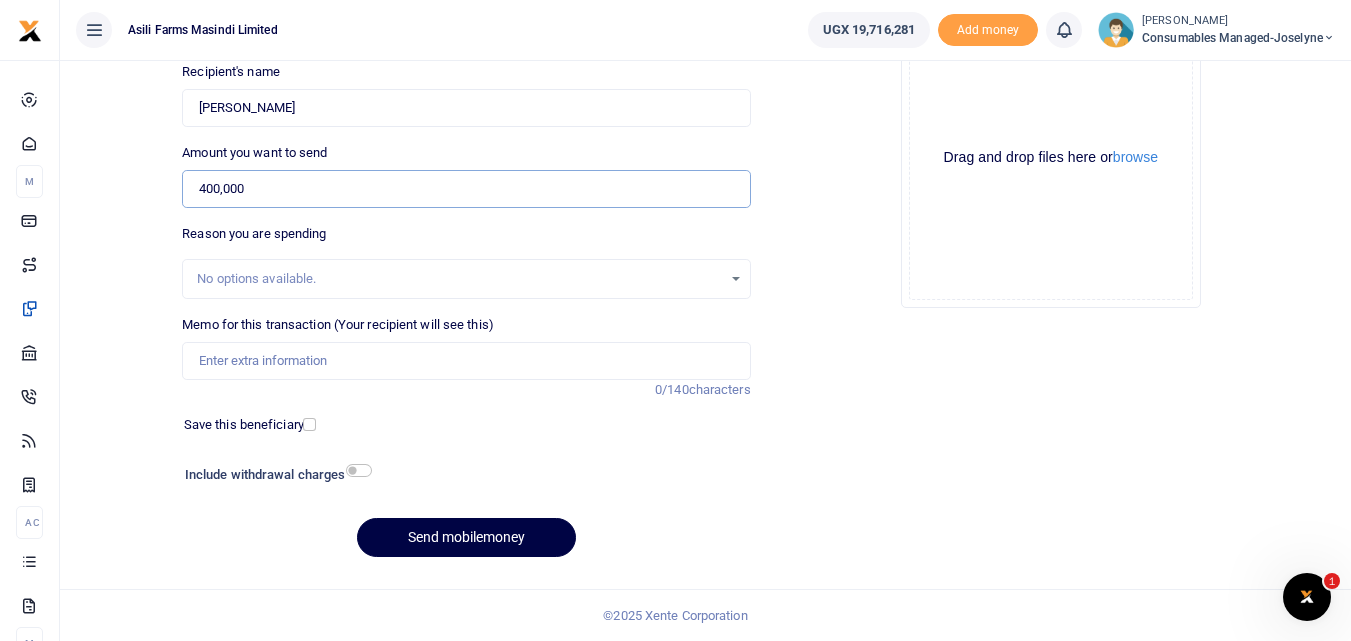 type on "400,000" 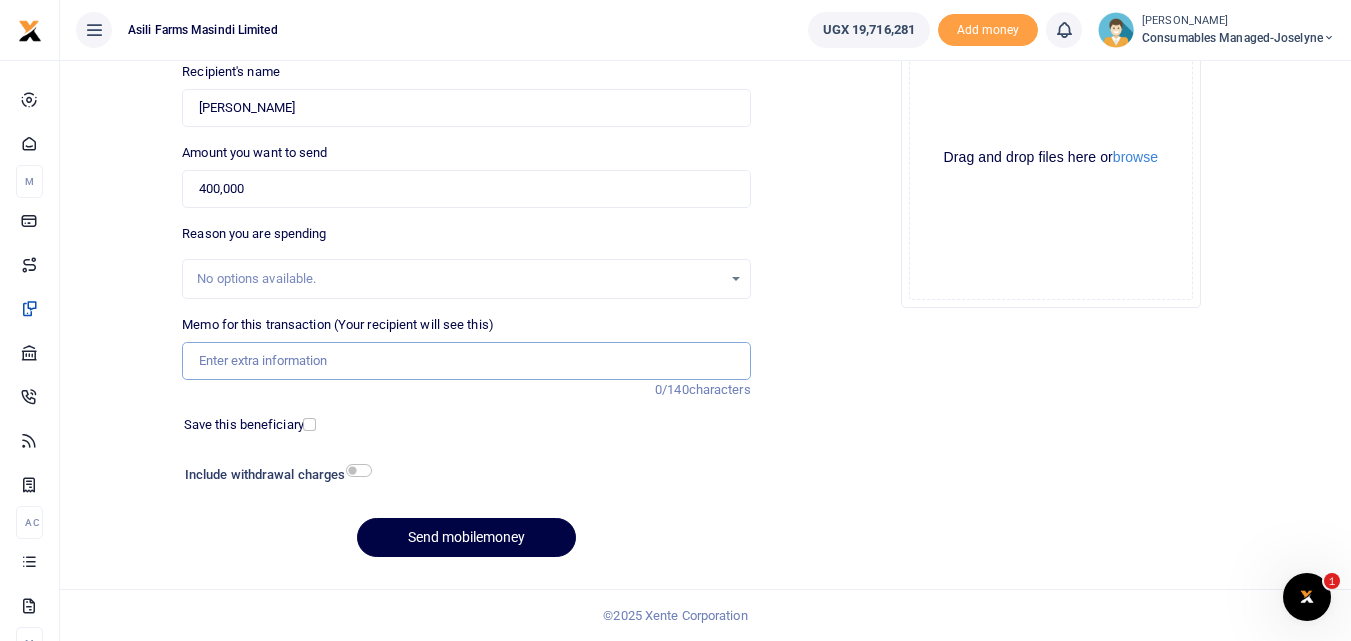 click on "Memo for this transaction (Your recipient will see this)" at bounding box center (466, 361) 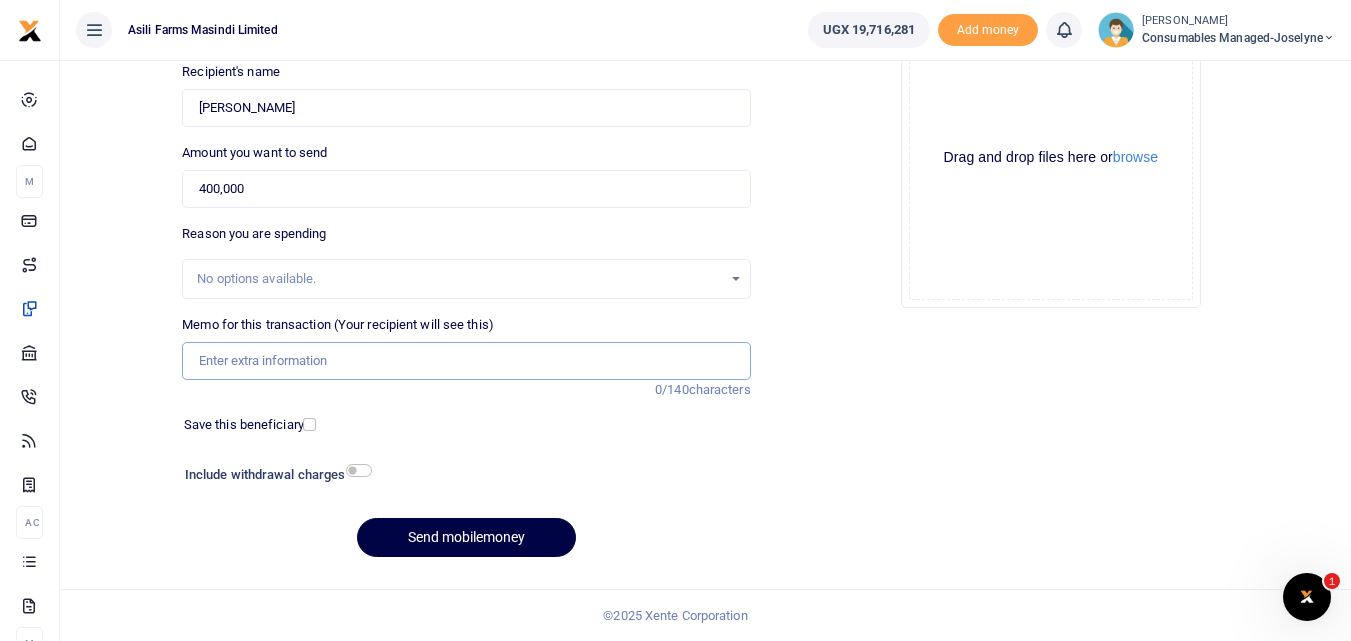 paste on "WK 28 /001 / 25" 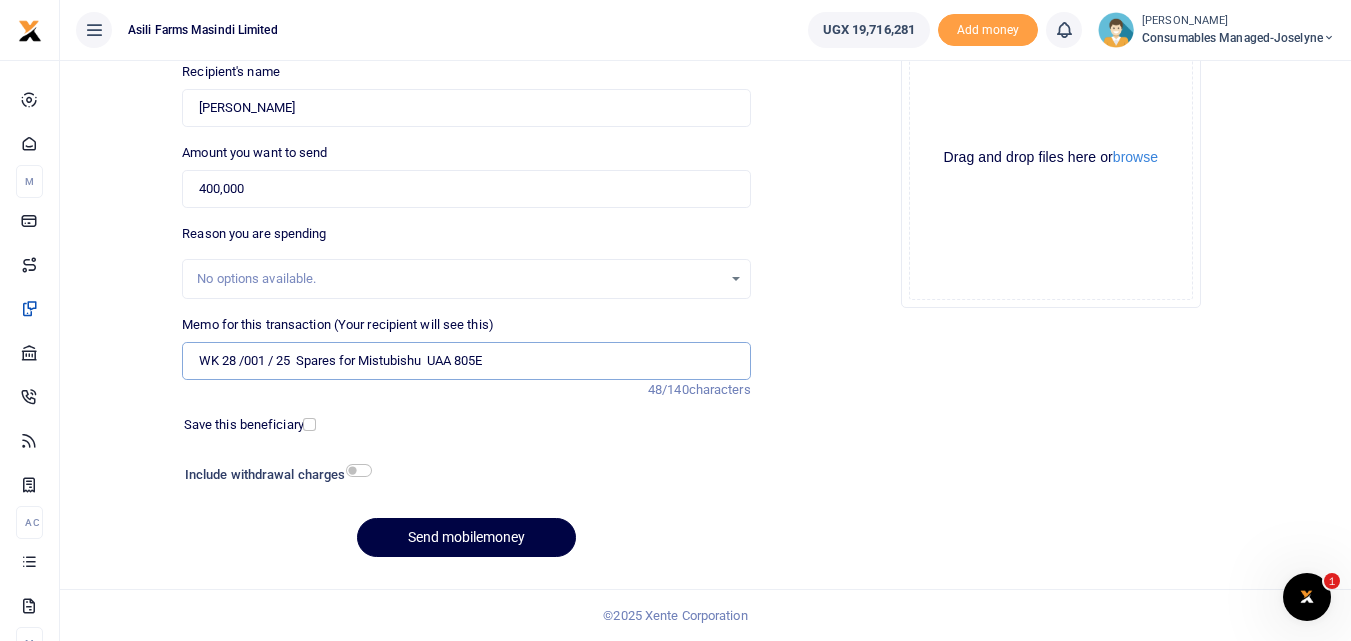 click on "WK 28 /001 / 25  Spares for Mistubishu  UAA 805E" at bounding box center (466, 361) 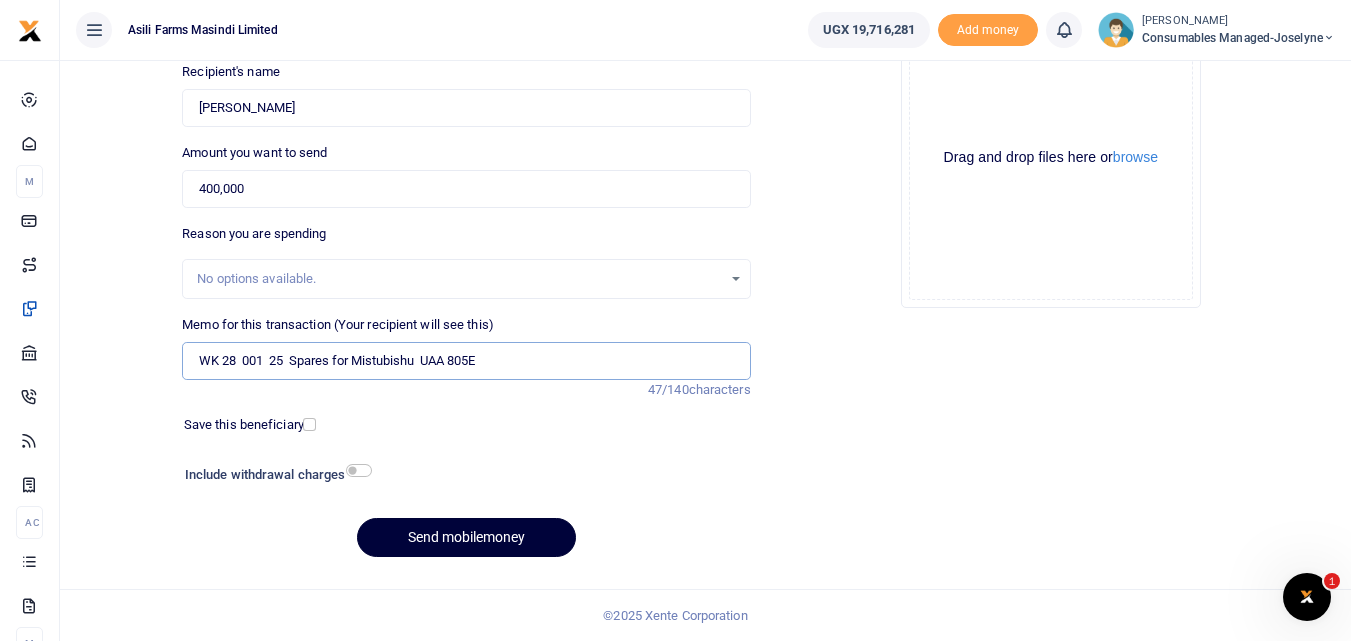 type on "WK 28  001  25  Spares for Mistubishu  UAA 805E" 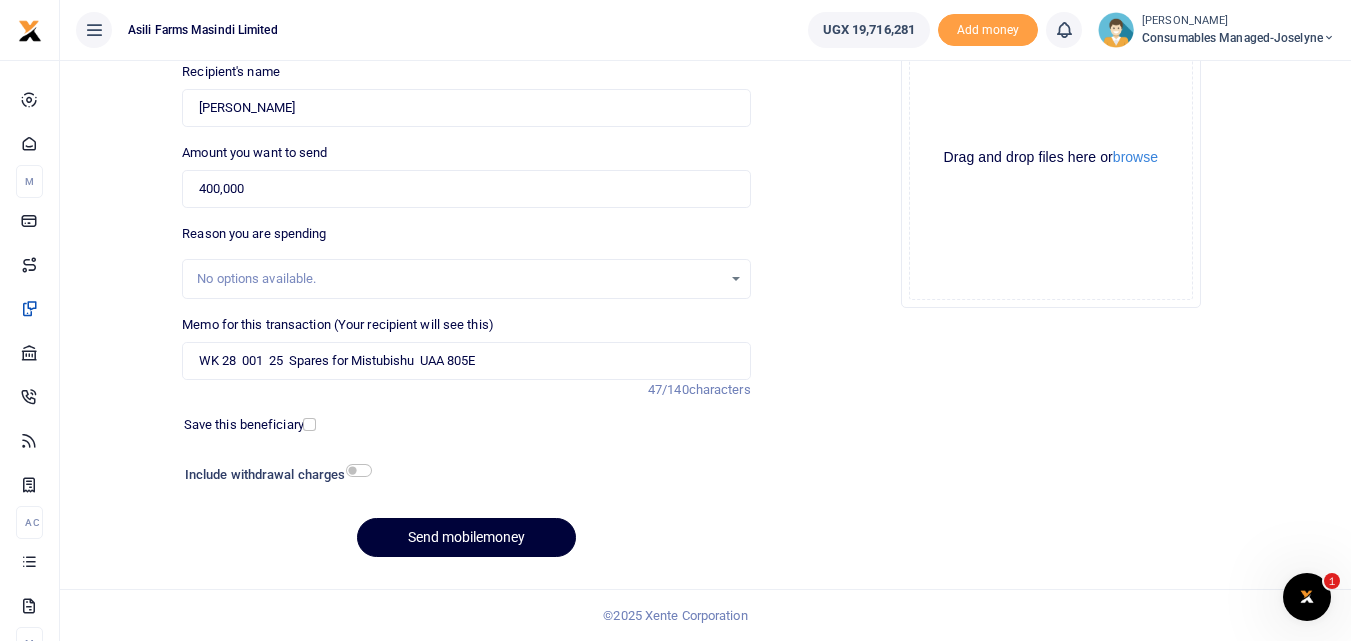 click on "Send mobilemoney" at bounding box center (466, 537) 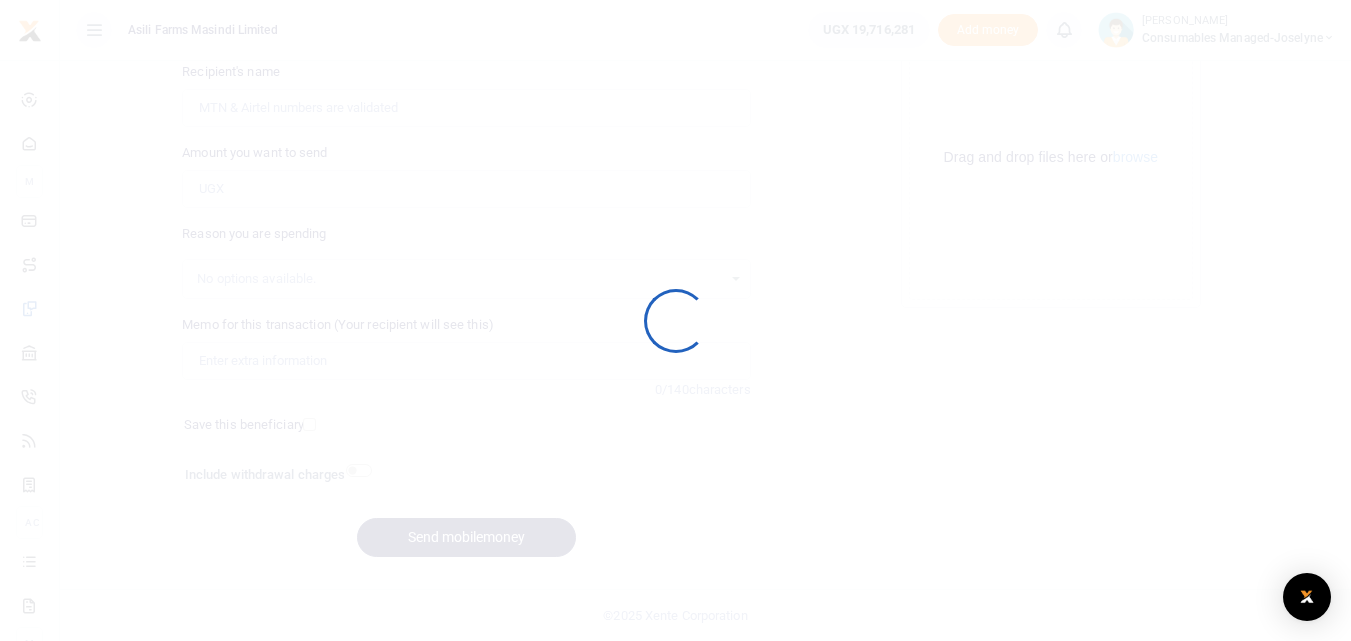 scroll, scrollTop: 225, scrollLeft: 0, axis: vertical 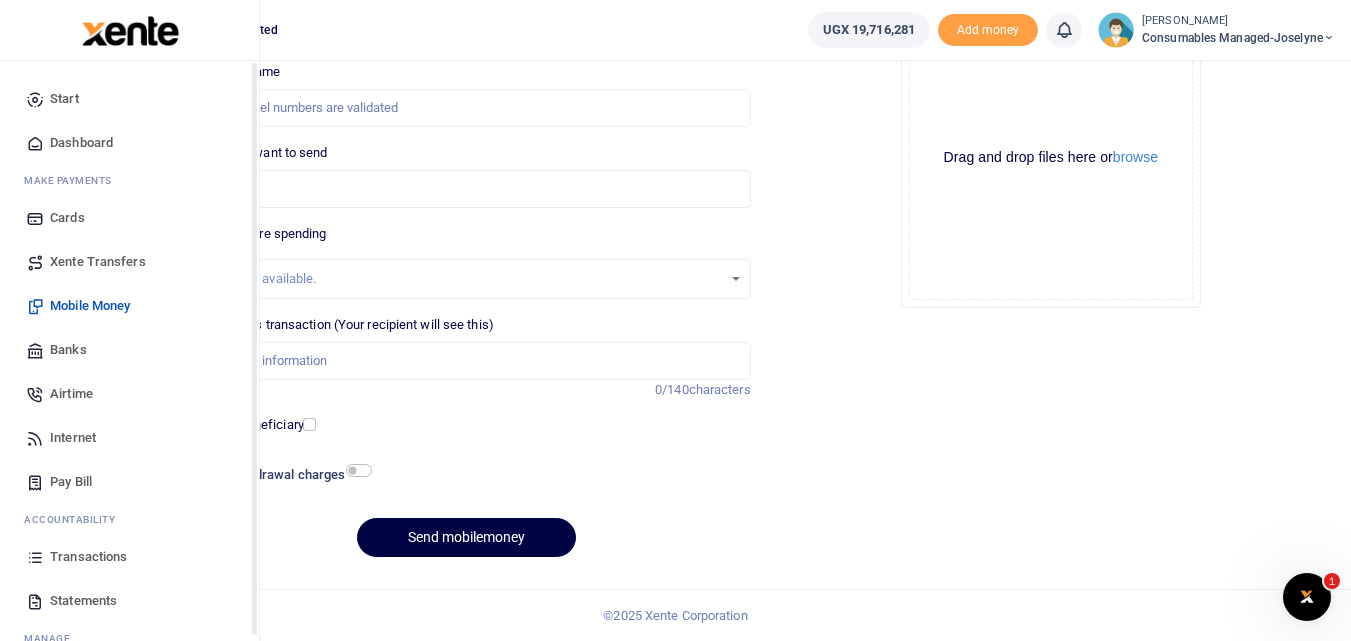 click at bounding box center (35, 557) 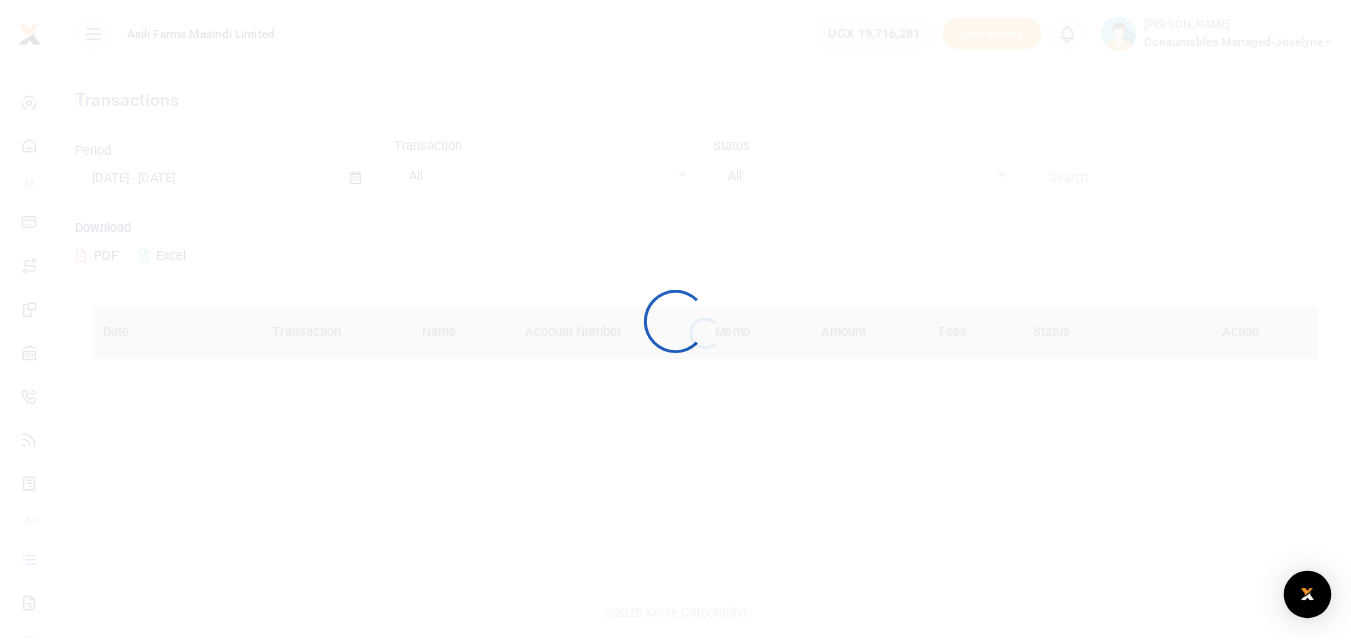 scroll, scrollTop: 0, scrollLeft: 0, axis: both 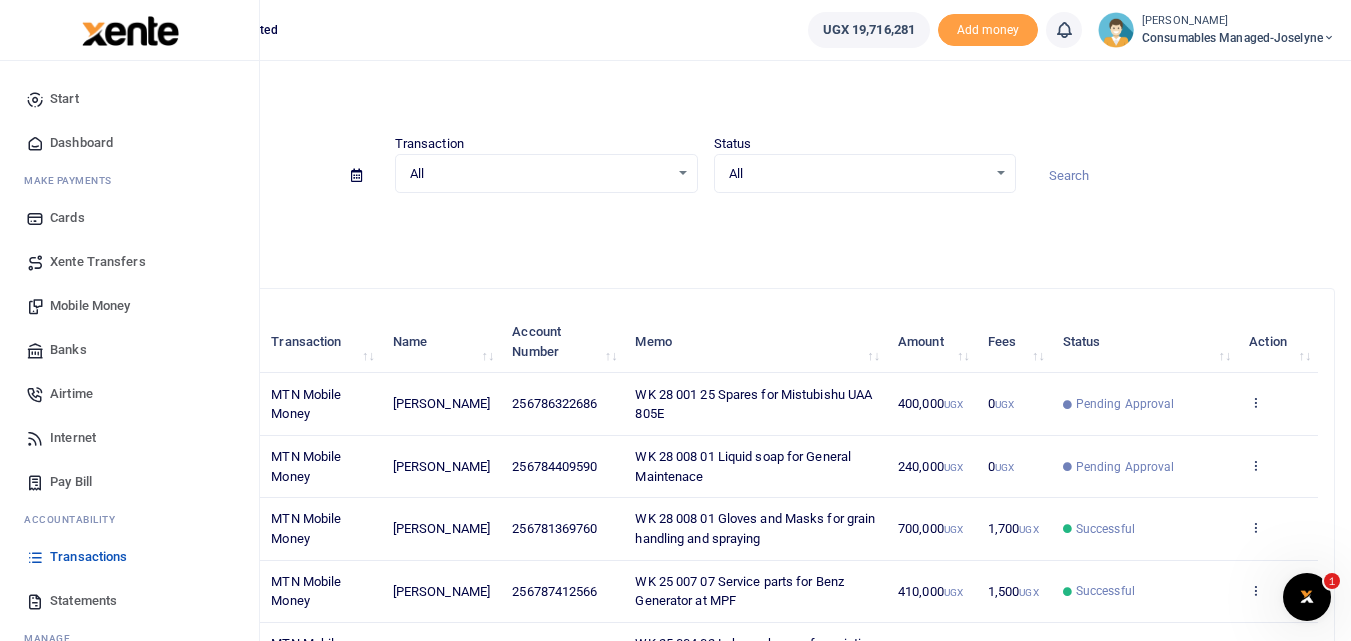 click on "Mobile Money" at bounding box center (90, 306) 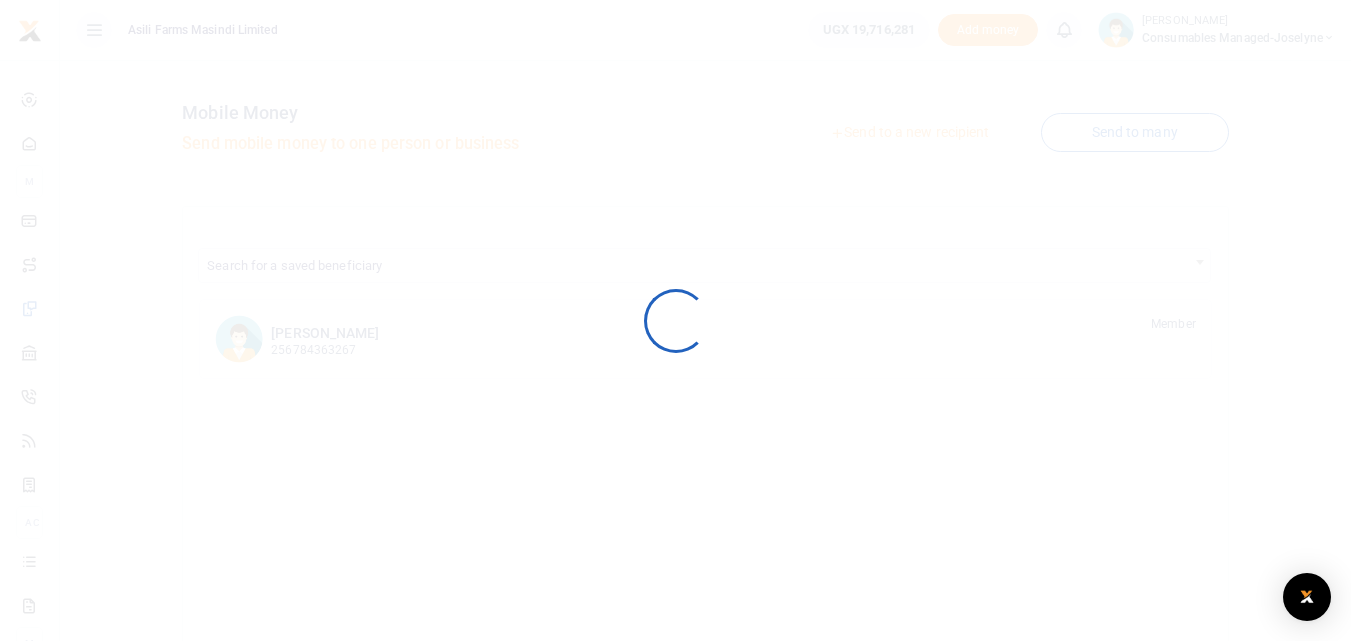 scroll, scrollTop: 0, scrollLeft: 0, axis: both 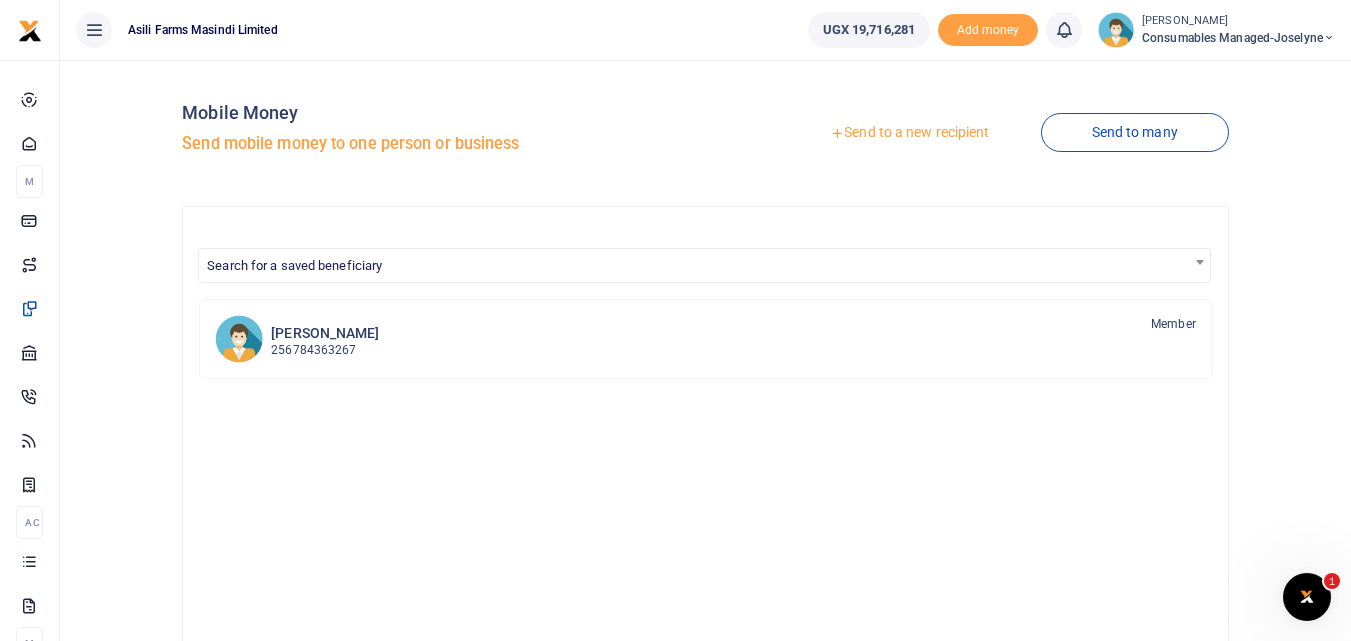click on "Send to a new recipient" at bounding box center (909, 133) 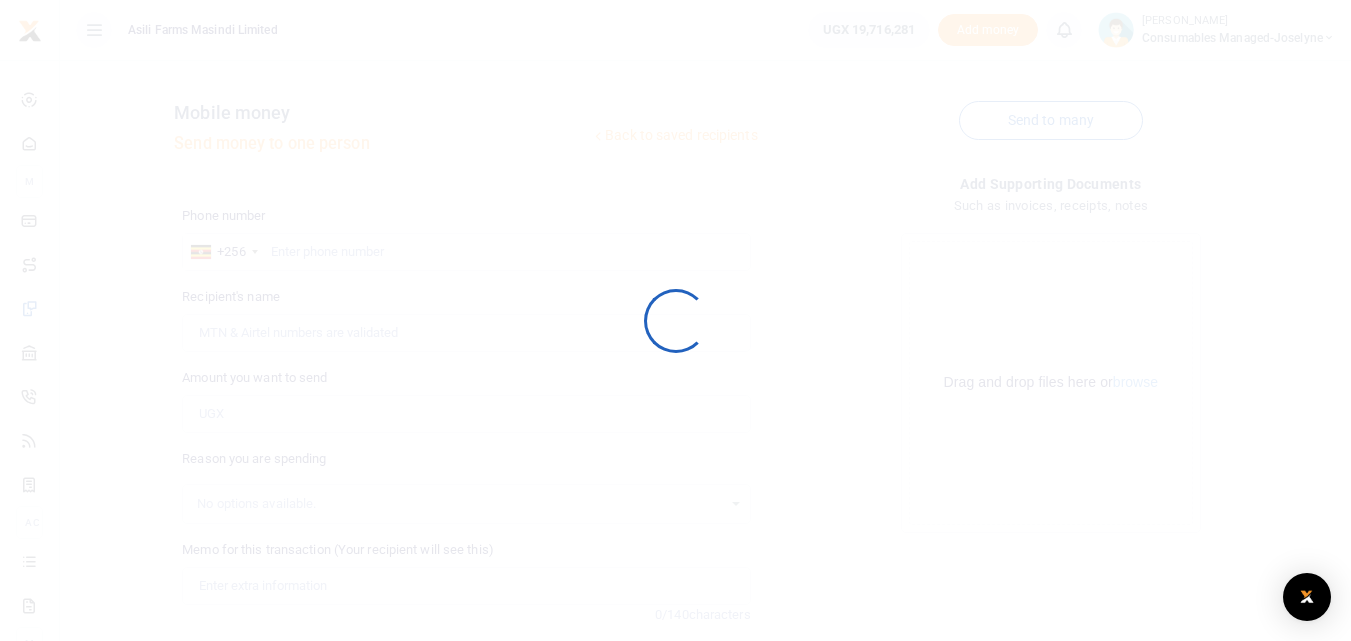 scroll, scrollTop: 0, scrollLeft: 0, axis: both 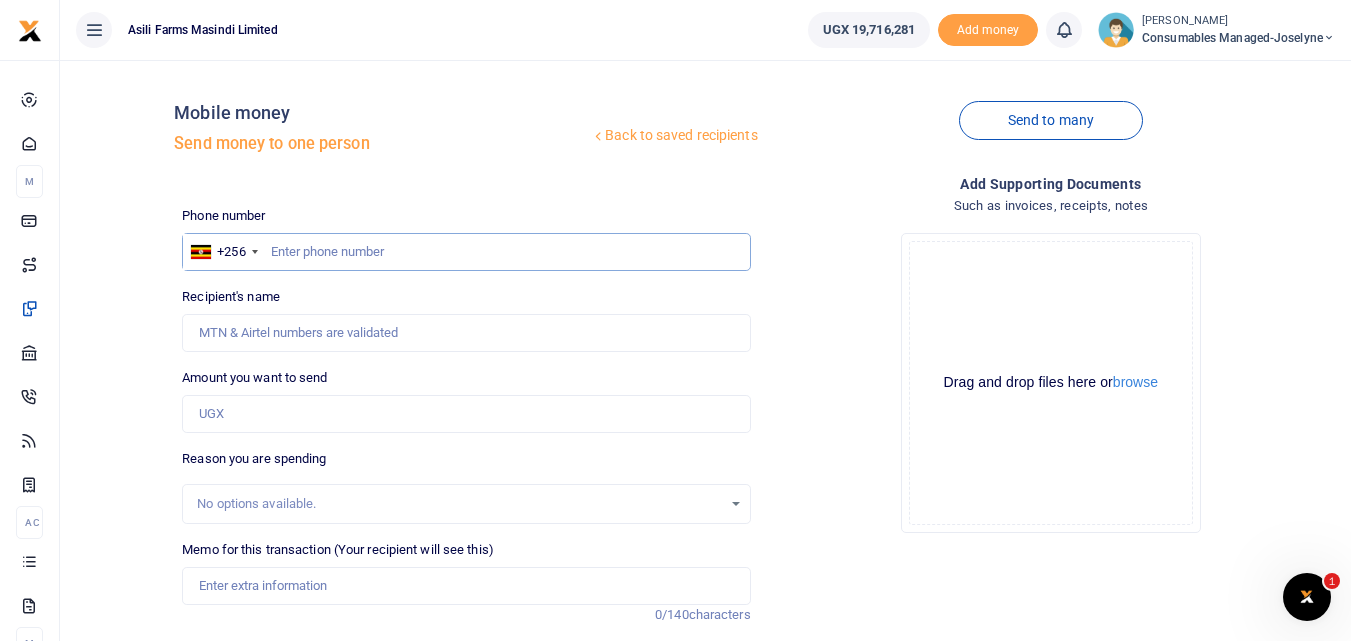 click at bounding box center (466, 252) 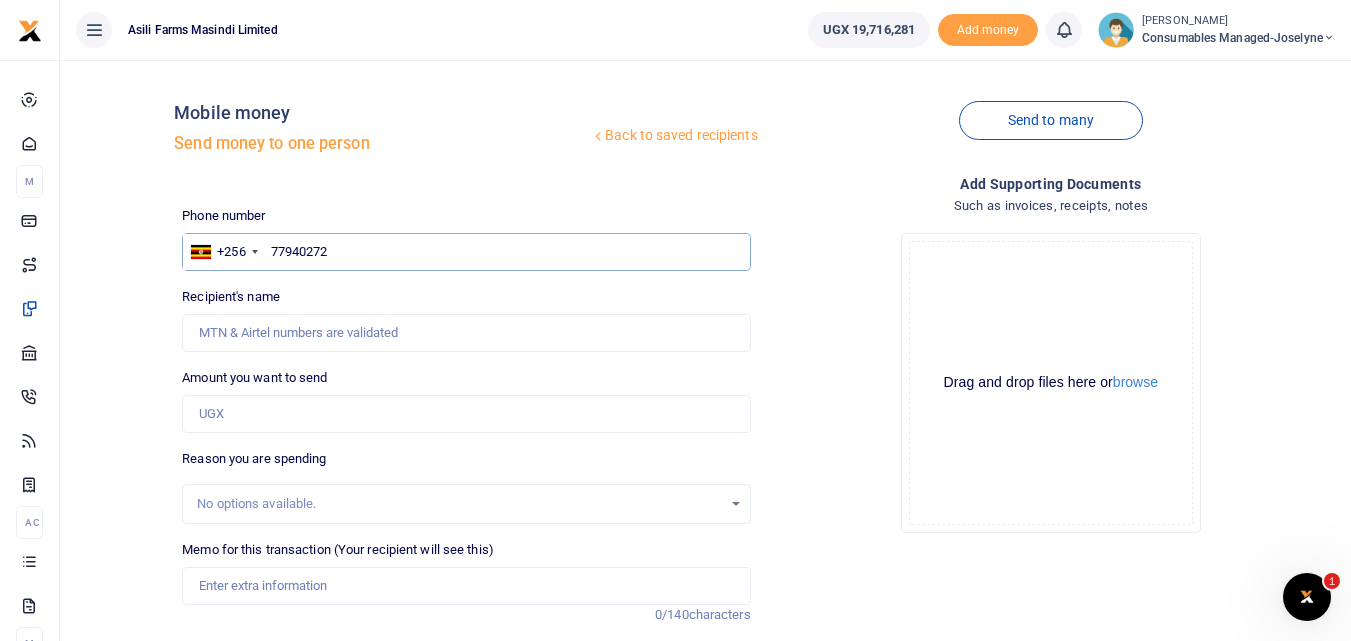 type on "779402729" 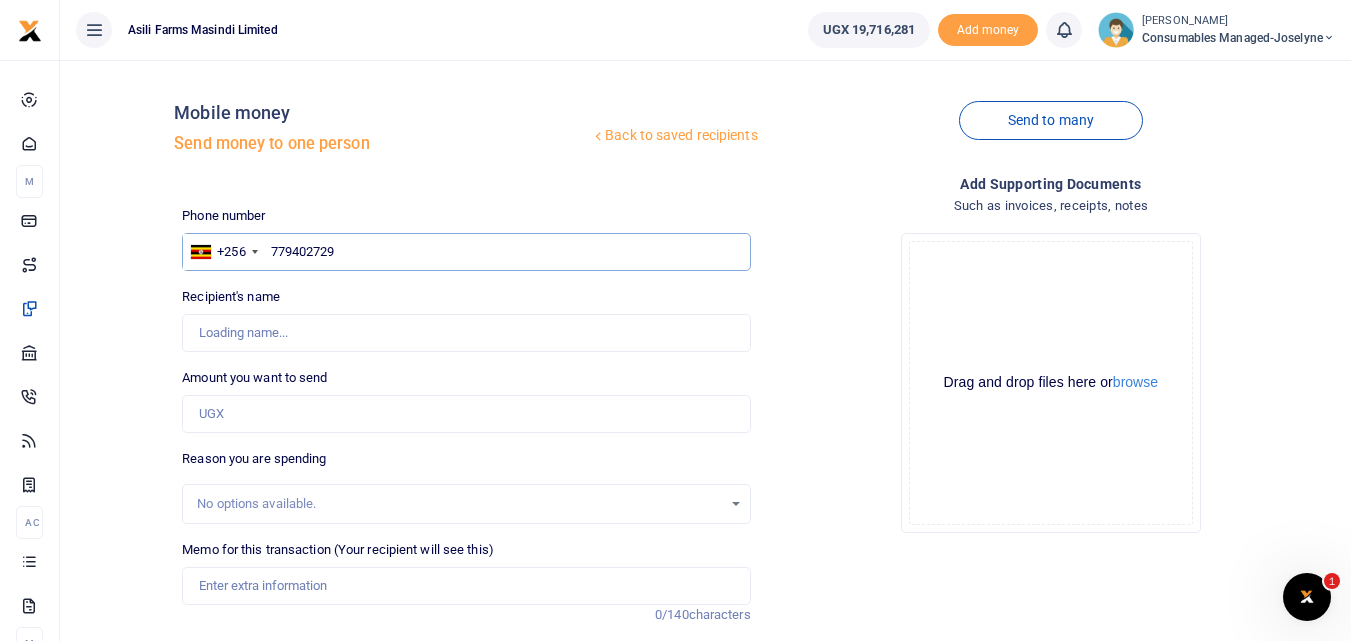 type on "Juliet Auma" 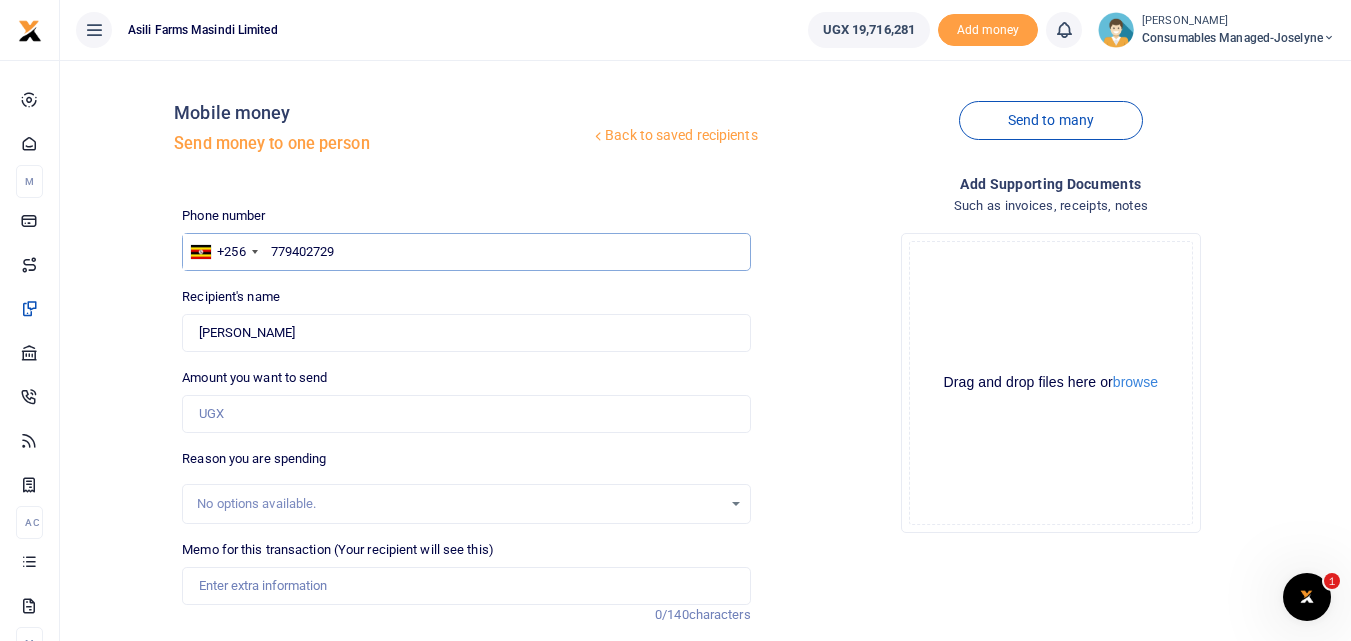 type on "779402729" 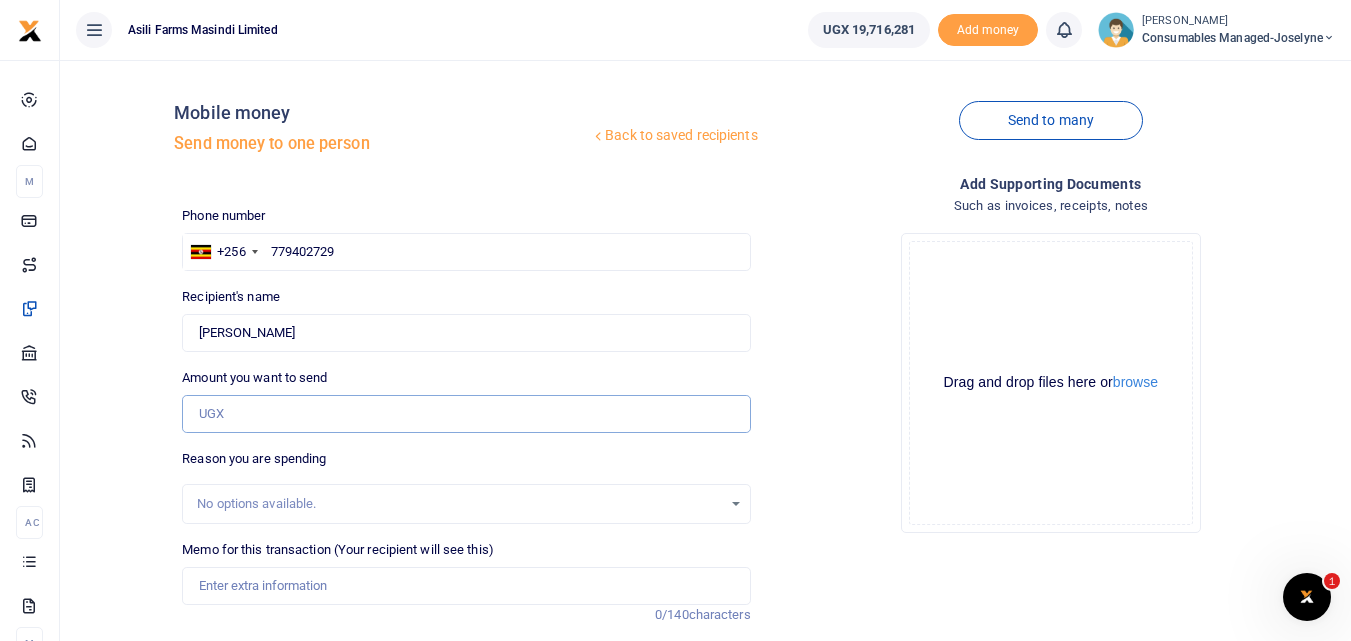 click on "Amount you want to send" at bounding box center (466, 414) 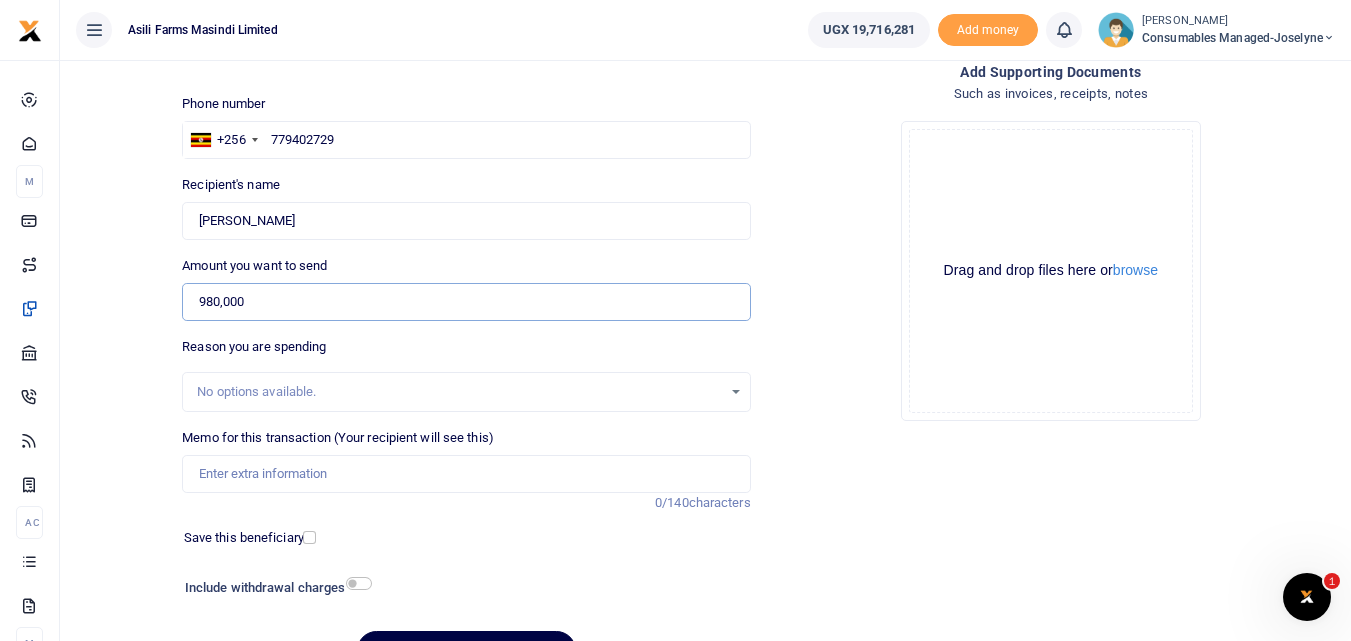 scroll, scrollTop: 115, scrollLeft: 0, axis: vertical 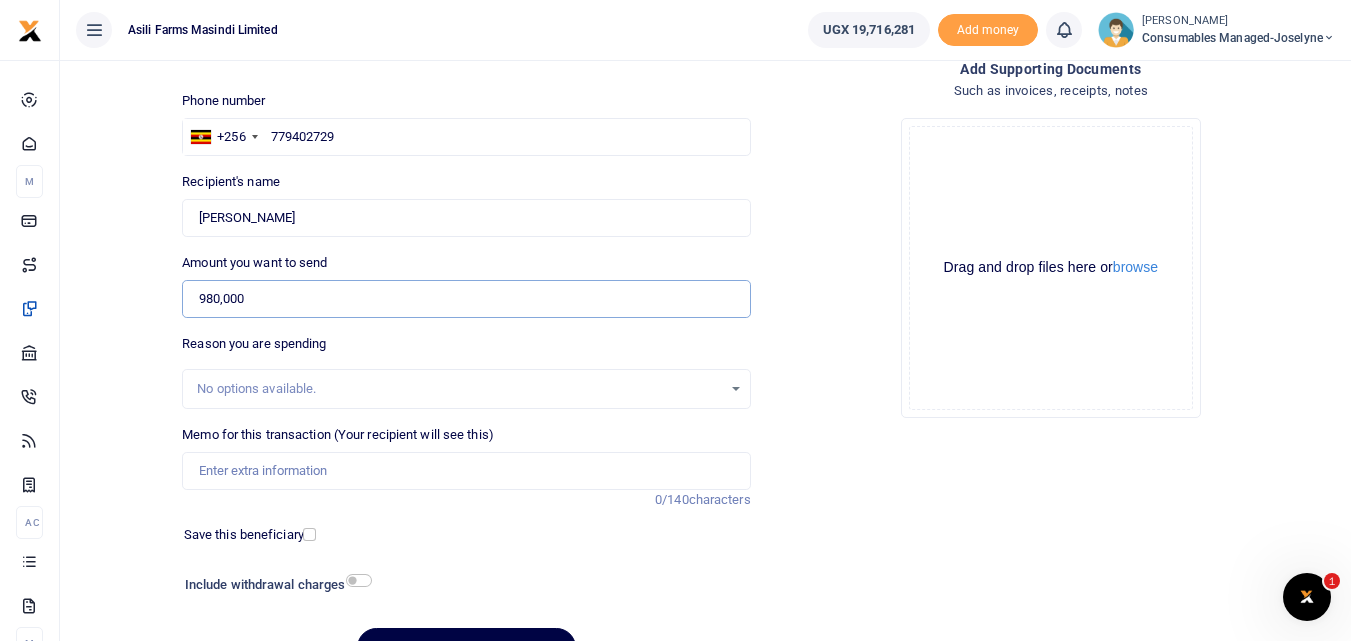type on "980,000" 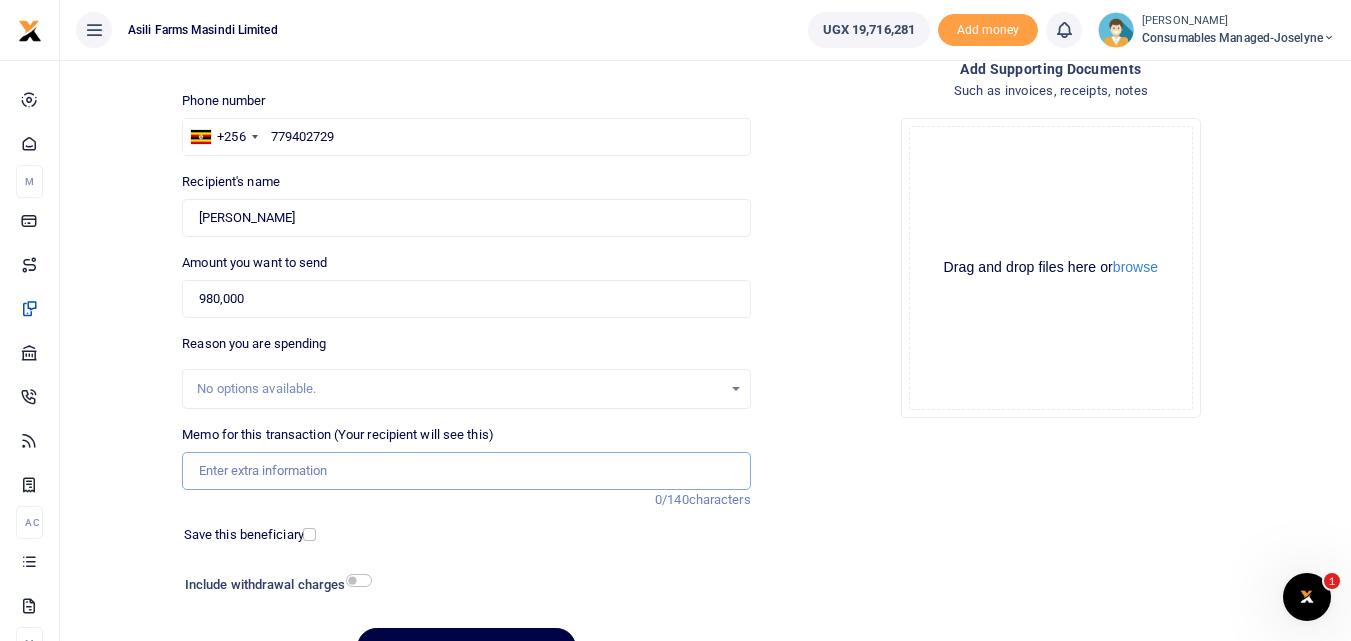 click on "Memo for this transaction (Your recipient will see this)" at bounding box center [466, 471] 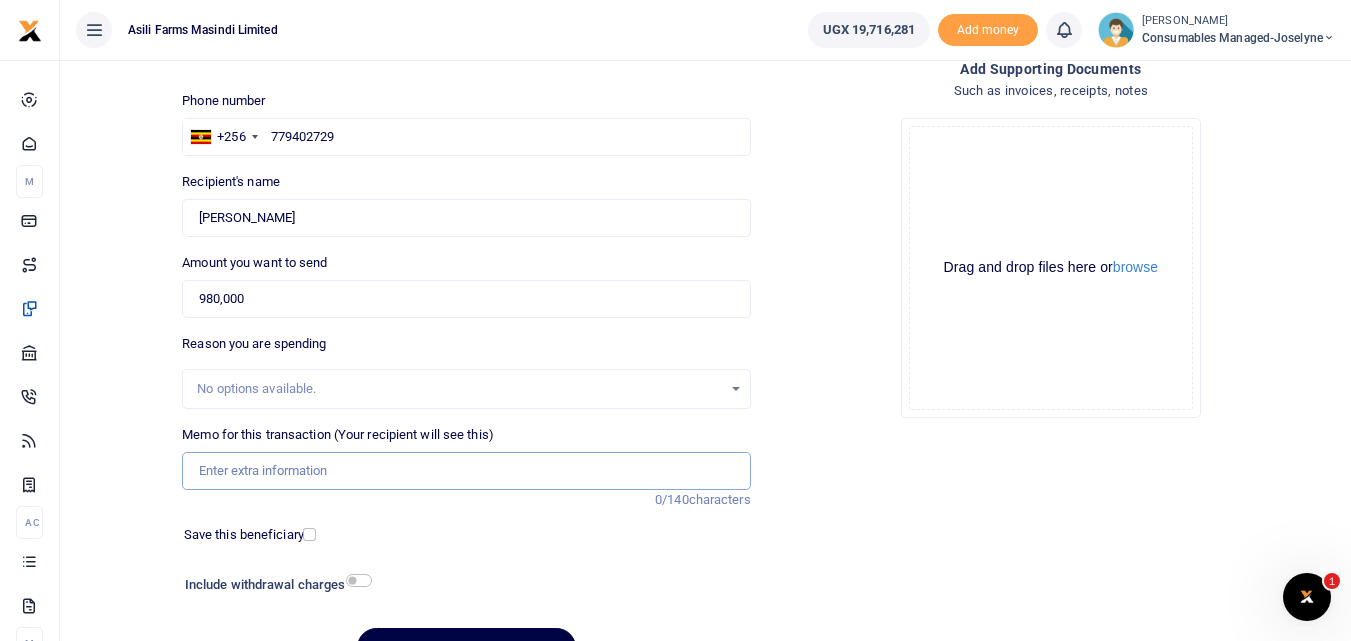 click on "Memo for this transaction (Your recipient will see this)" at bounding box center (466, 471) 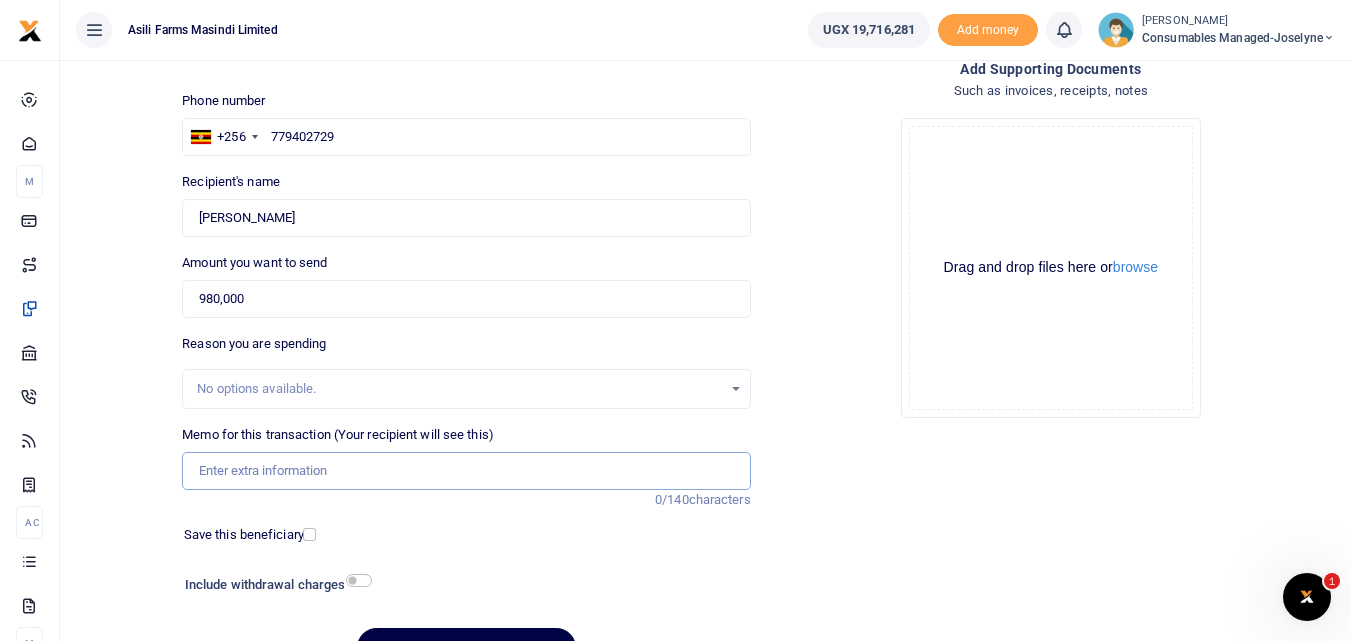 paste on "WK 27 /007 / 03" 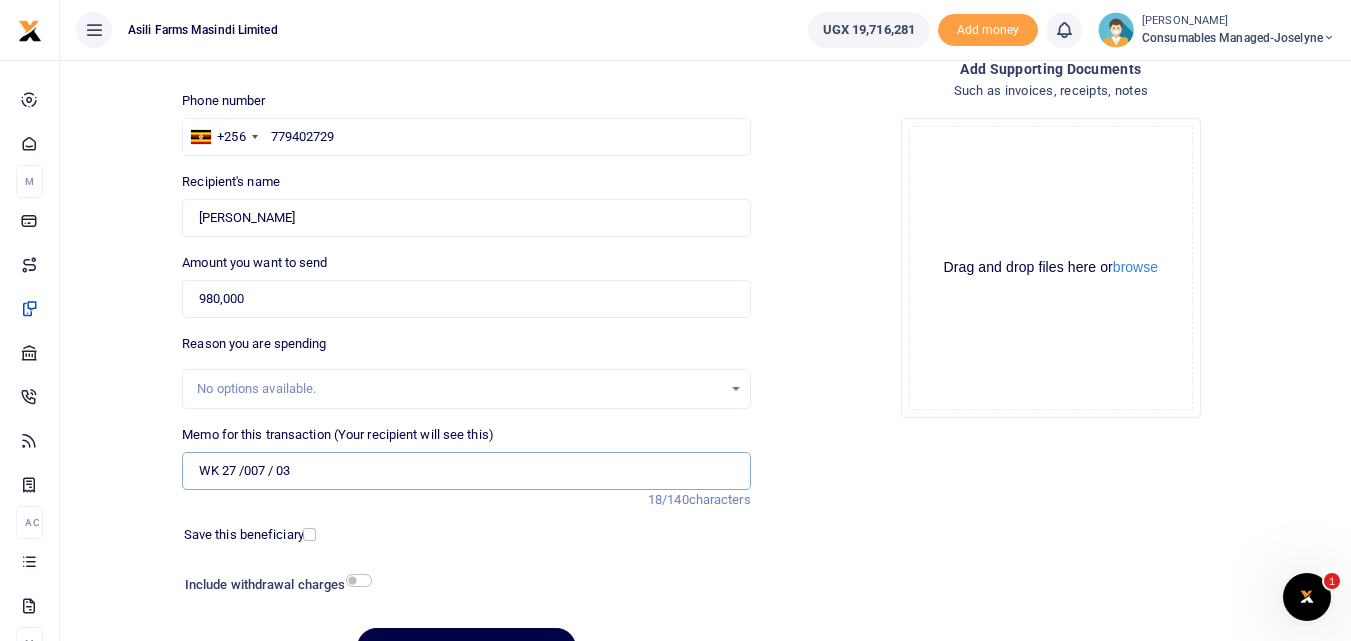 paste on "WK 28 /007 / 07" 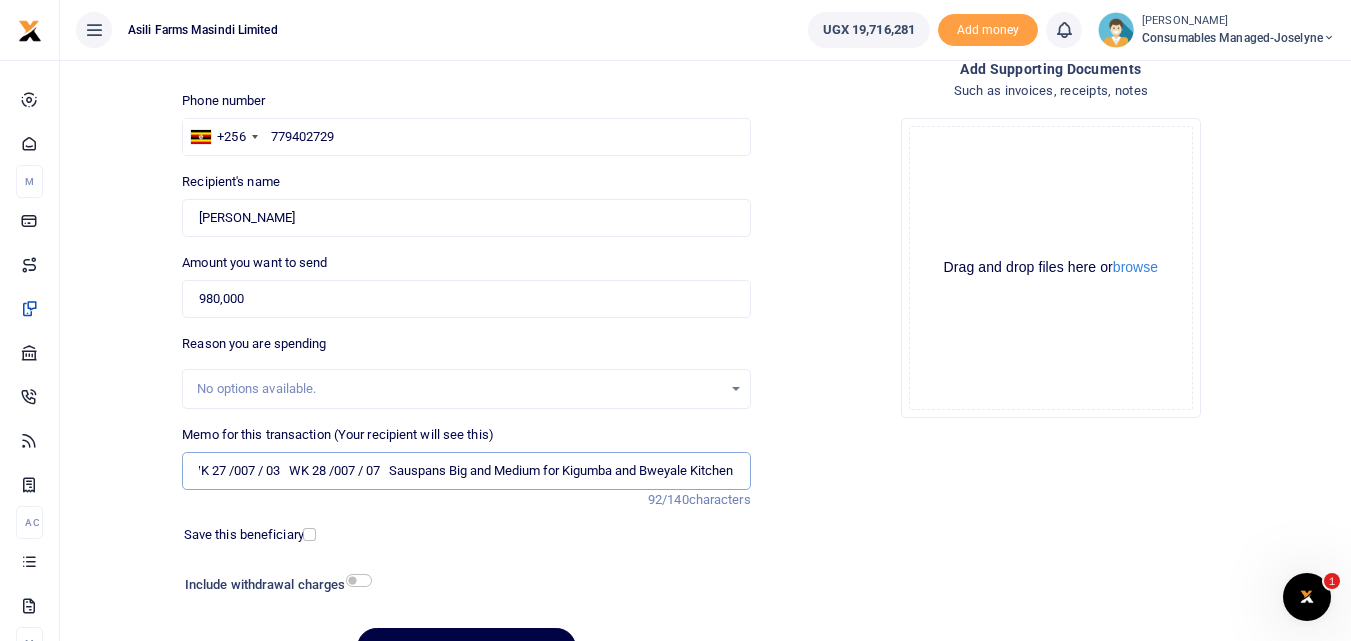 scroll, scrollTop: 0, scrollLeft: 28, axis: horizontal 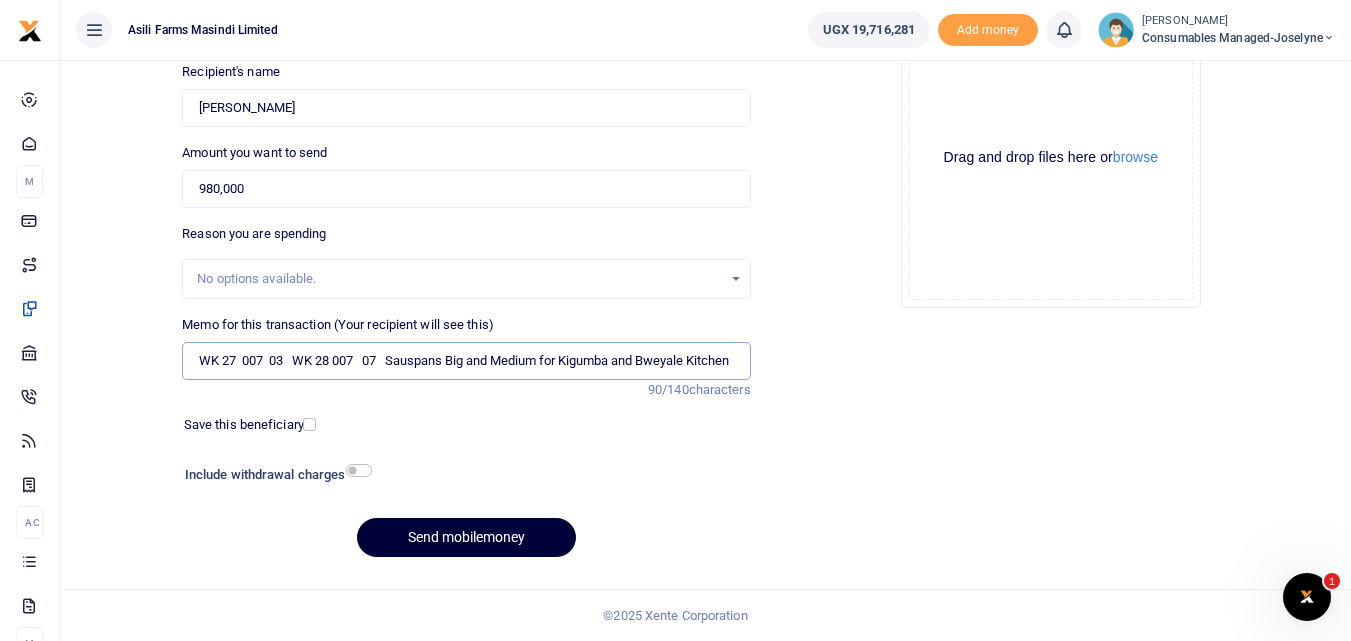 type on "WK 27  007  03   WK 28 007   07   Sauspans Big and Medium for Kigumba and Bweyale Kitchen" 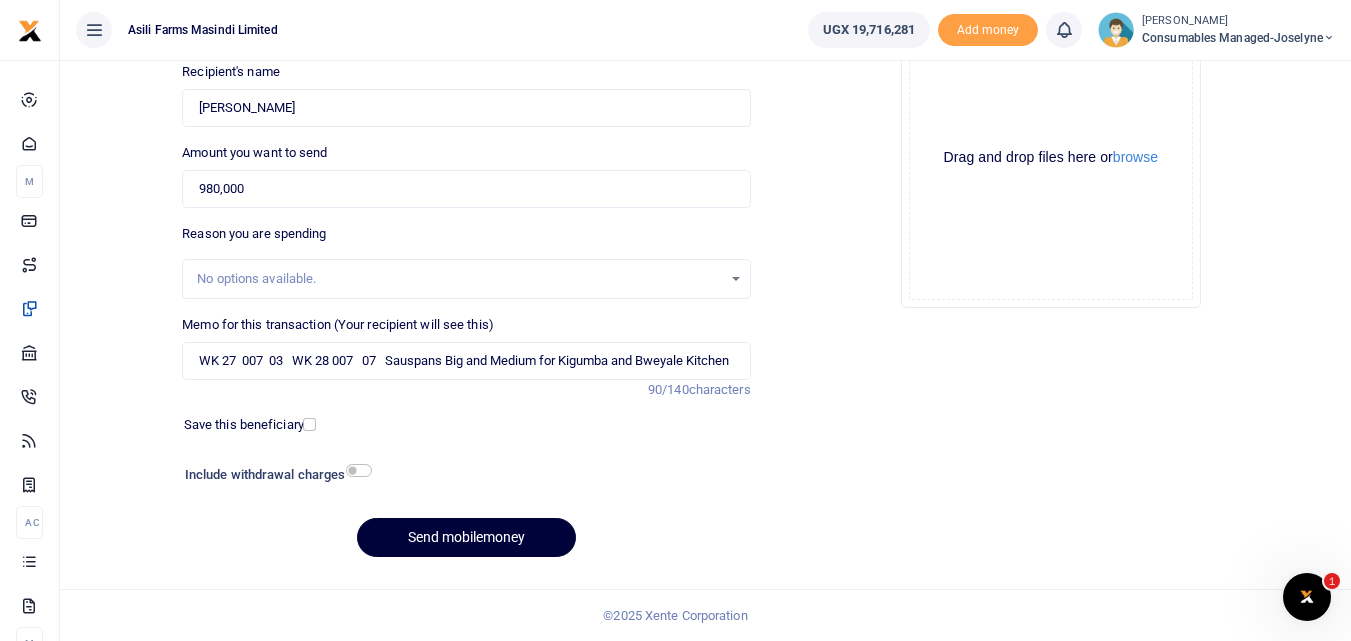 scroll, scrollTop: 0, scrollLeft: 0, axis: both 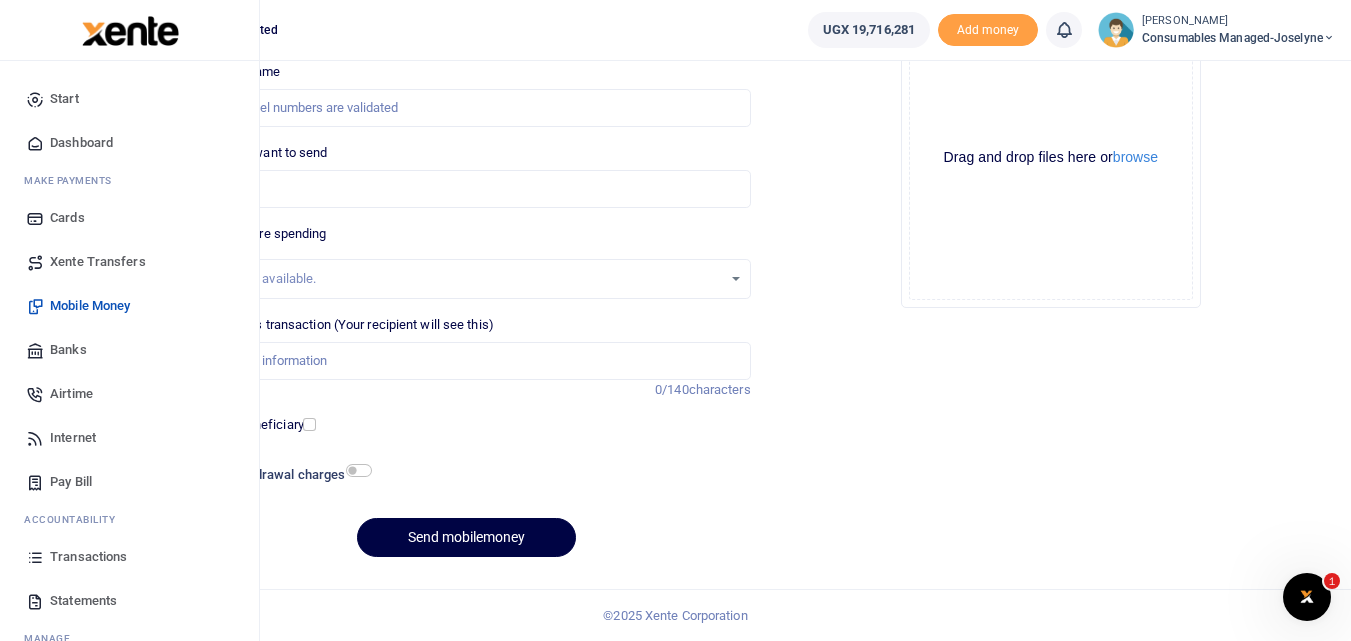 click at bounding box center (35, 557) 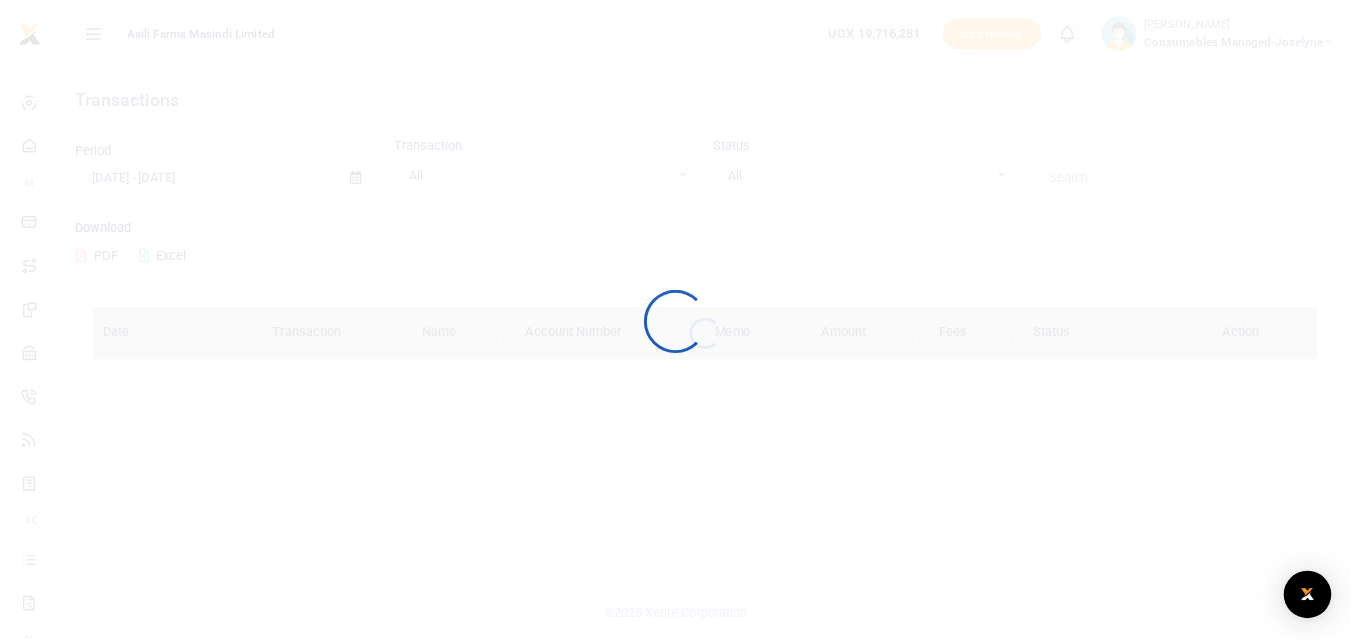 scroll, scrollTop: 0, scrollLeft: 0, axis: both 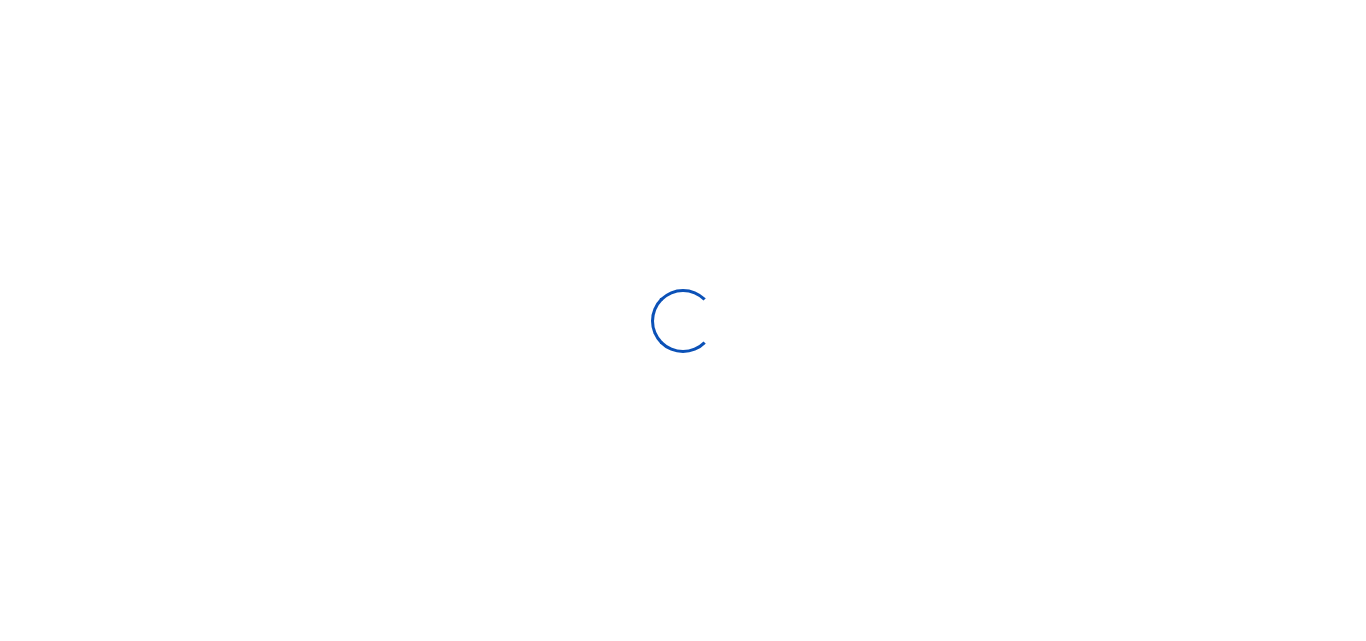 type on "[DATE] - [DATE]" 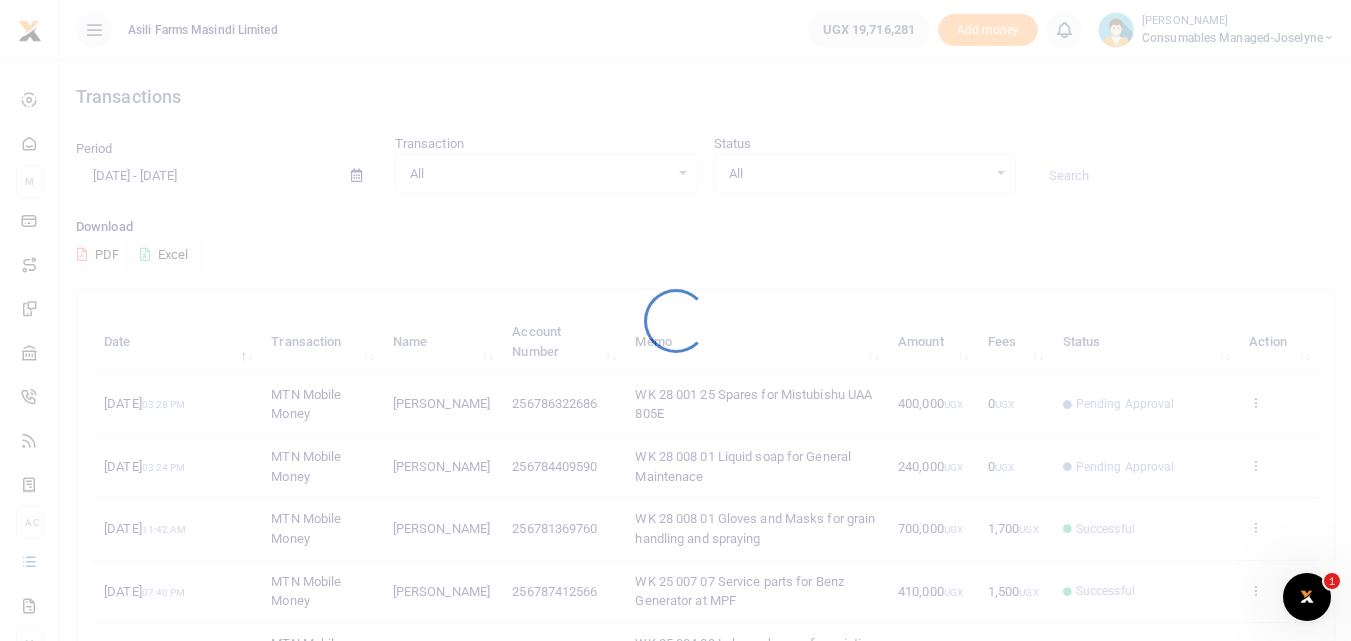 scroll, scrollTop: 0, scrollLeft: 0, axis: both 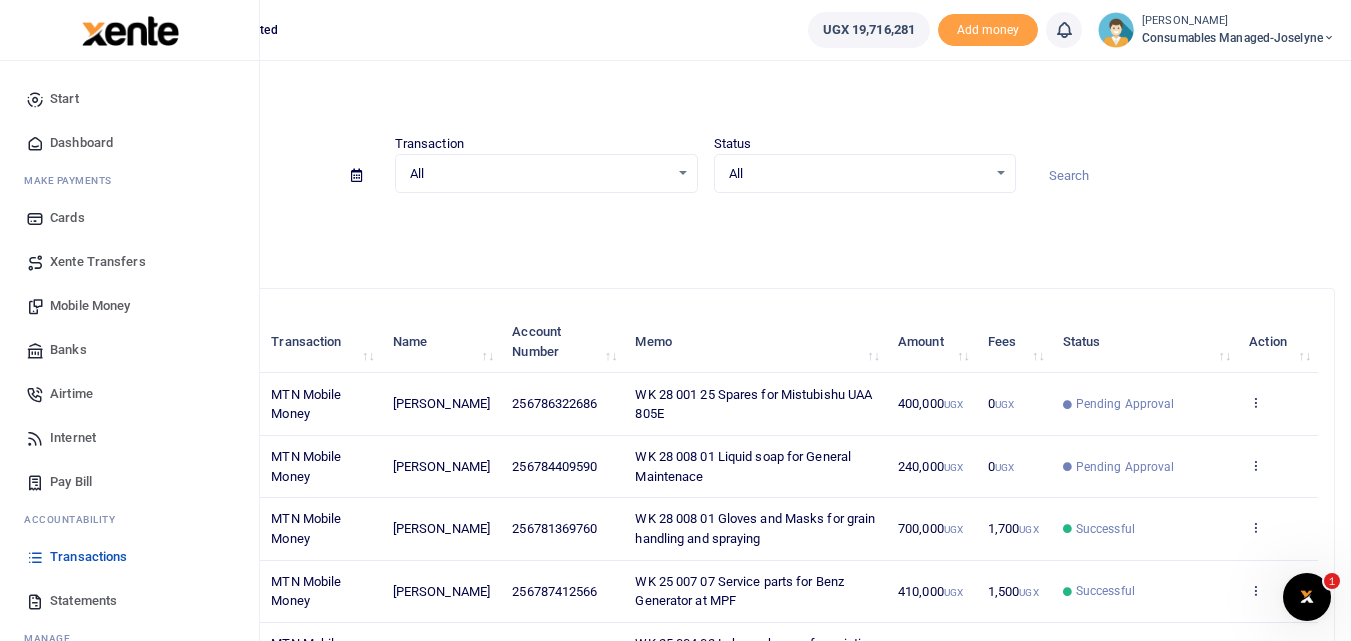 click on "Mobile Money" at bounding box center [90, 306] 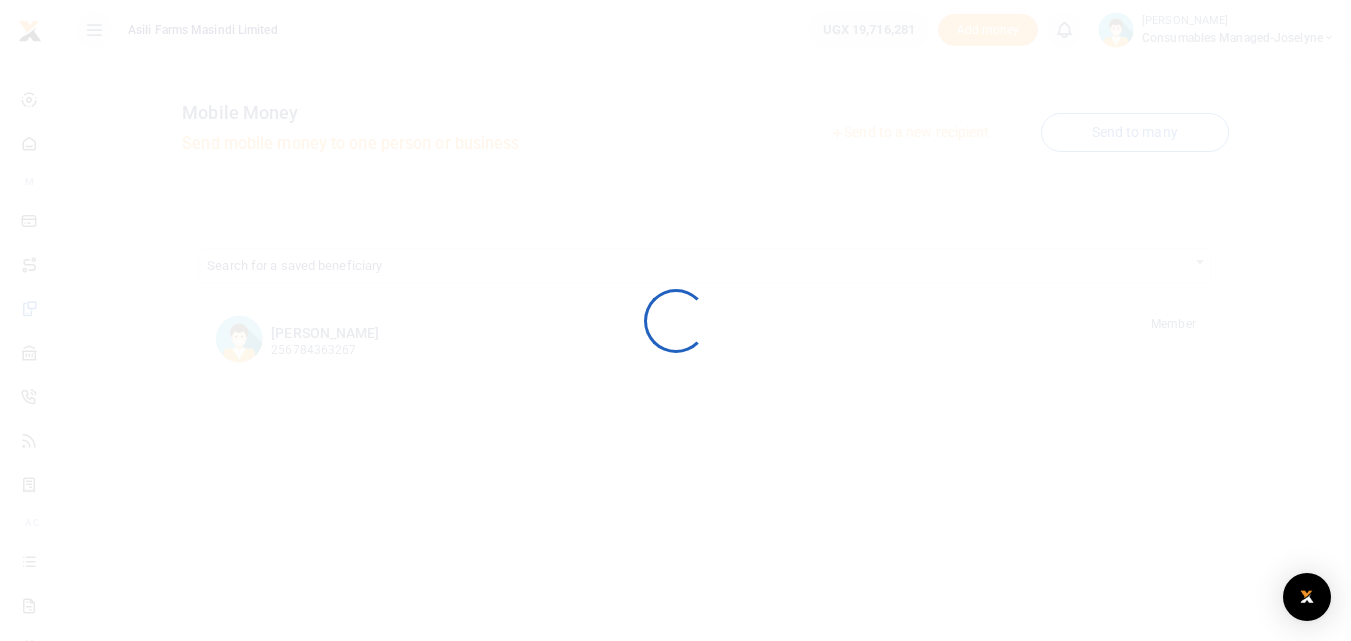 scroll, scrollTop: 0, scrollLeft: 0, axis: both 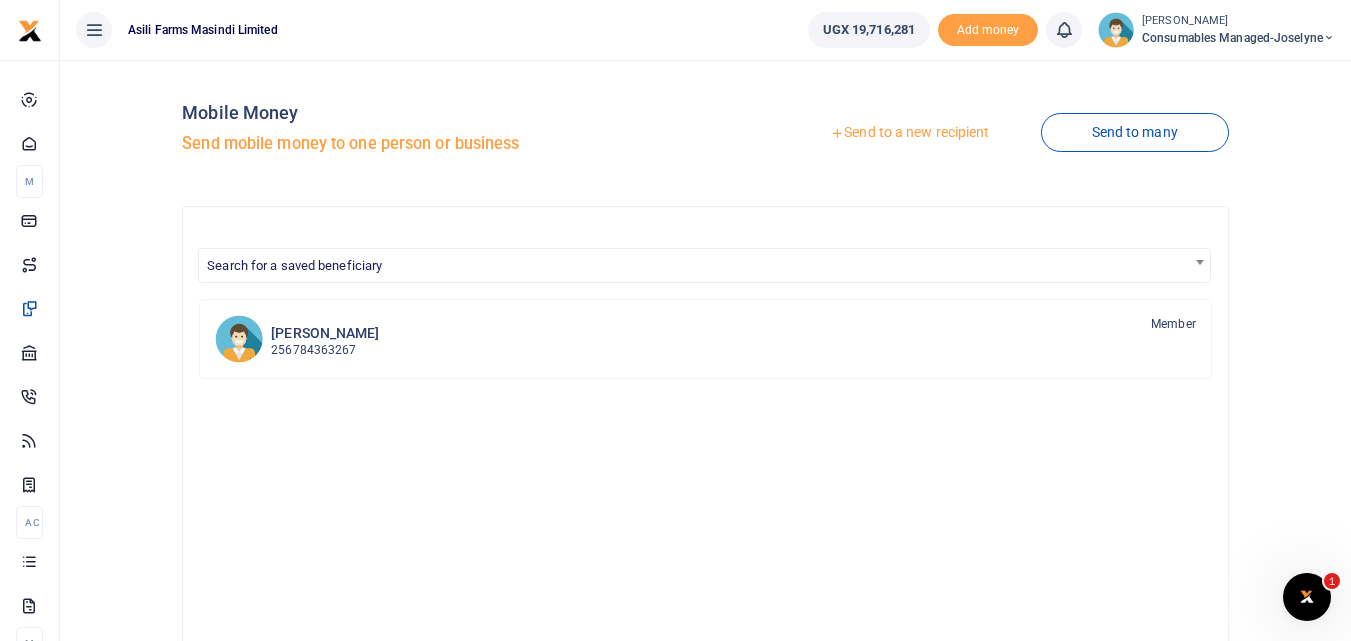 click on "Send to a new recipient" at bounding box center [909, 133] 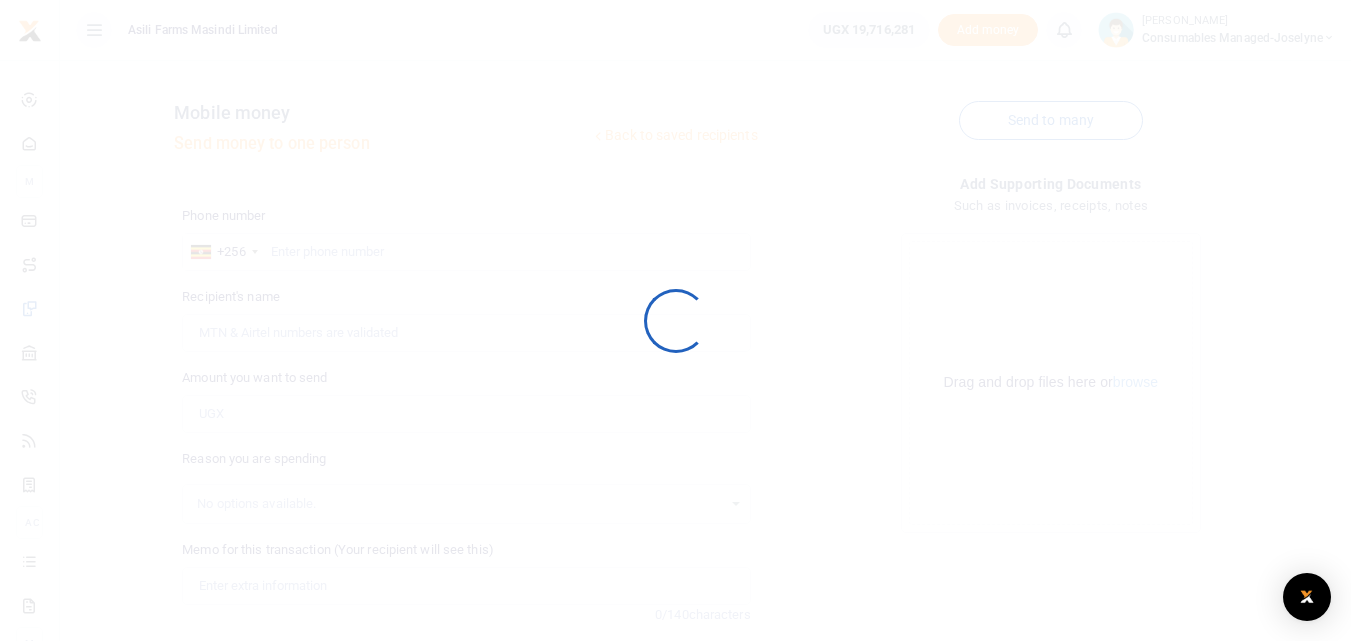 scroll, scrollTop: 0, scrollLeft: 0, axis: both 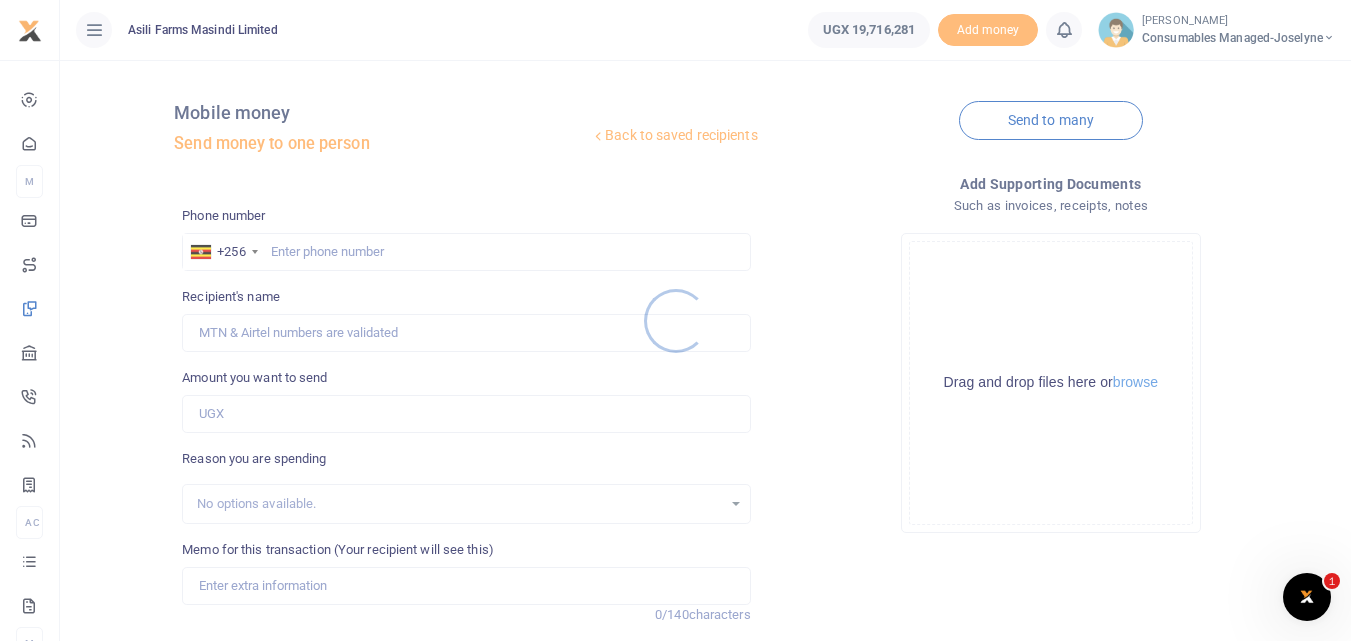 click at bounding box center (675, 320) 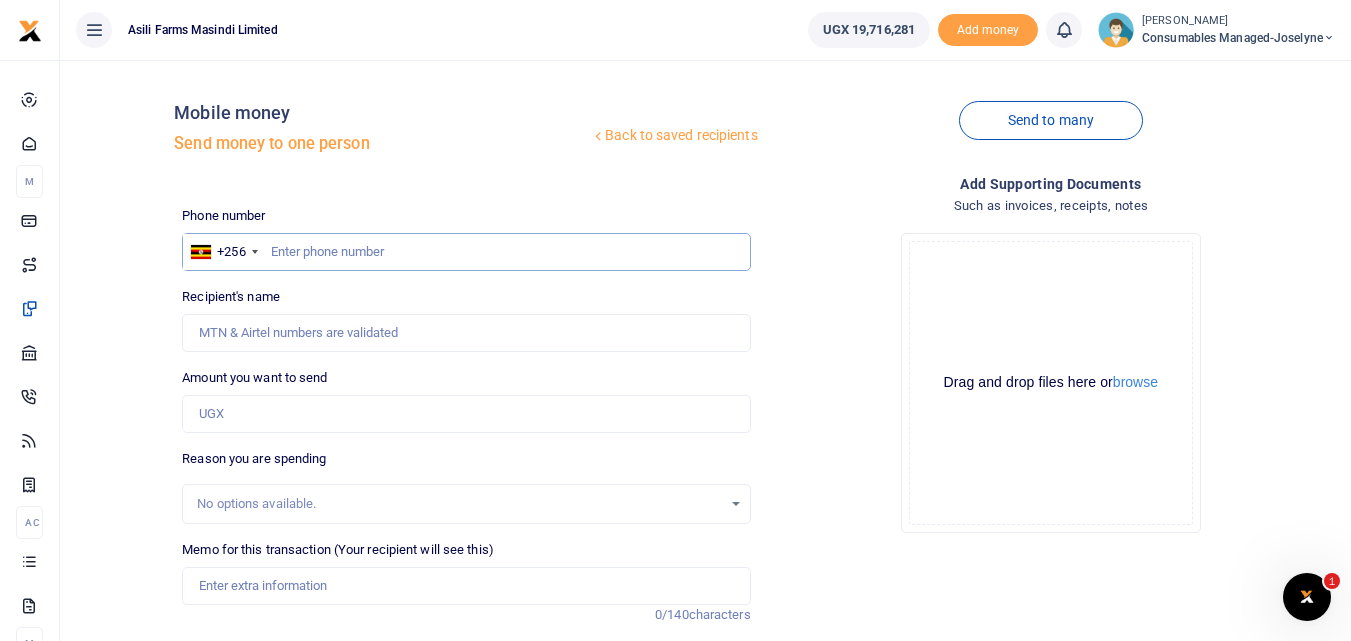 click at bounding box center (466, 252) 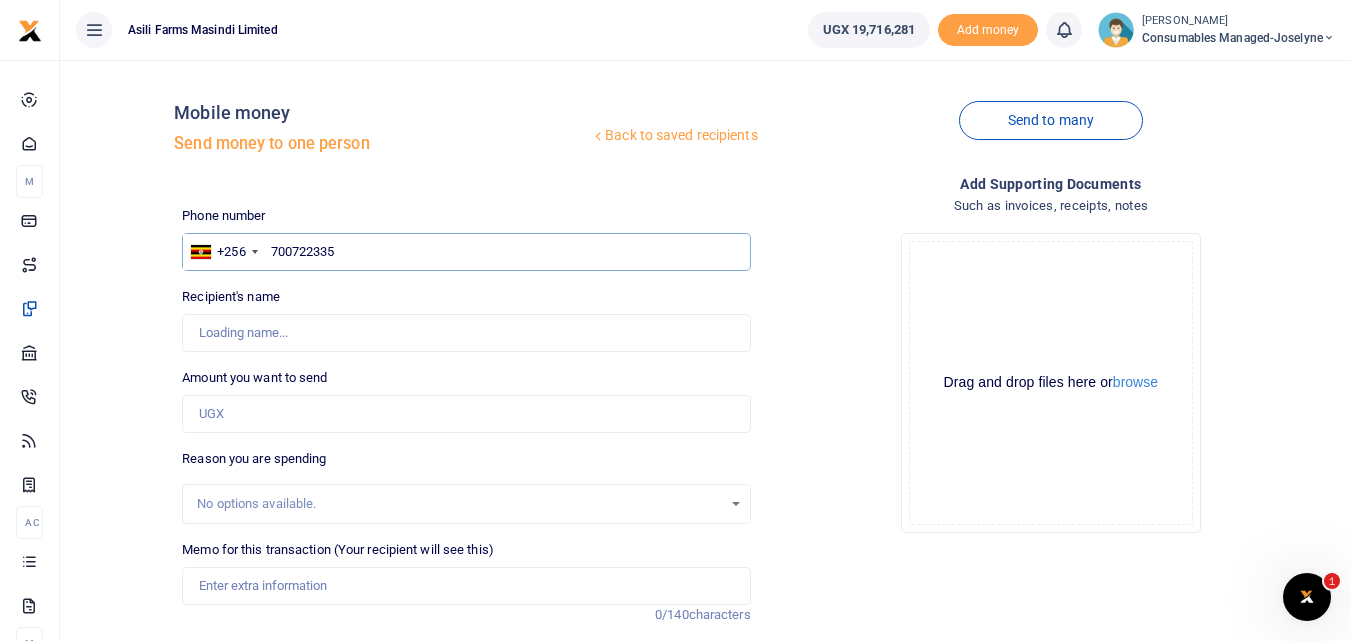 type on "700722335" 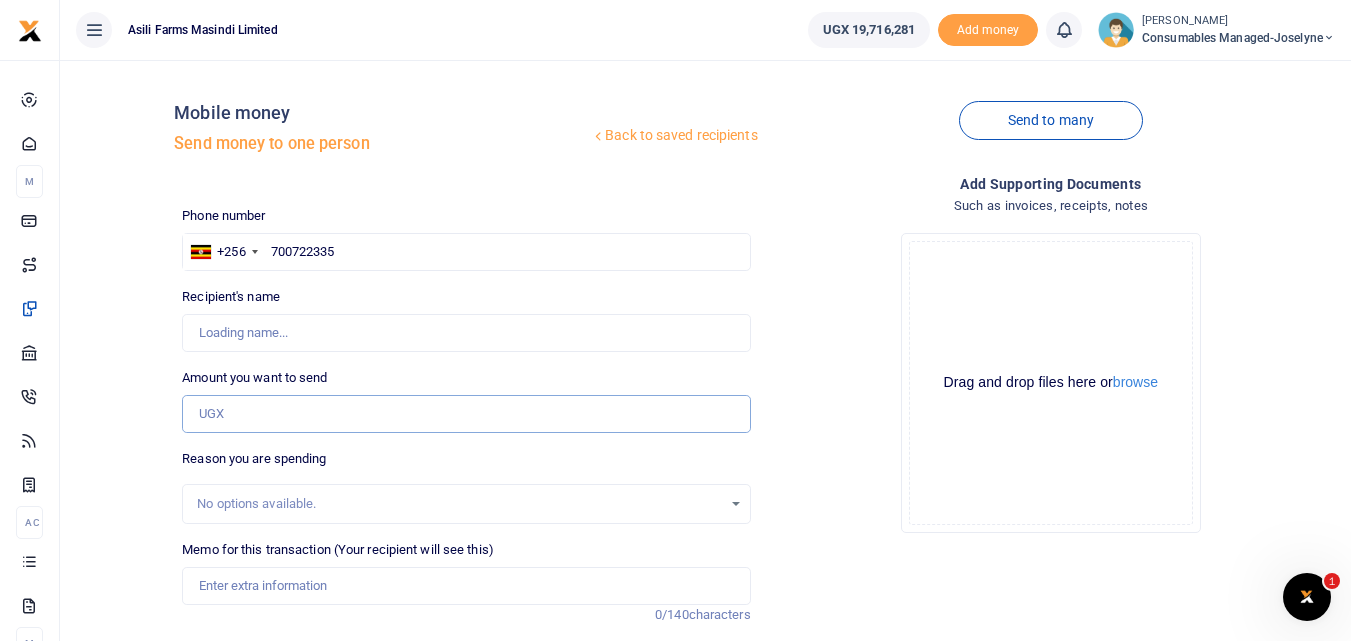 click on "Amount you want to send" at bounding box center [466, 414] 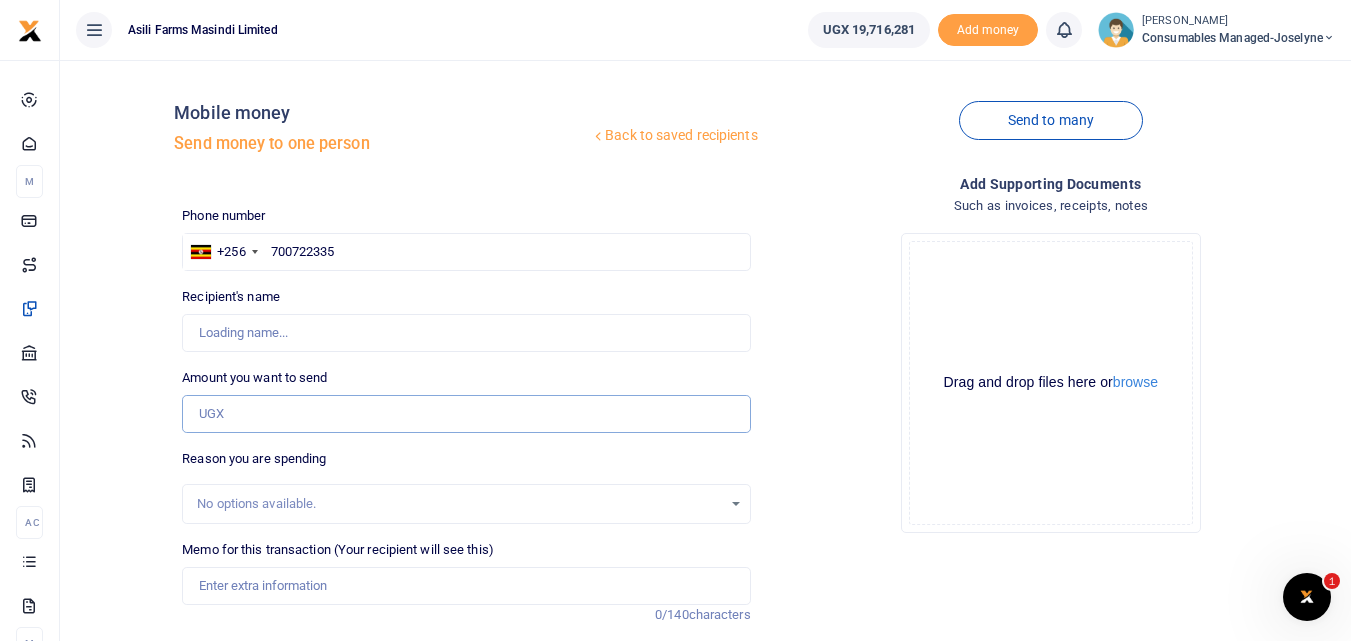 type on "Sekabogo Painento" 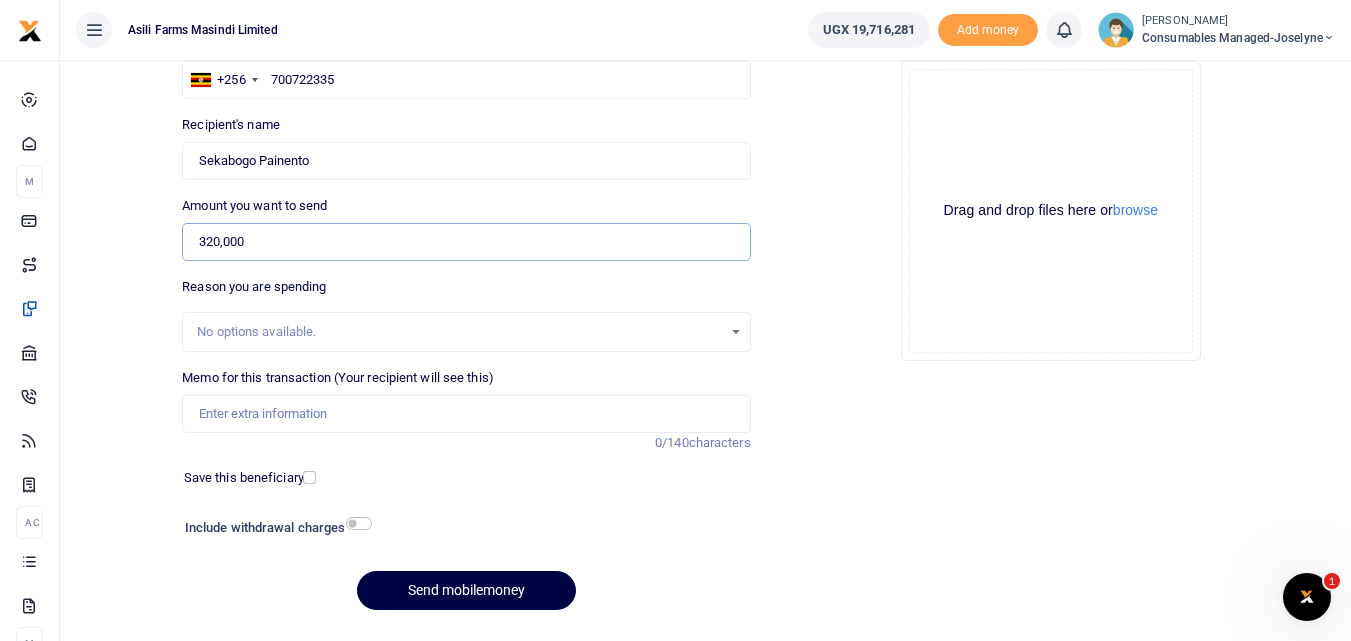 scroll, scrollTop: 189, scrollLeft: 0, axis: vertical 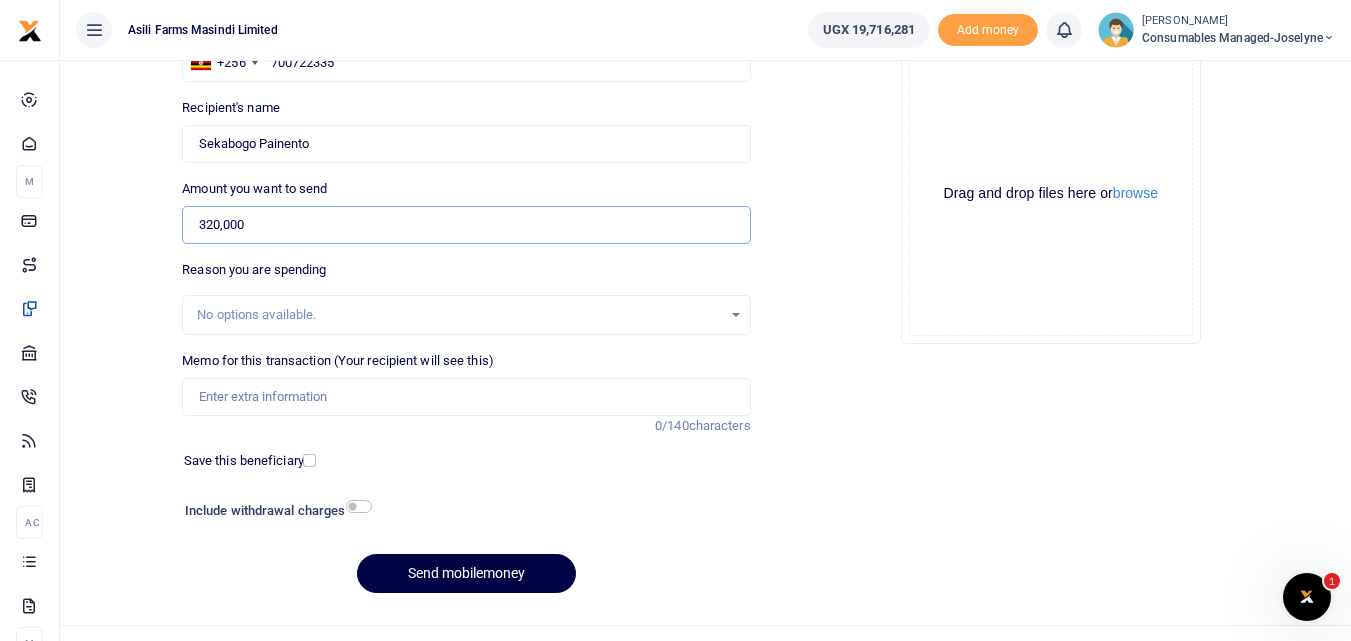 type on "320,000" 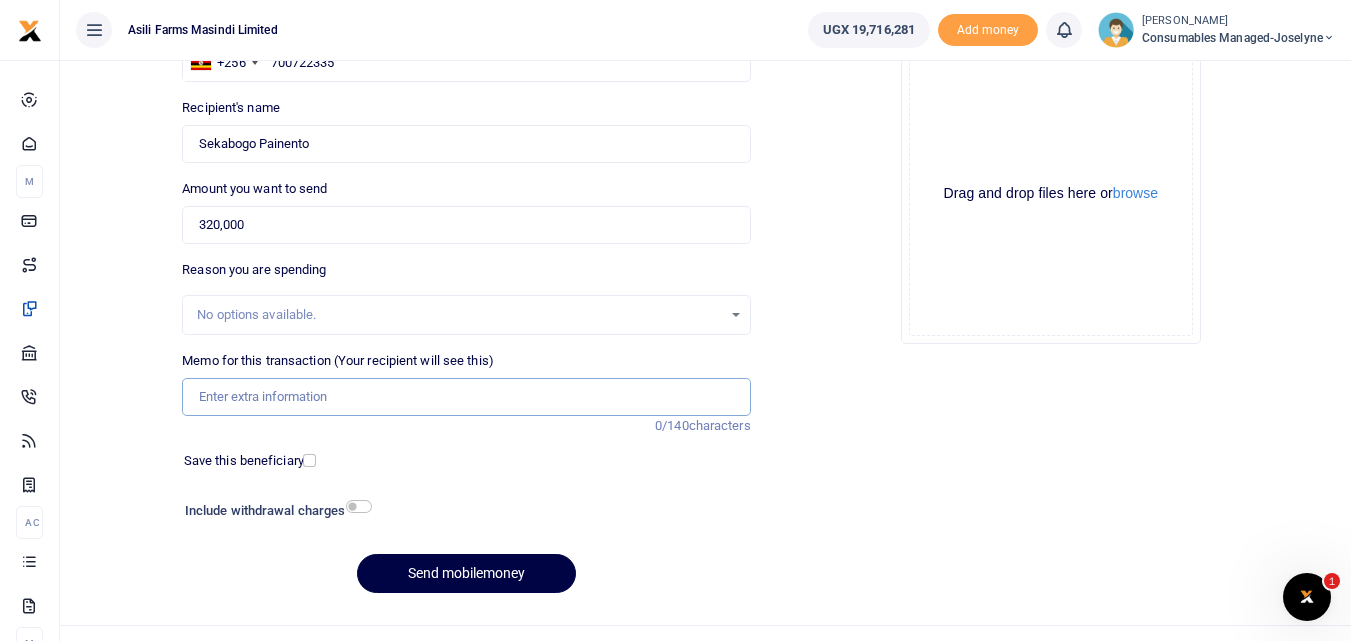 click on "Memo for this transaction (Your recipient will see this)" at bounding box center [466, 397] 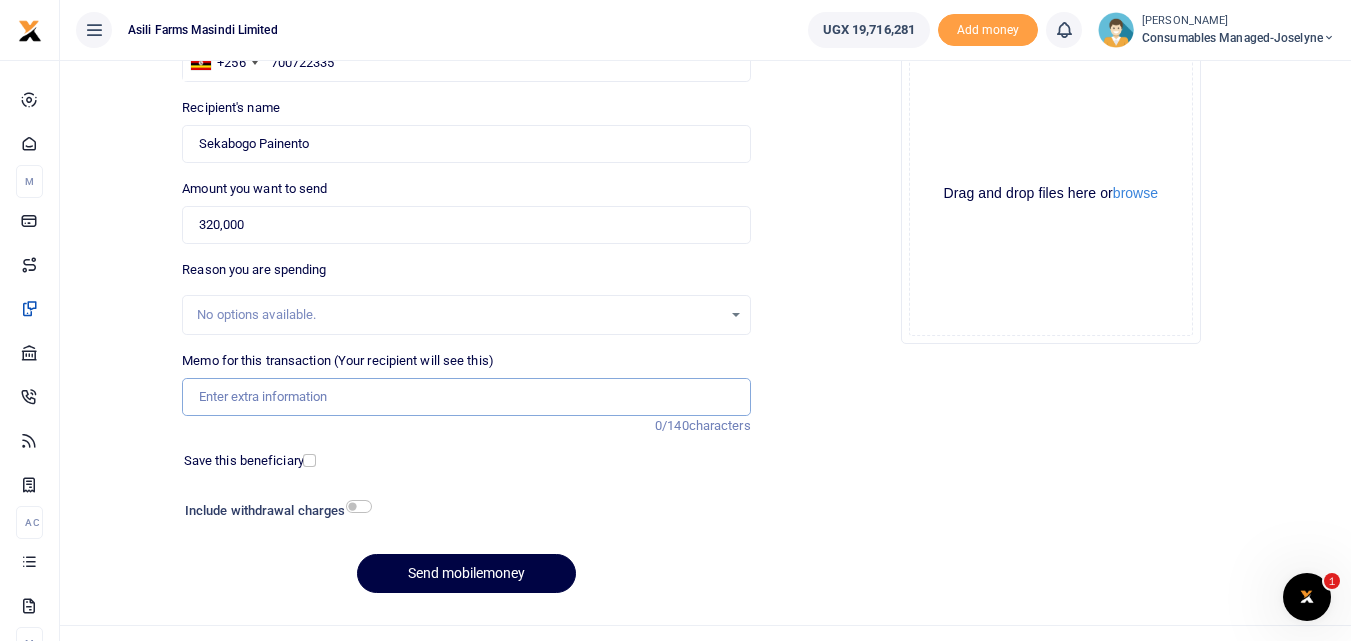 click on "Memo for this transaction (Your recipient will see this)" at bounding box center [466, 397] 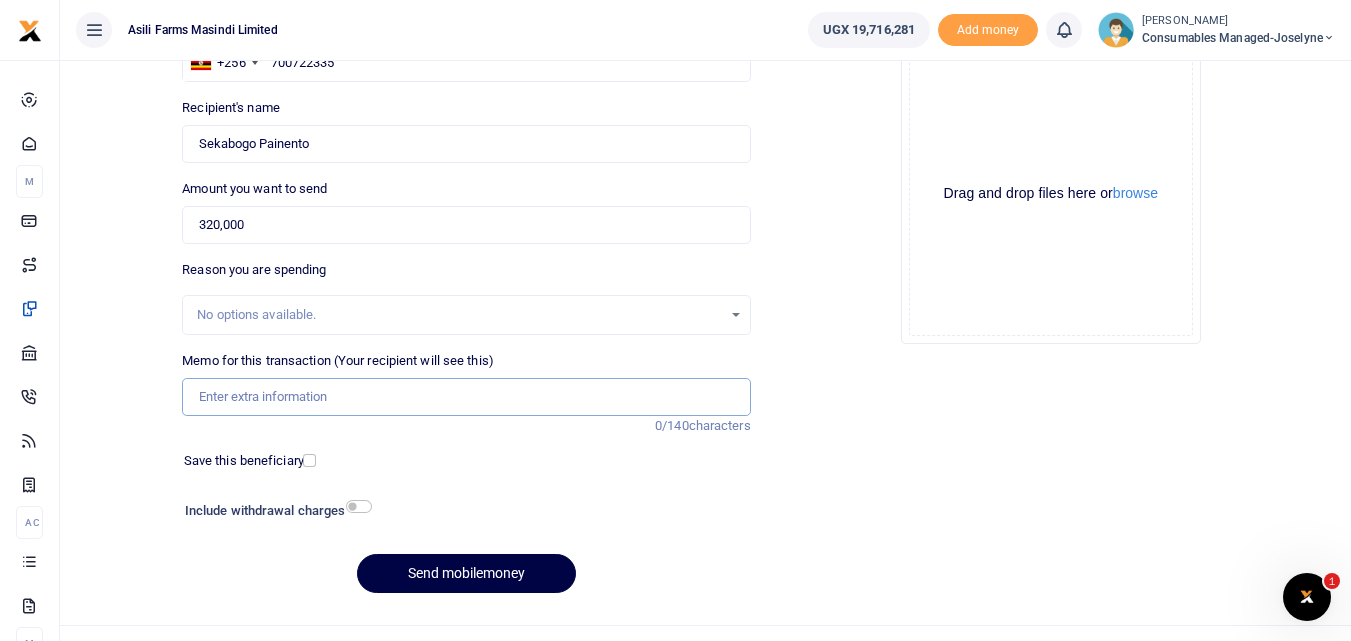 paste on "WK 28 /001 / 11" 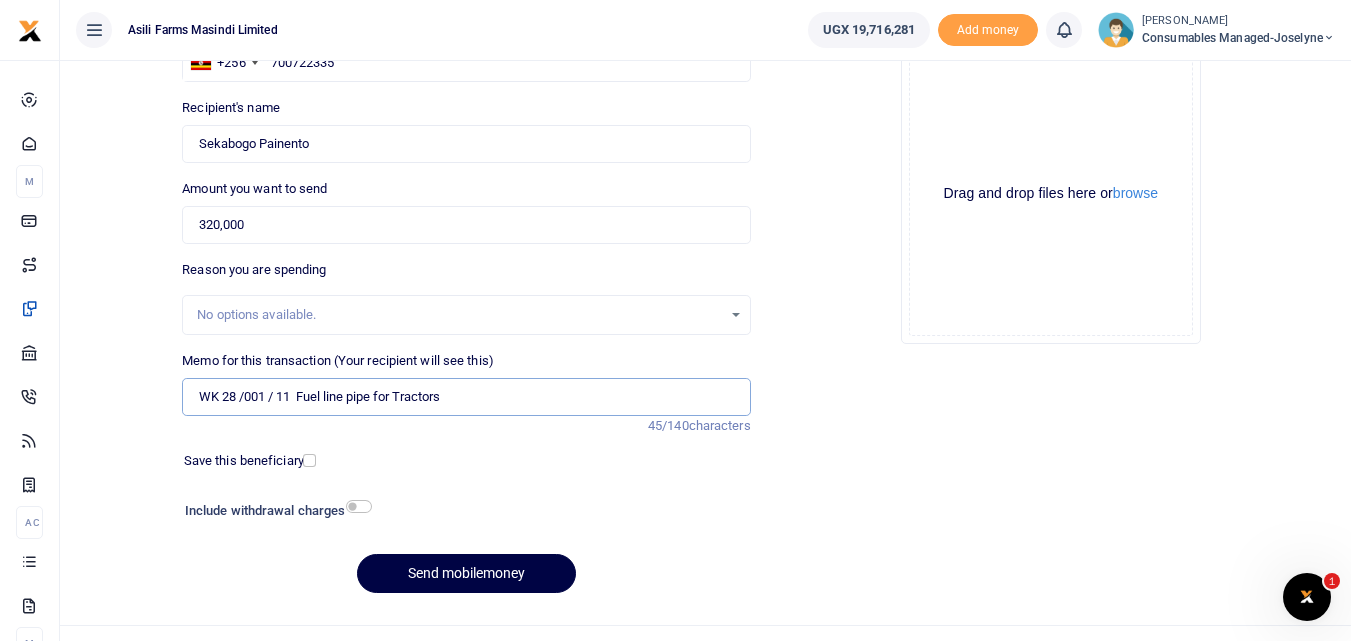click on "WK 28 /001 / 11  Fuel line pipe for Tractors" at bounding box center (466, 397) 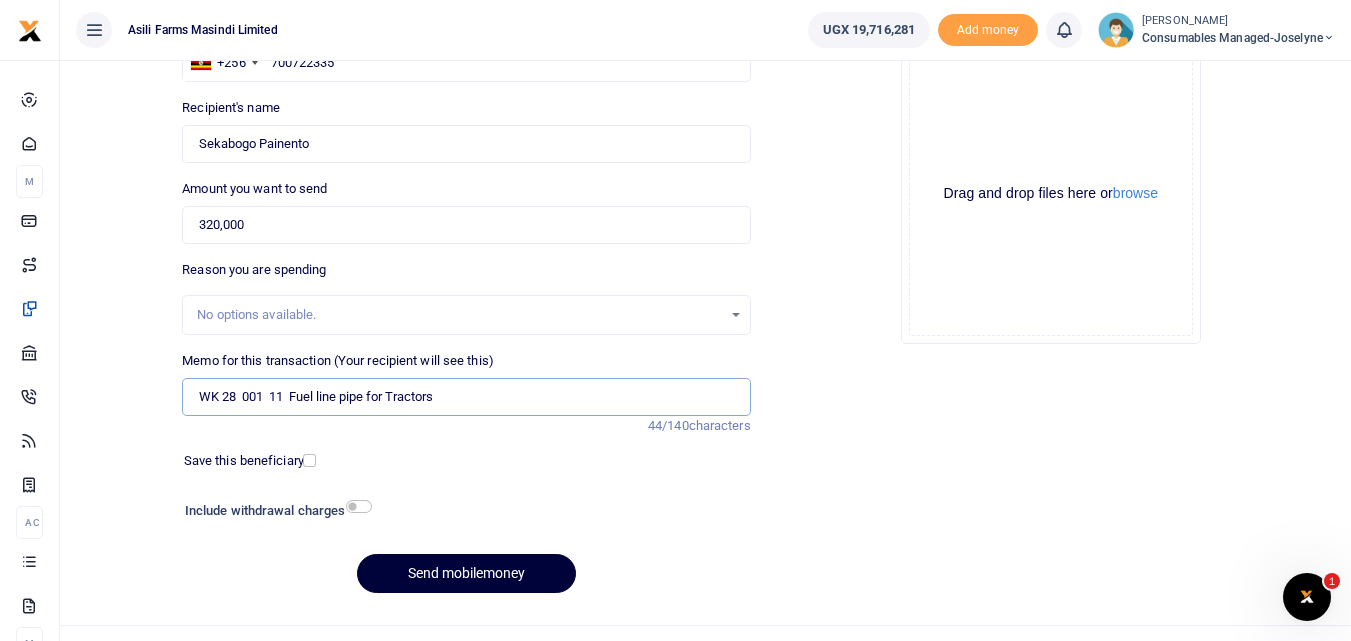 type on "WK 28  001  11  Fuel line pipe for Tractors" 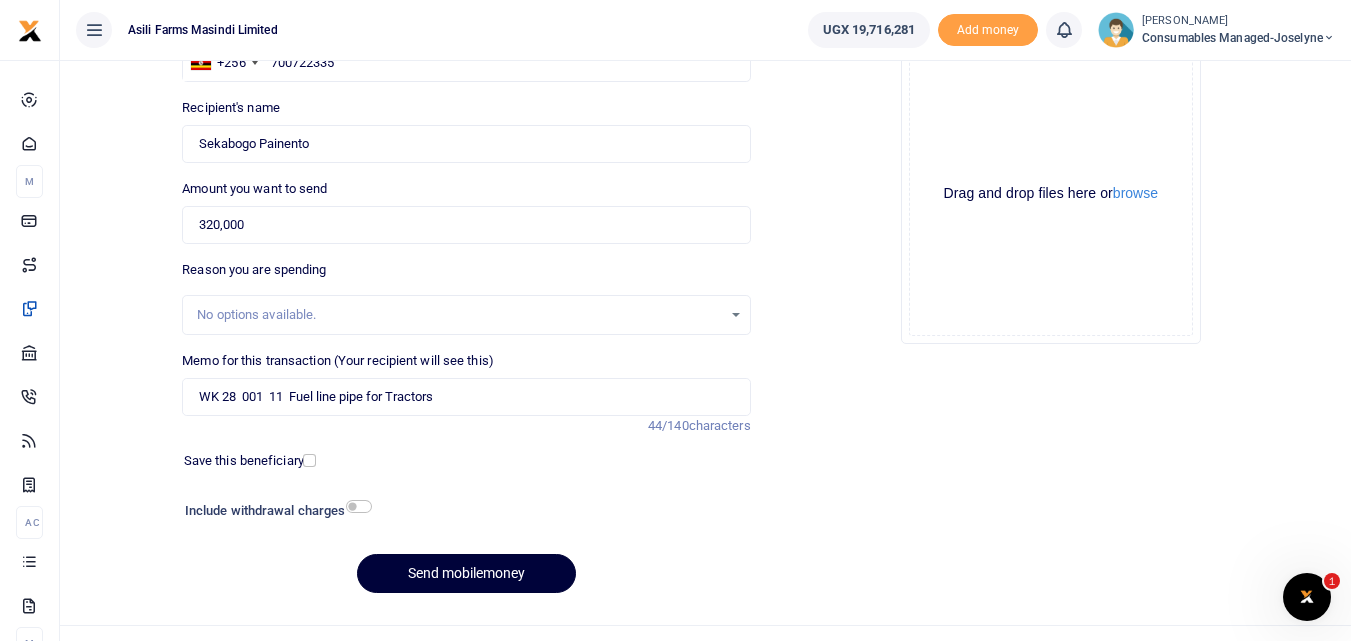 click on "Send mobilemoney" at bounding box center [466, 573] 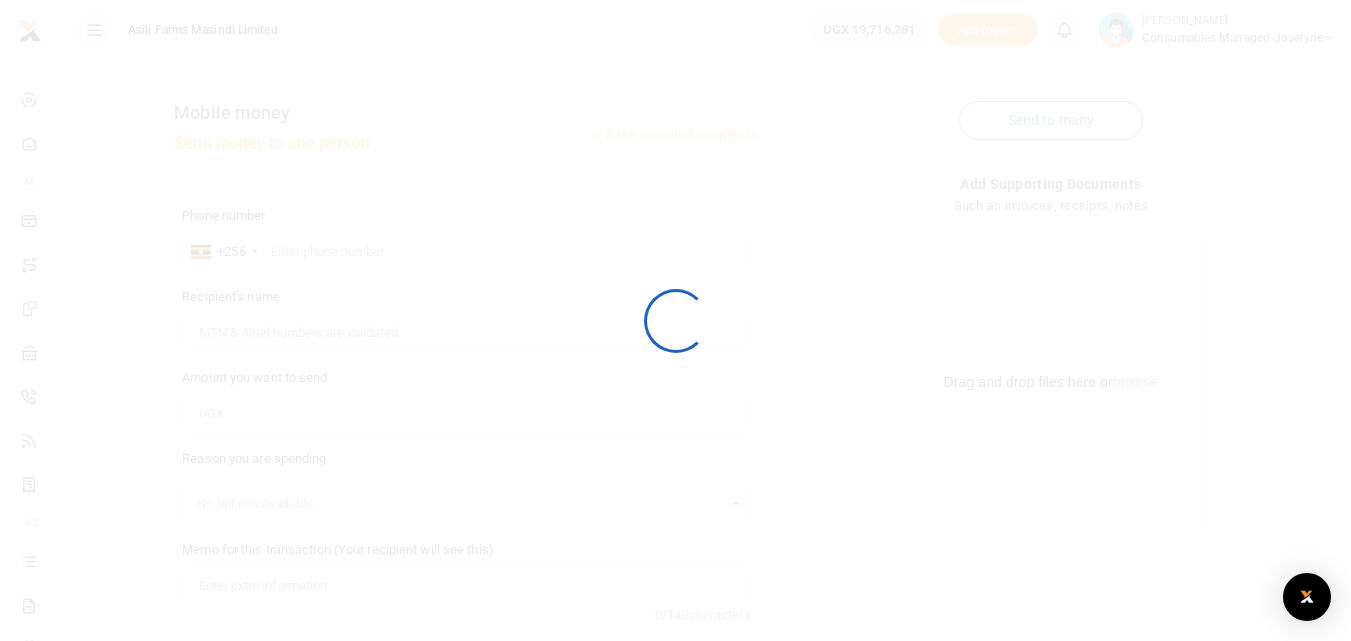 scroll, scrollTop: 189, scrollLeft: 0, axis: vertical 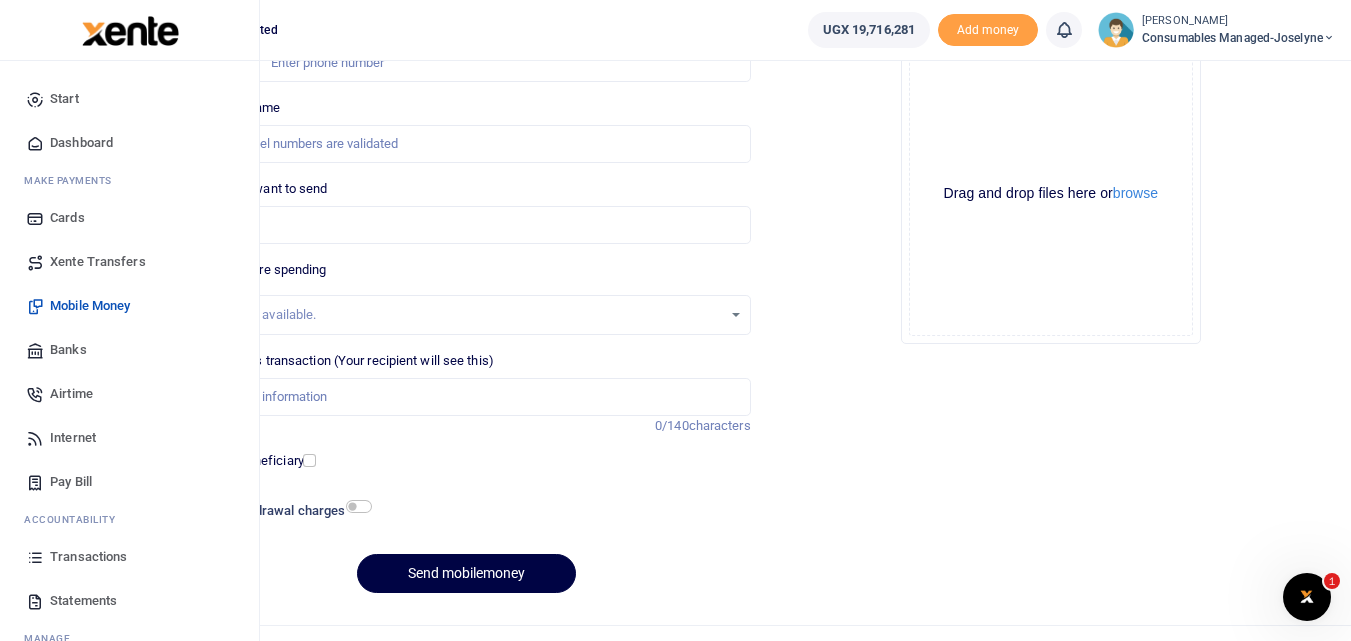 click on "Transactions" at bounding box center [129, 557] 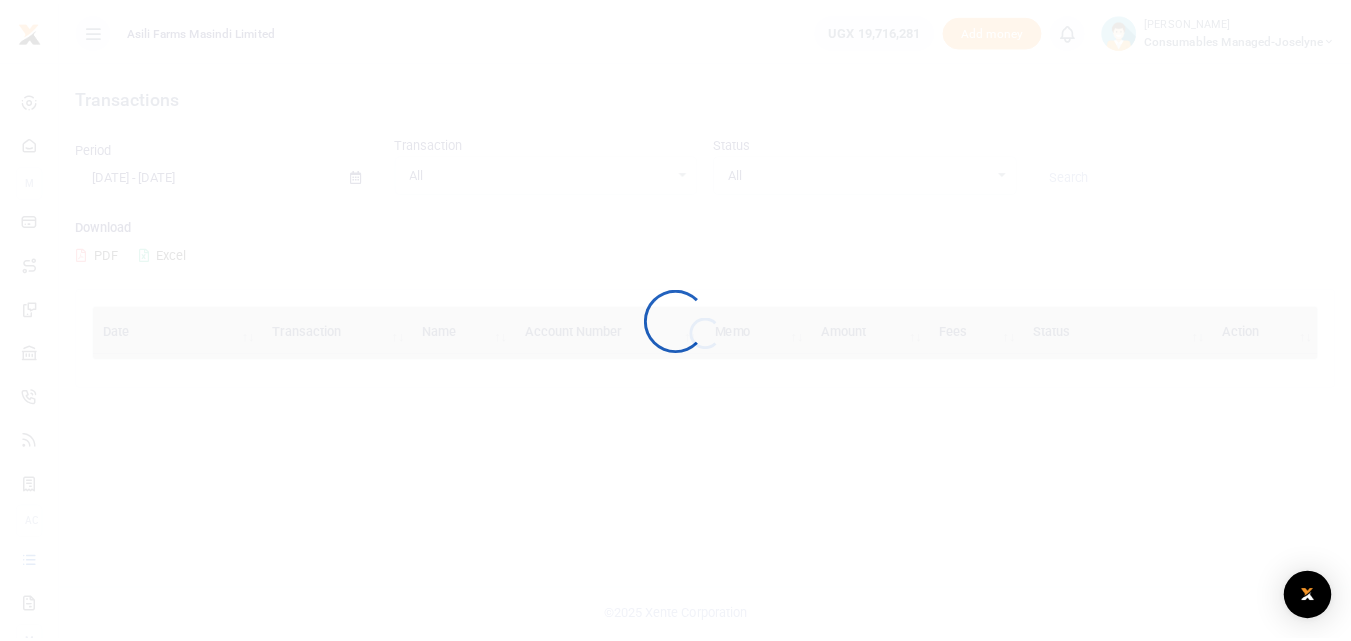 scroll, scrollTop: 0, scrollLeft: 0, axis: both 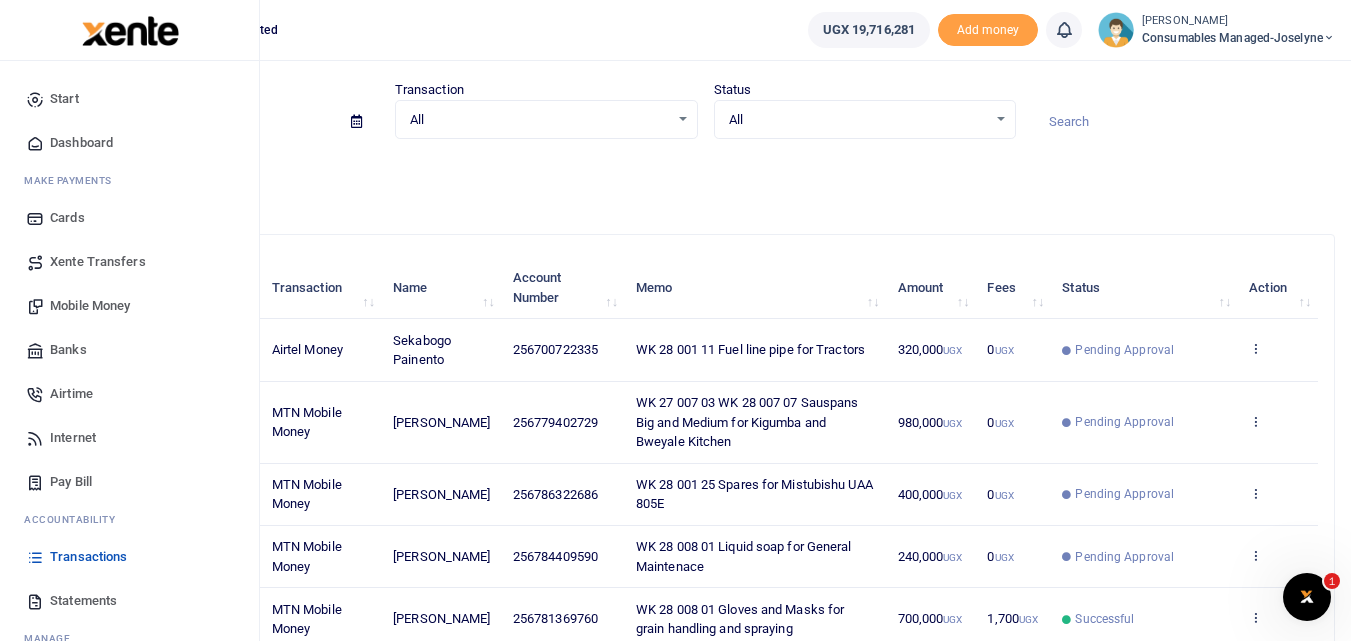 click on "Mobile Money" at bounding box center (90, 306) 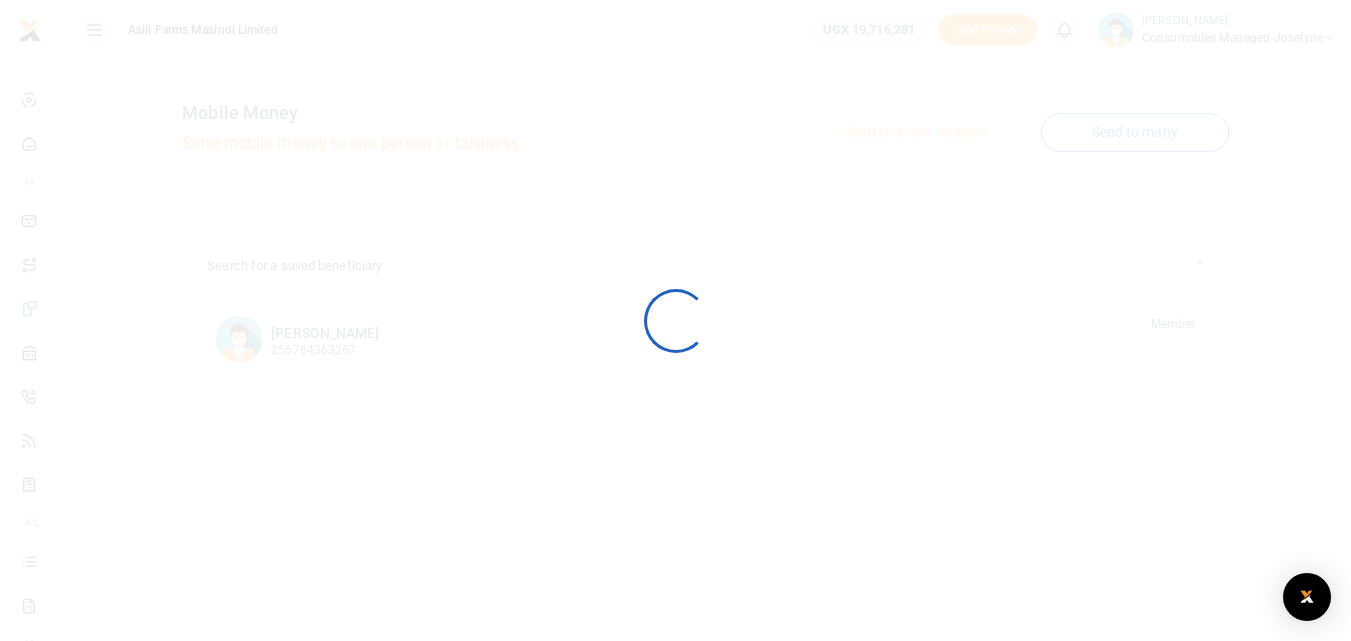 scroll, scrollTop: 0, scrollLeft: 0, axis: both 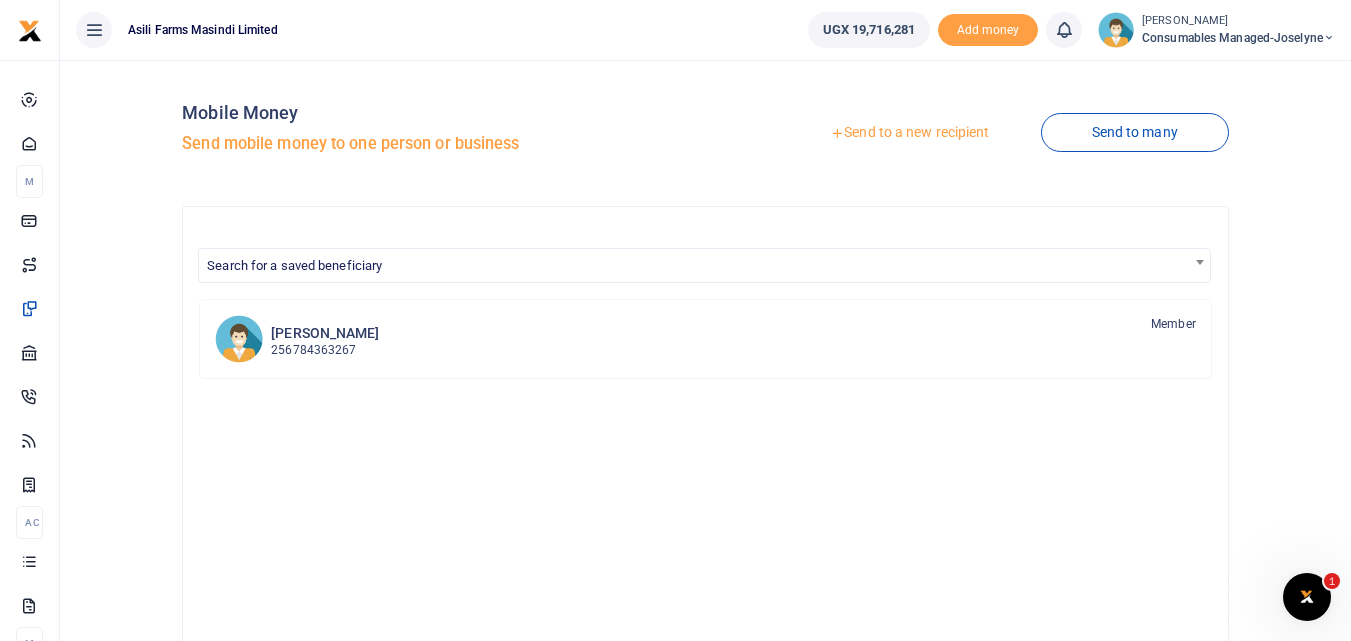 click at bounding box center [675, 320] 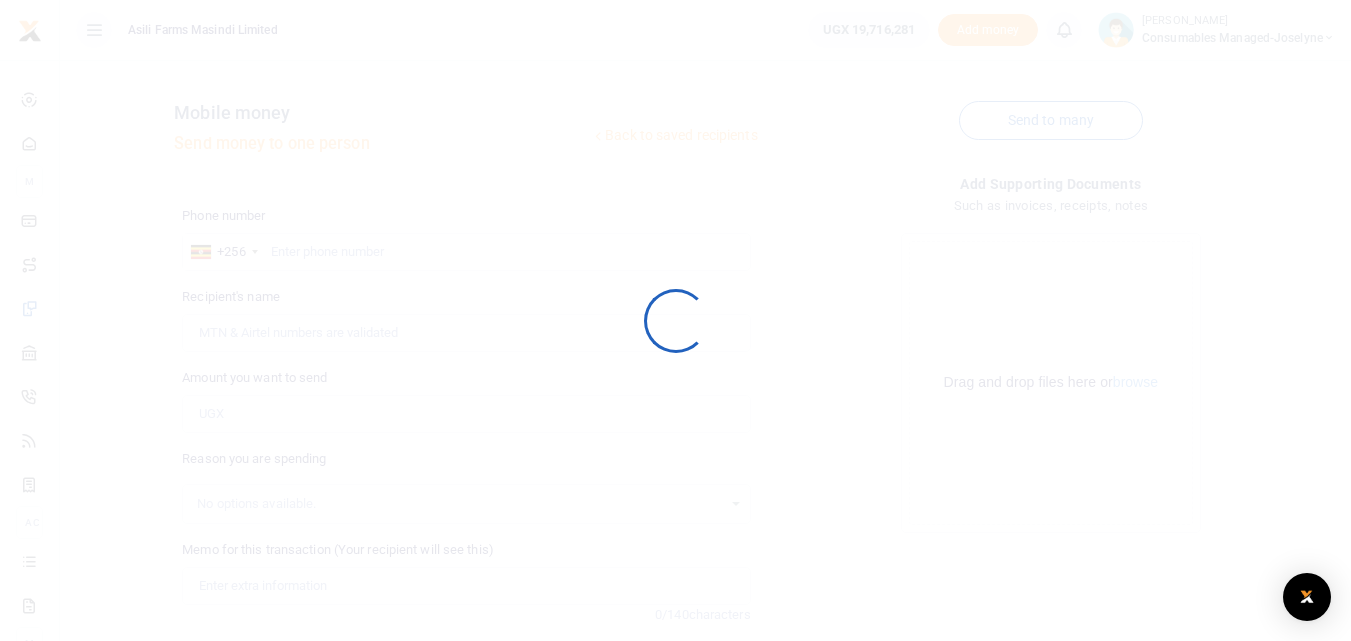 scroll, scrollTop: 0, scrollLeft: 0, axis: both 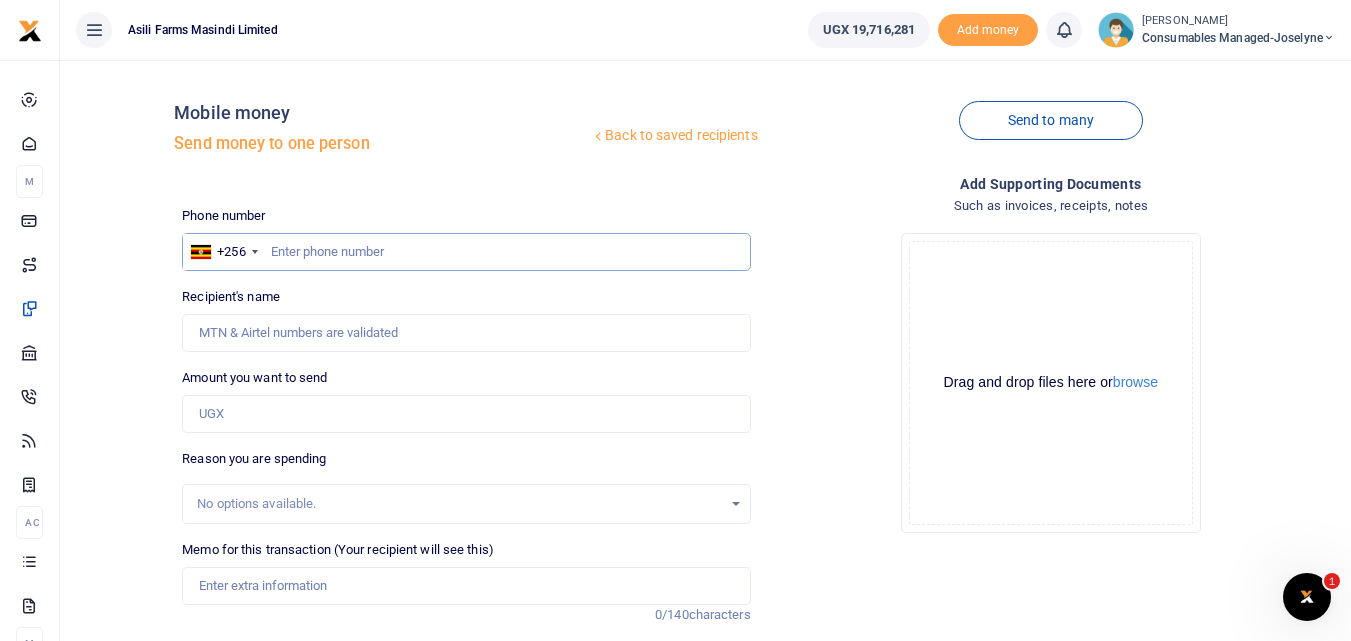 click at bounding box center [466, 252] 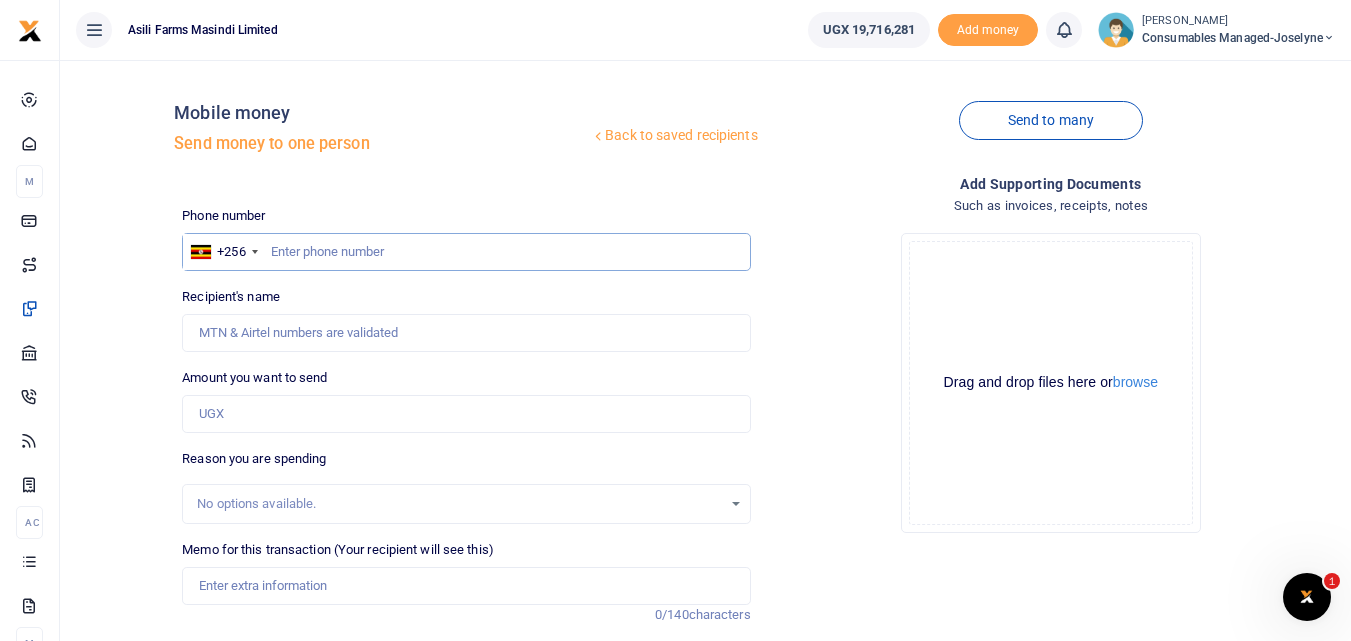 click at bounding box center [466, 252] 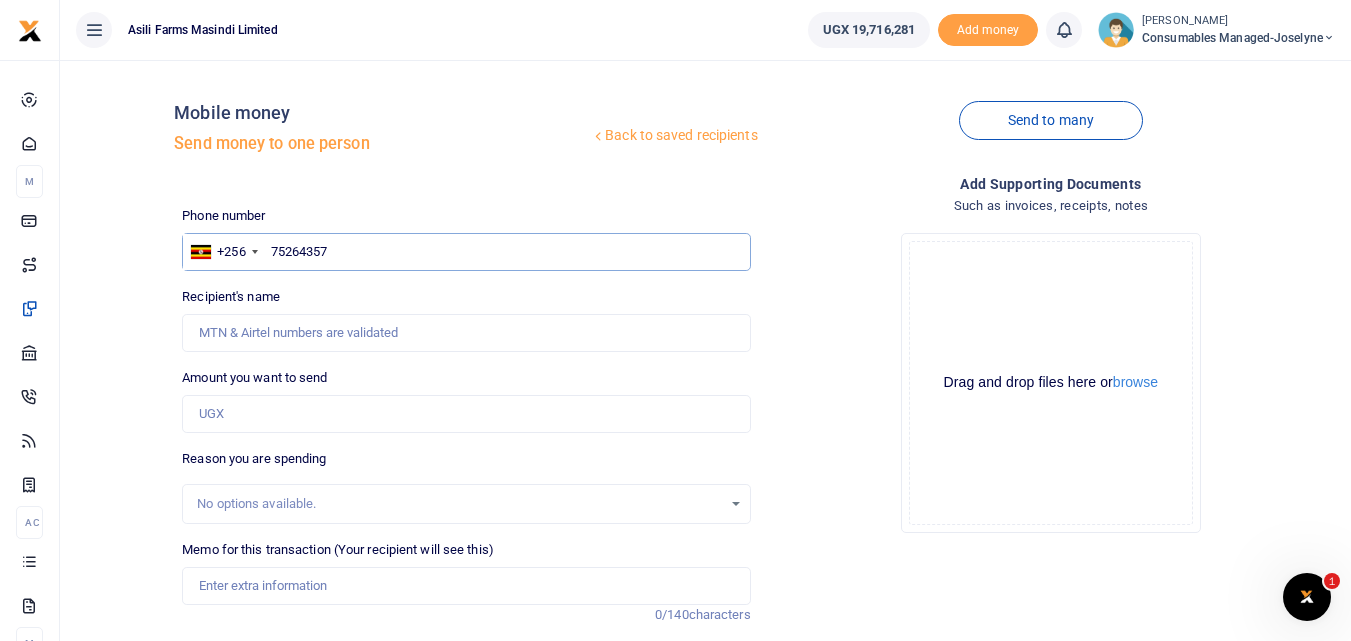 type on "752643572" 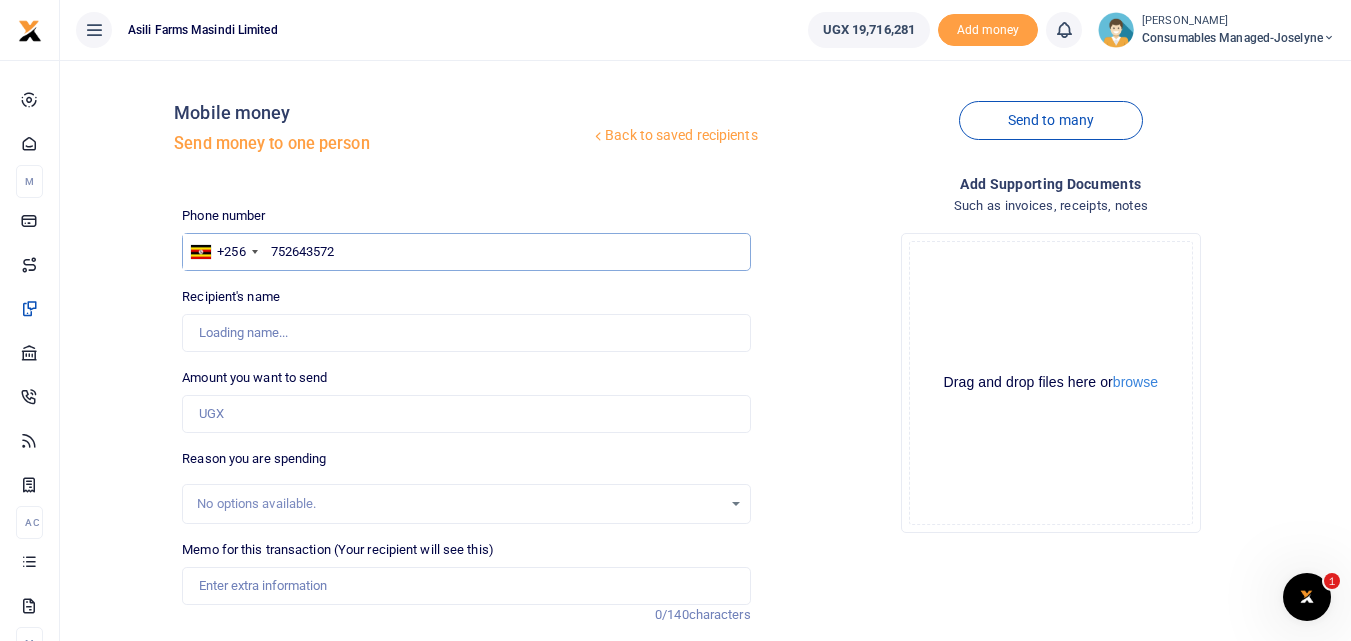 type on "Deusdeditampumuza Ssesaazi" 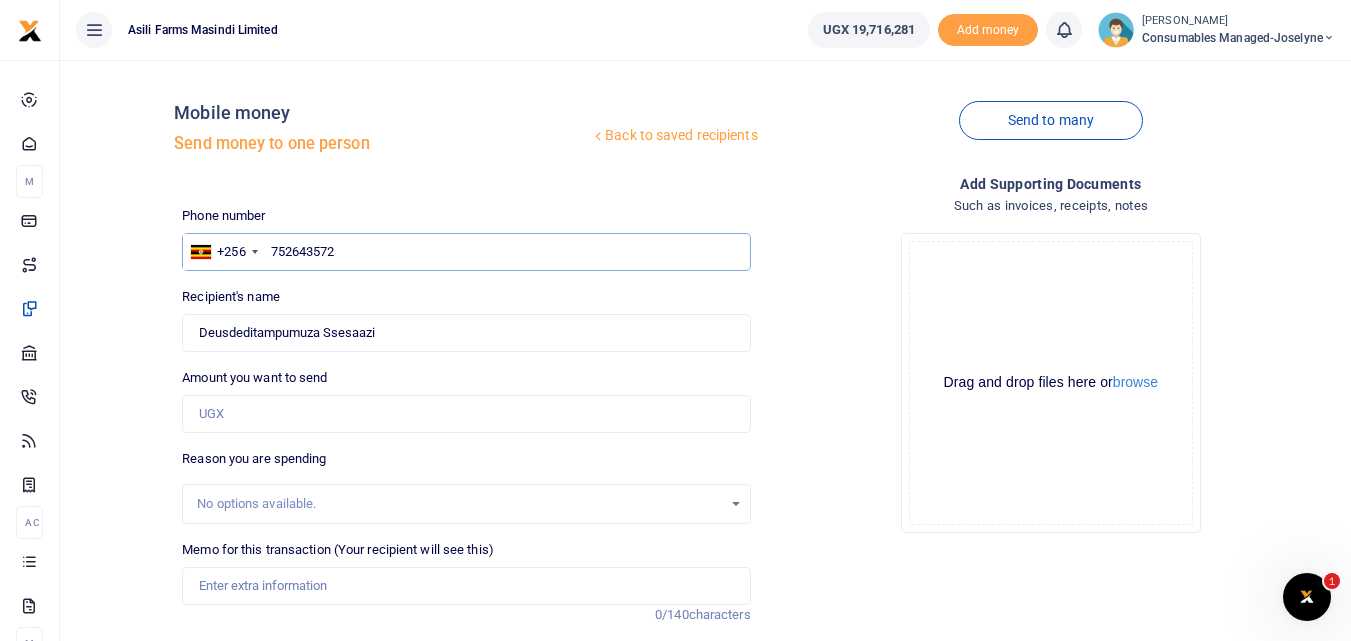 type on "752643572" 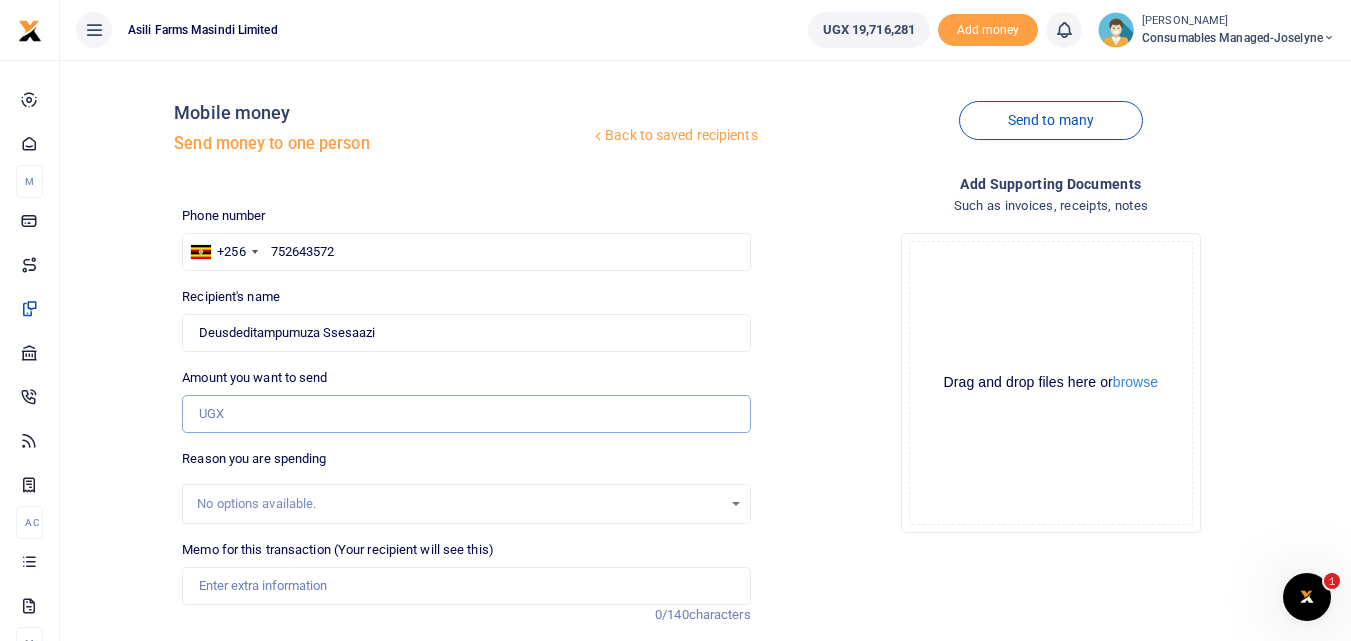 click on "Amount you want to send" at bounding box center [466, 414] 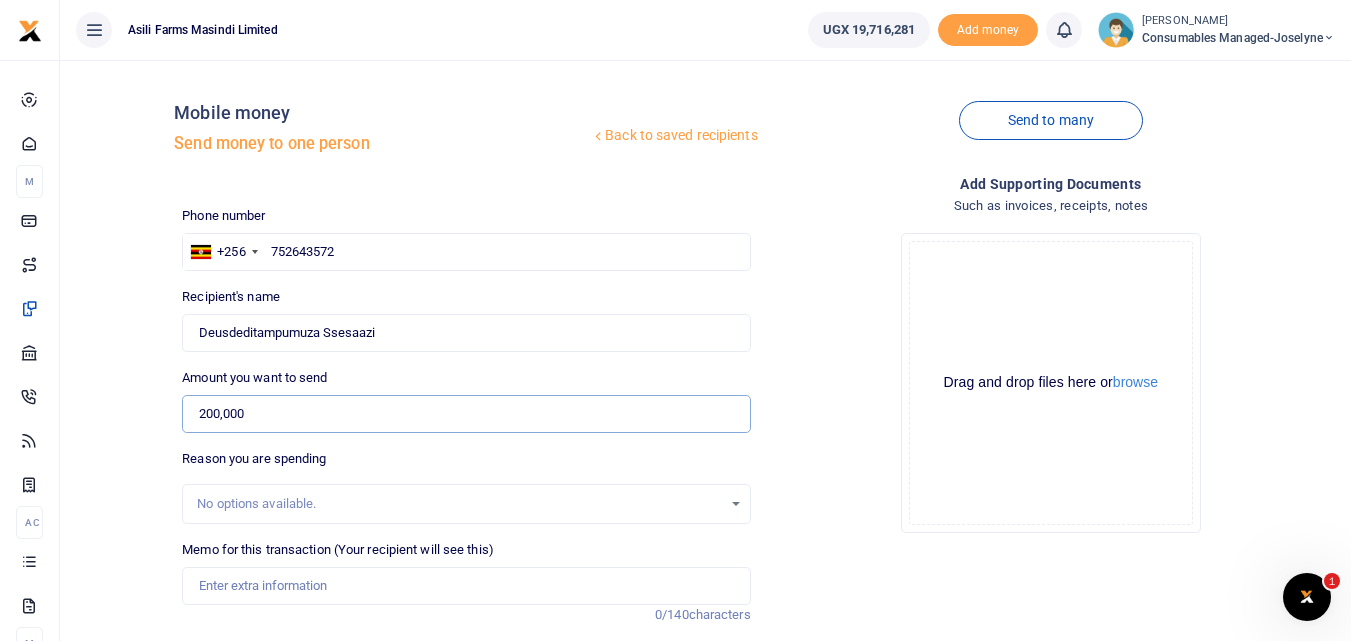 scroll, scrollTop: 225, scrollLeft: 0, axis: vertical 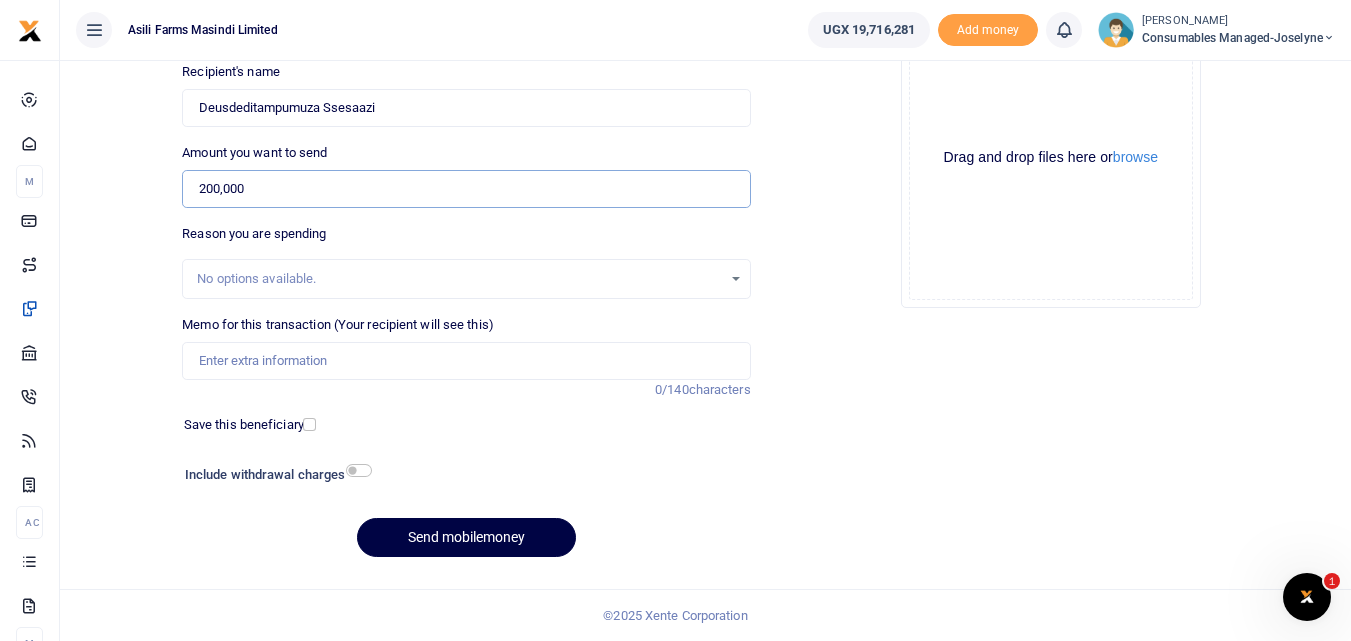 type on "200,000" 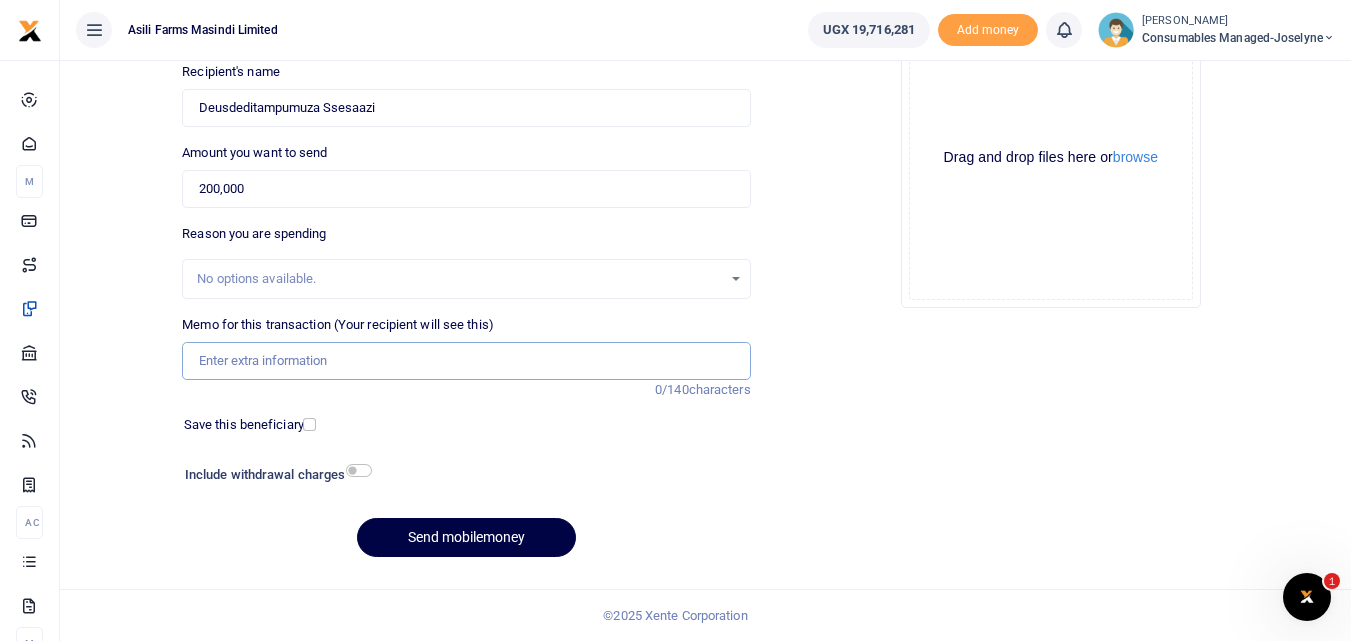 click on "Memo for this transaction (Your recipient will see this)" at bounding box center (466, 361) 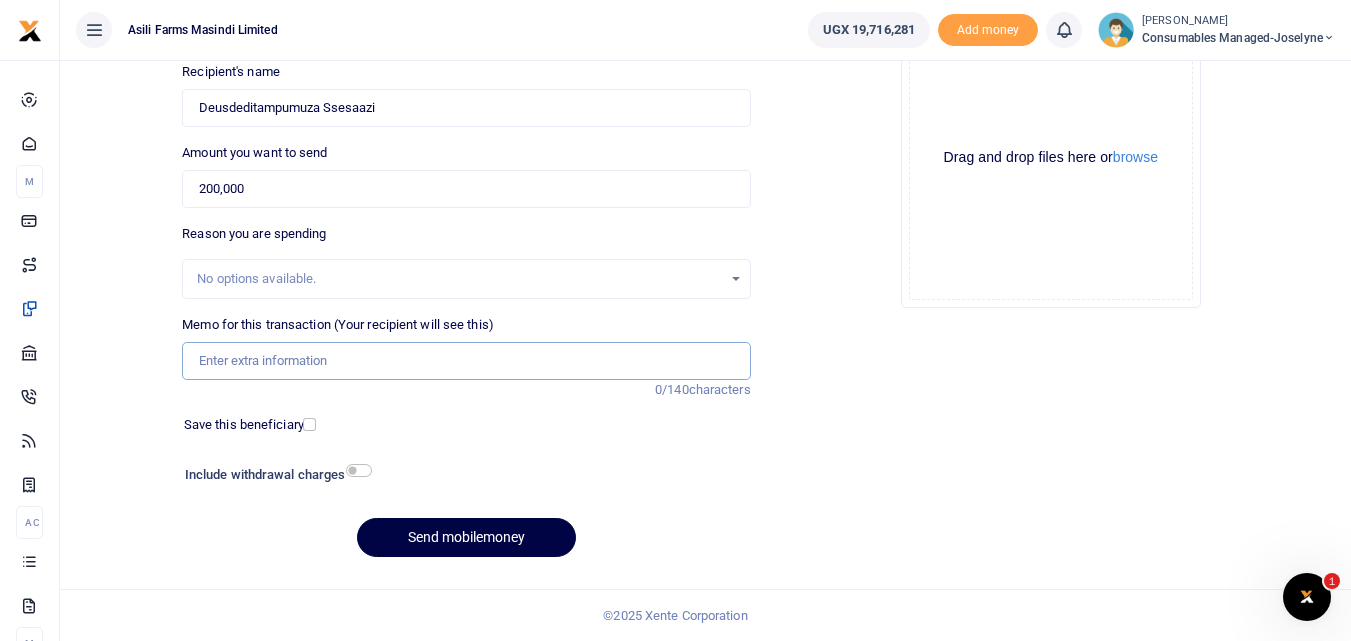 paste on "WK 28 /001 / 11" 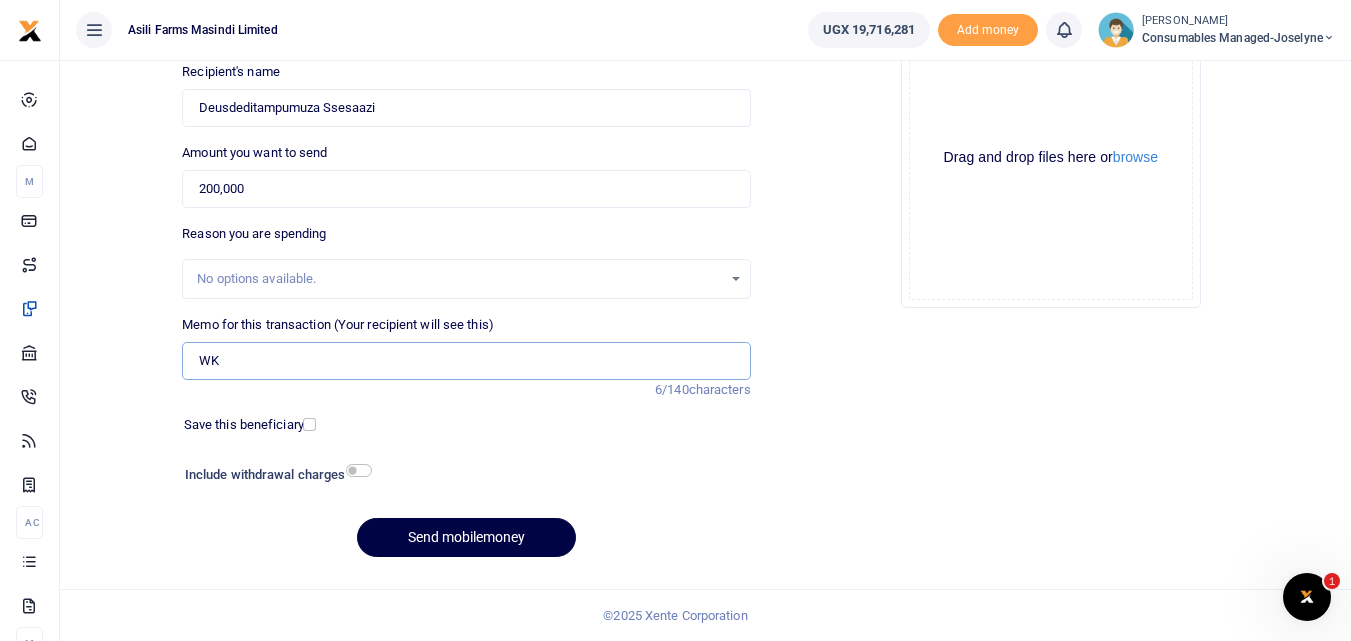 type on "W" 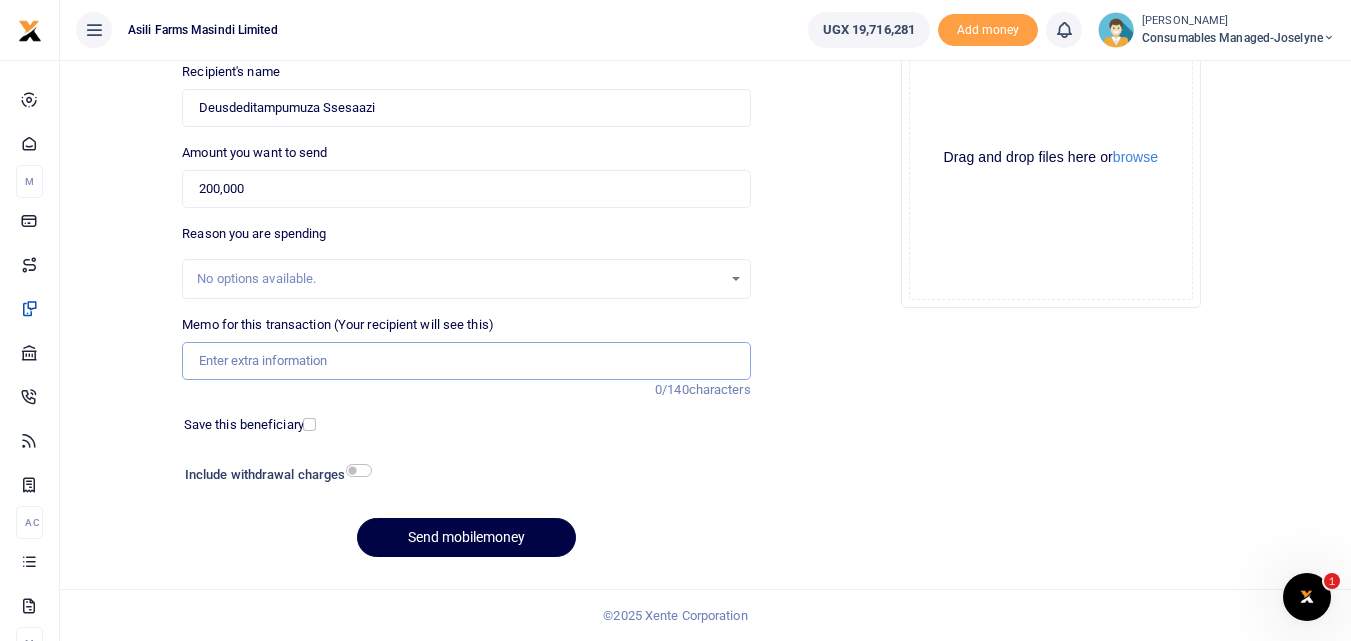 click on "Memo for this transaction (Your recipient will see this)" at bounding box center [466, 361] 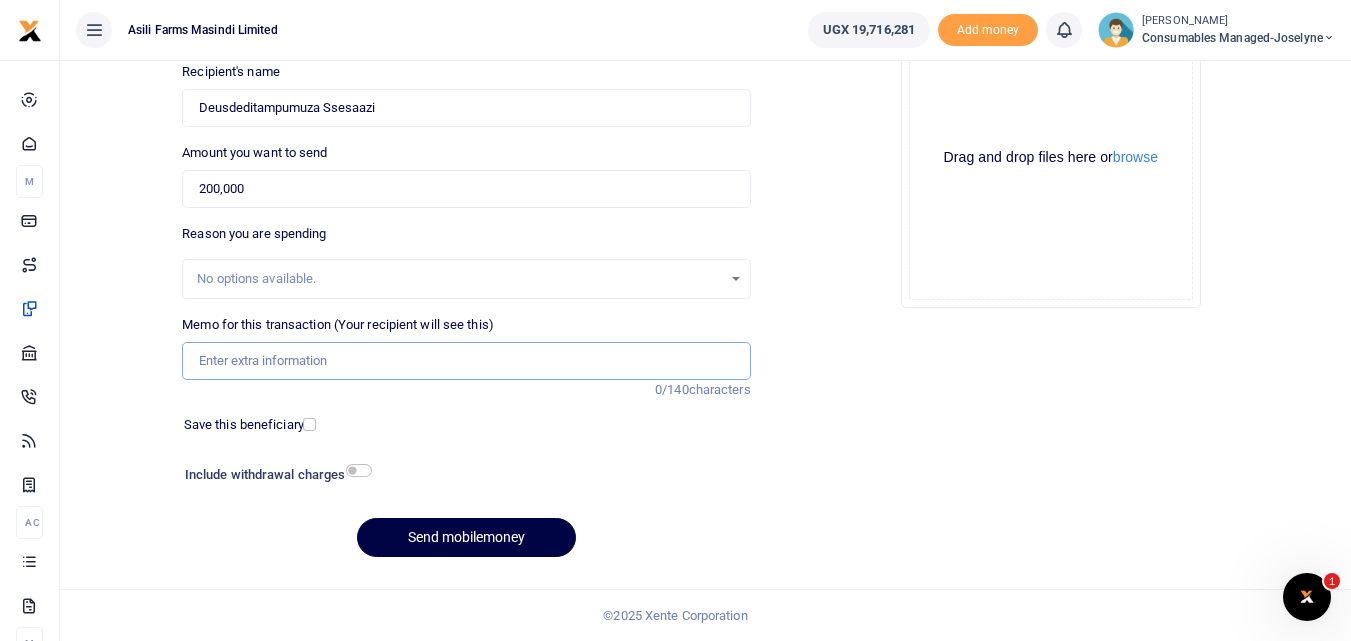 paste on "WK 28 /001 / 07" 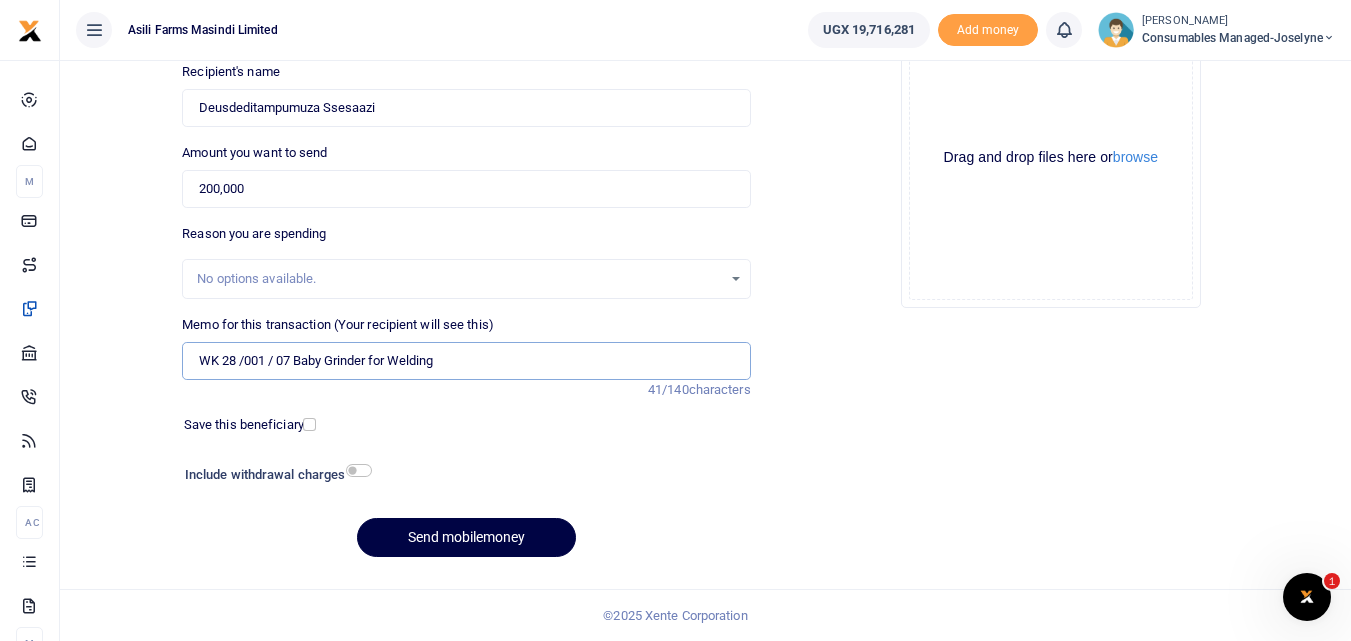 click on "WK 28 /001 / 07 Baby Grinder for Welding" at bounding box center (466, 361) 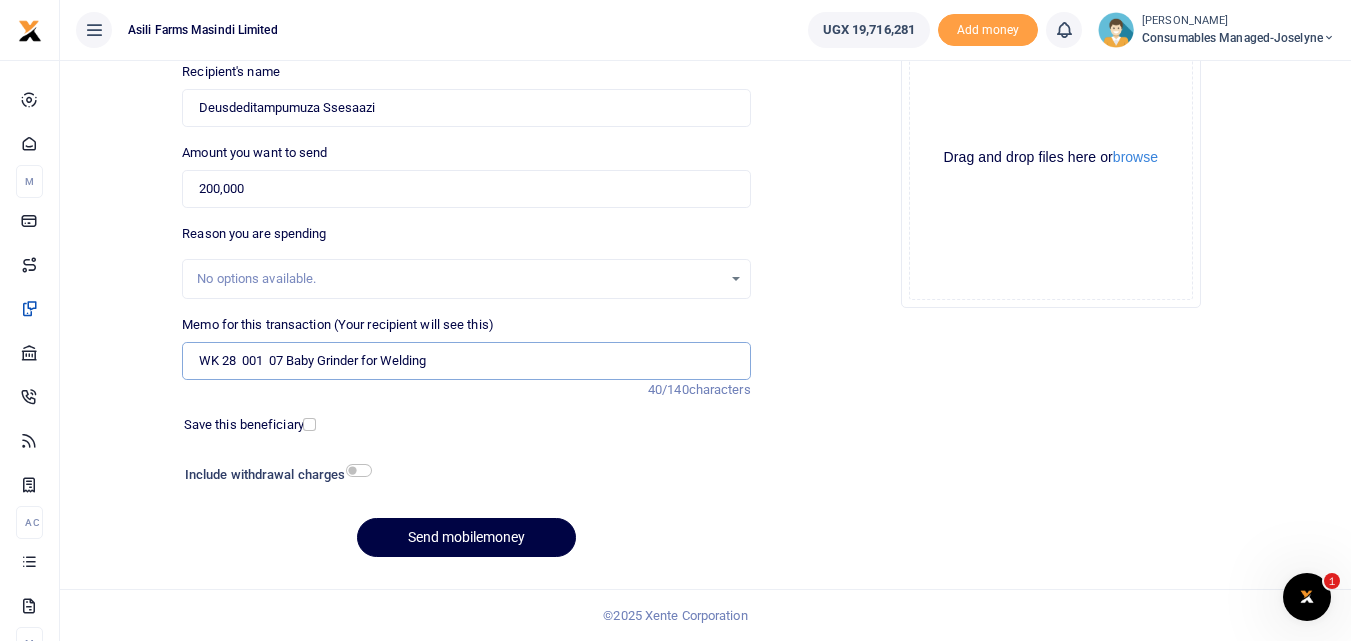 type on "WK 28  001  07 Baby Grinder for Welding" 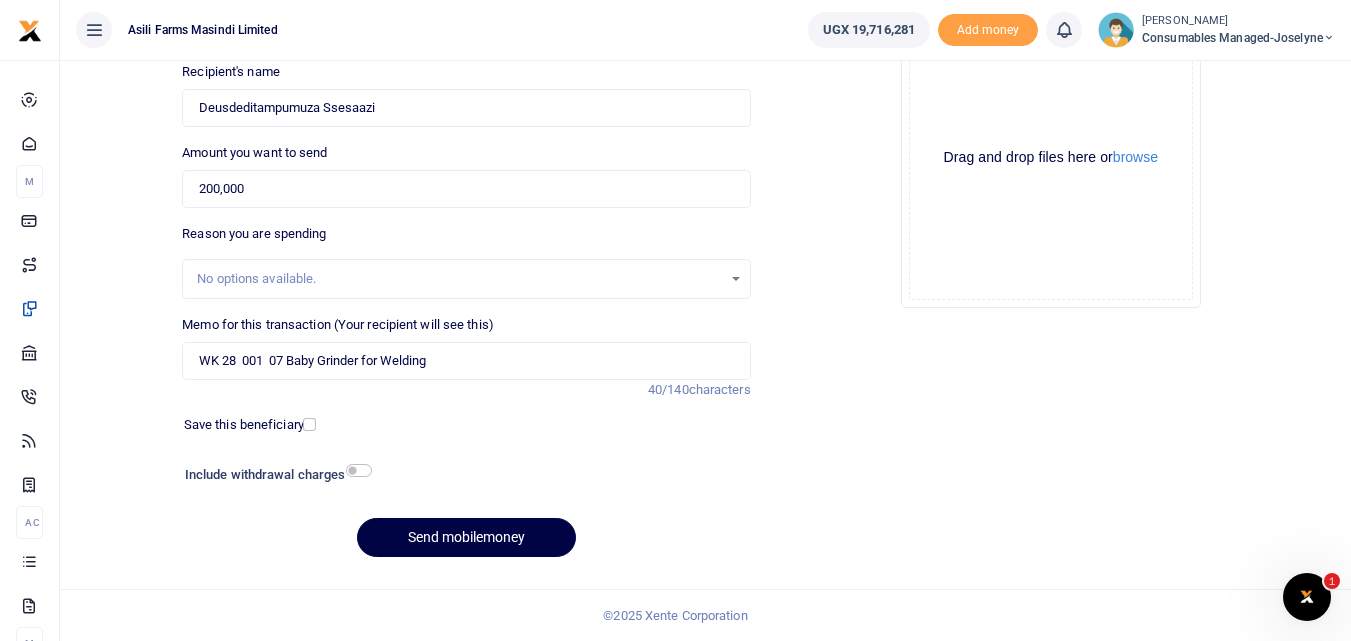 click on "Phone number
+256 Uganda +256 752643572
Phone is required.
Recipient's name
Found
Name is required.
Amount you want to send
200,000
Amount is required.
40/140" at bounding box center [466, 277] 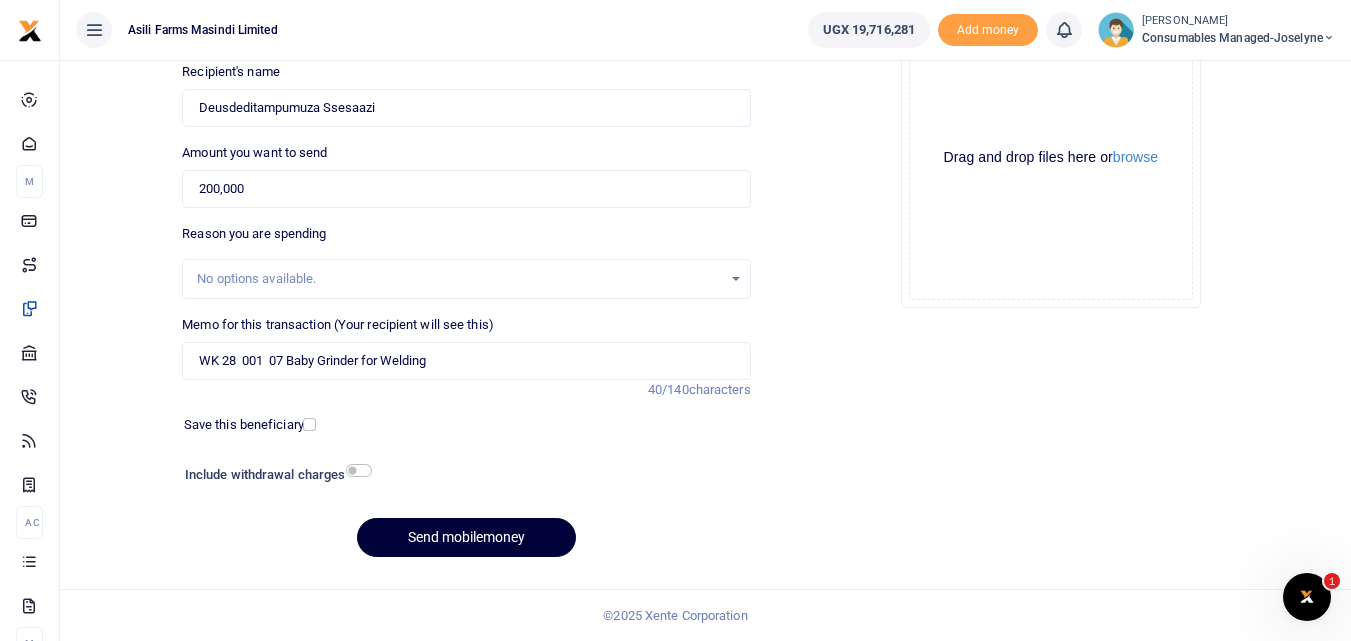 click on "Send mobilemoney" at bounding box center [466, 537] 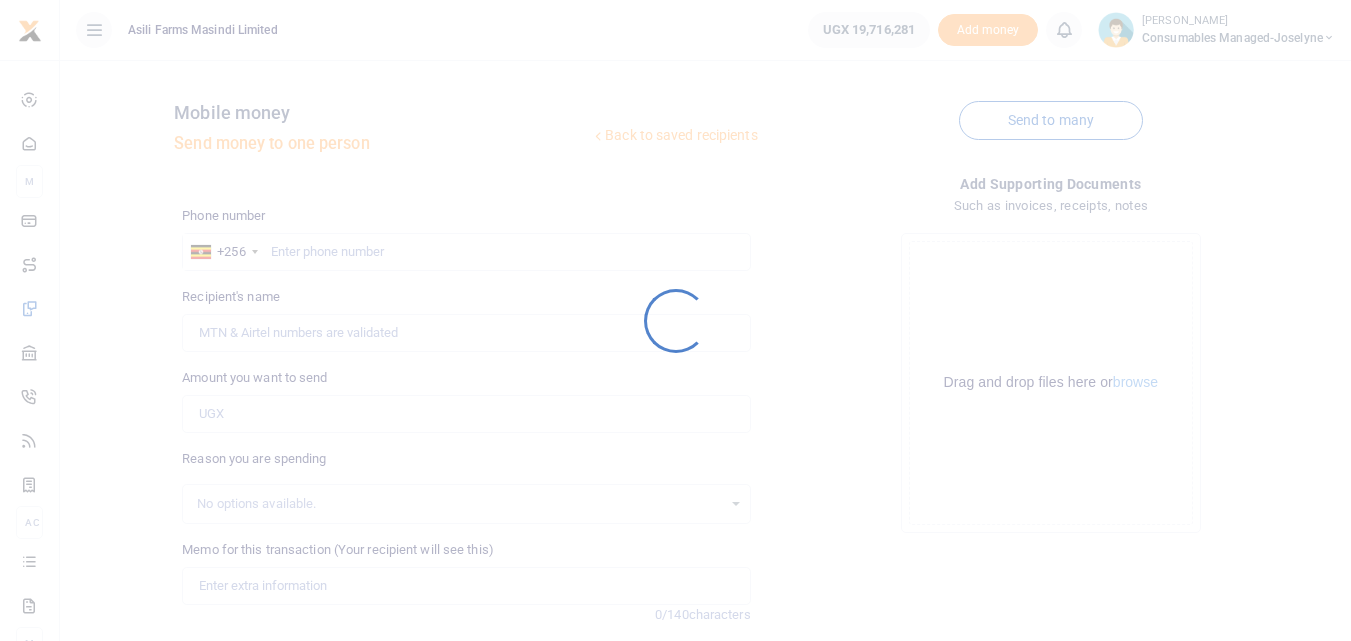 scroll, scrollTop: 225, scrollLeft: 0, axis: vertical 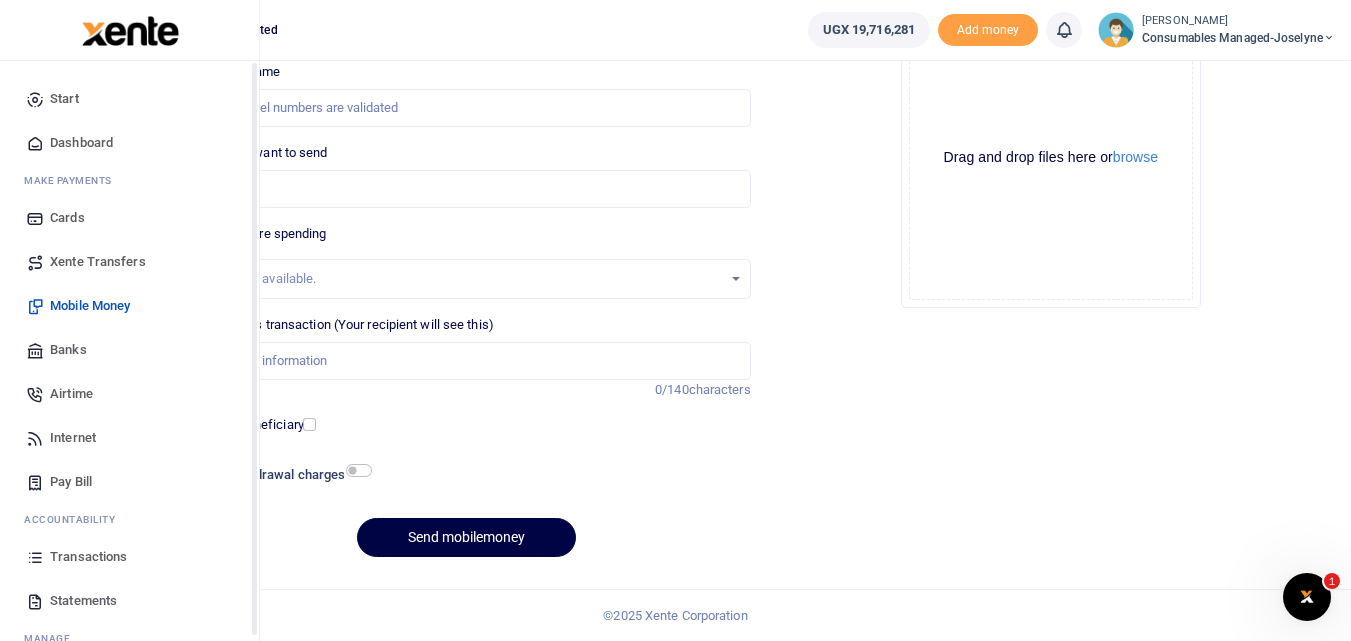click at bounding box center [35, 557] 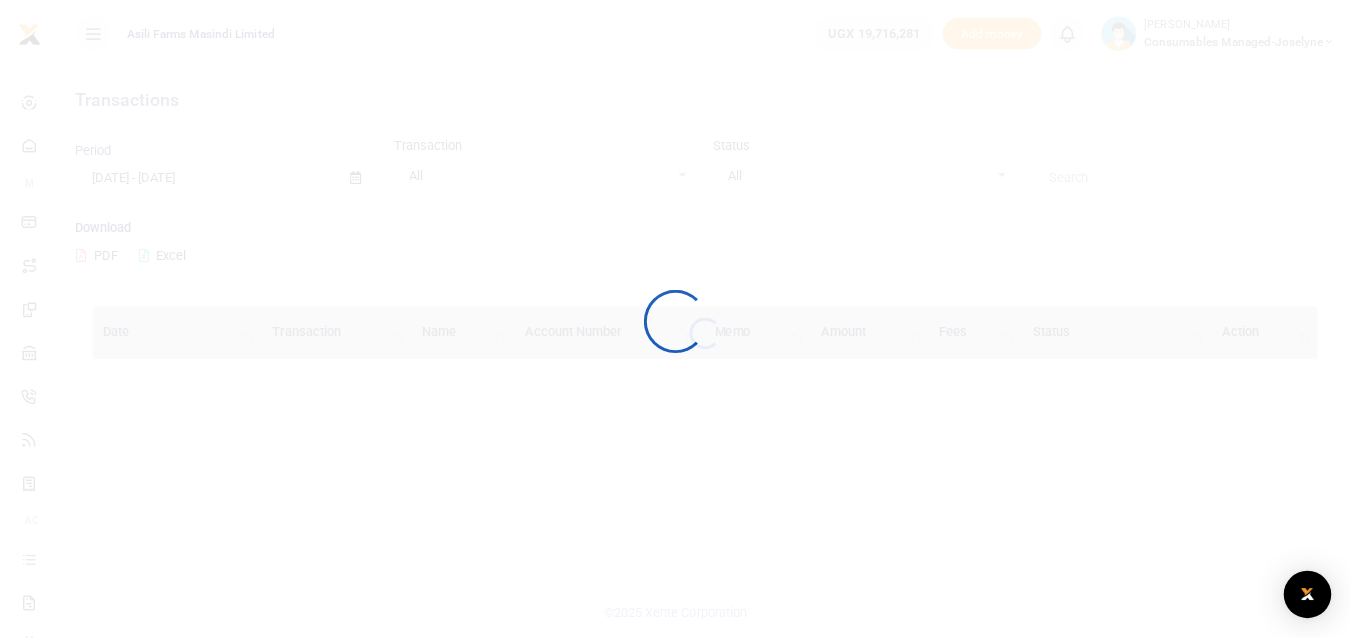scroll, scrollTop: 0, scrollLeft: 0, axis: both 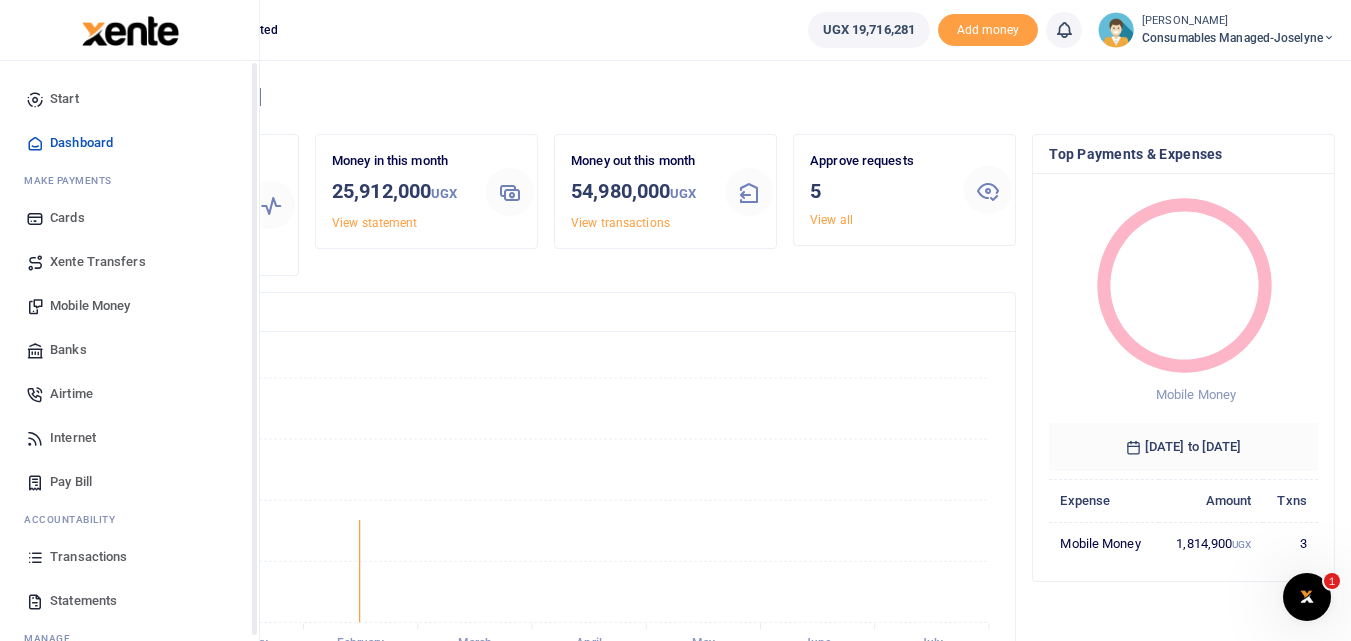 click at bounding box center [35, 557] 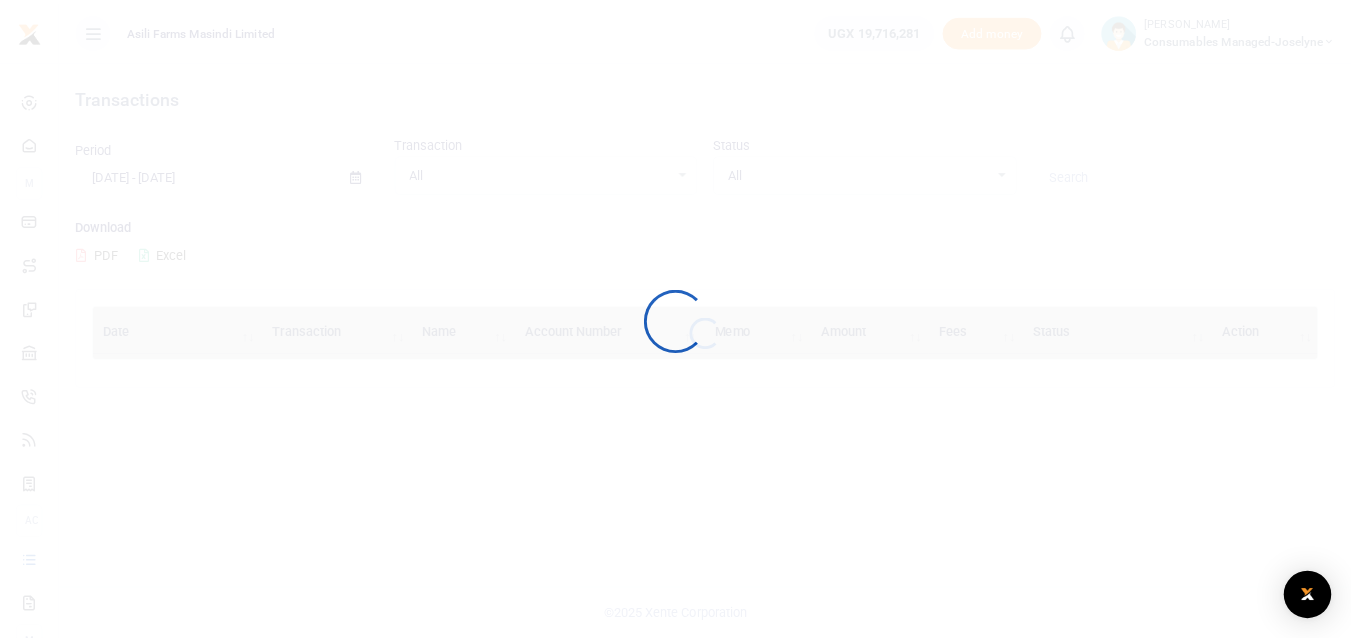scroll, scrollTop: 0, scrollLeft: 0, axis: both 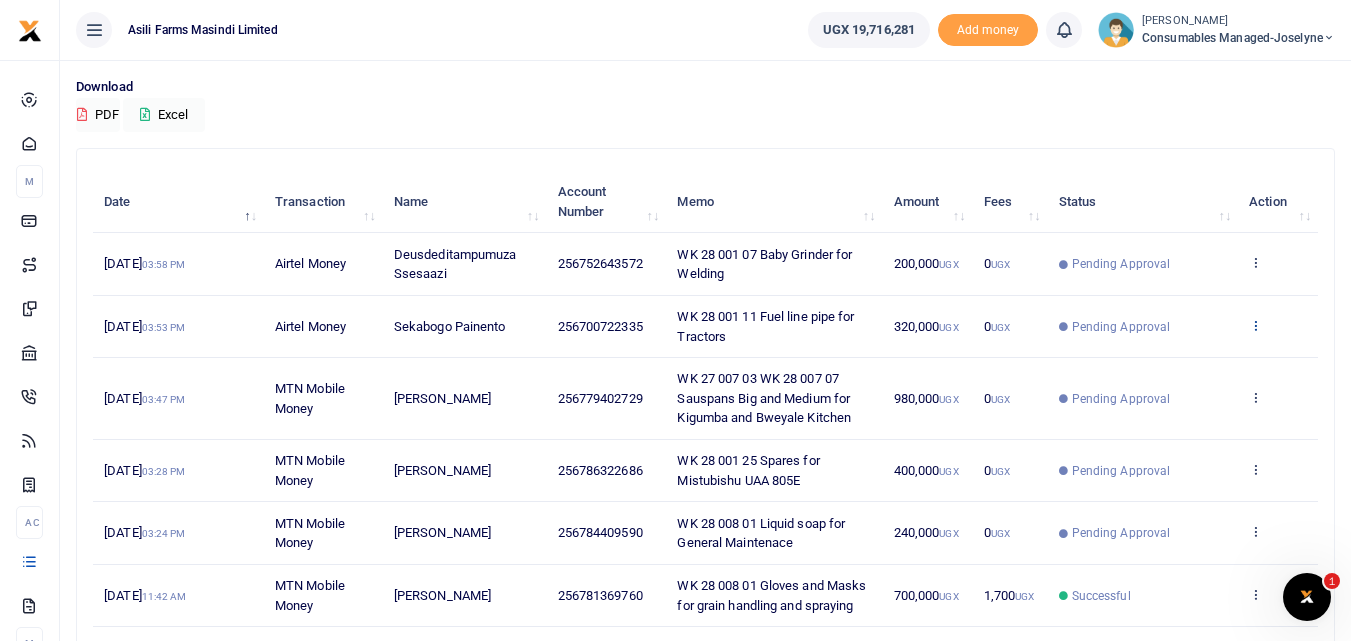click at bounding box center (1255, 325) 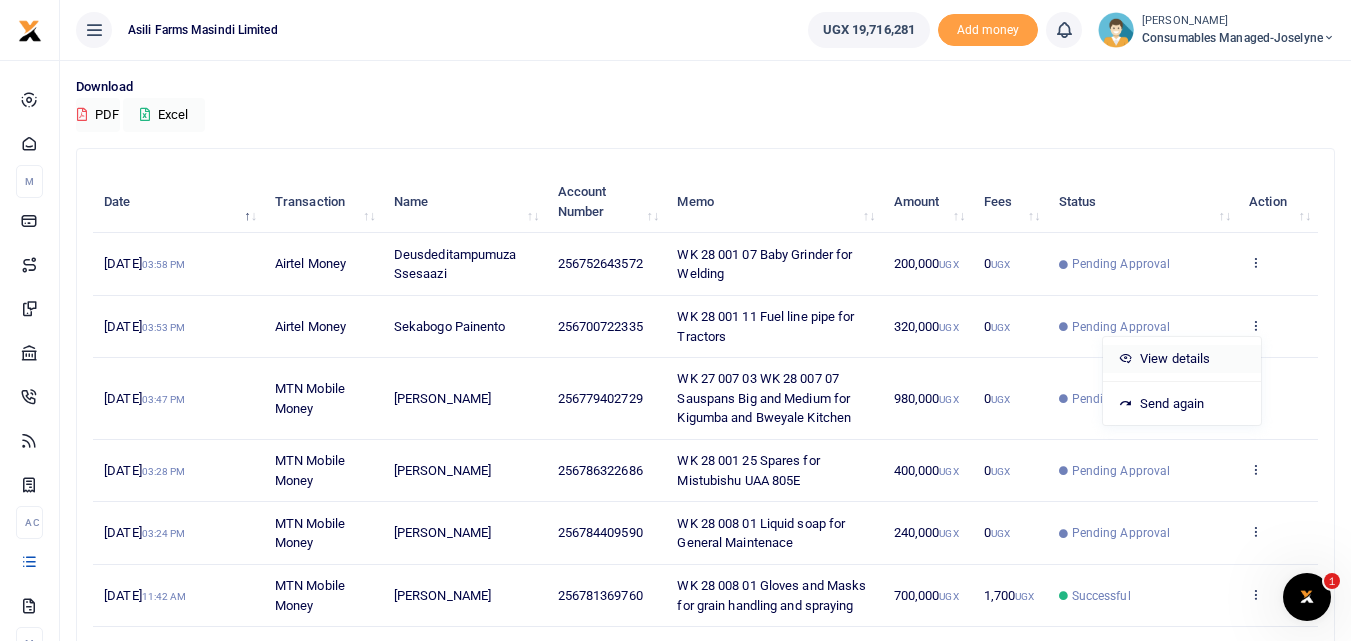 click on "View details" at bounding box center [1182, 359] 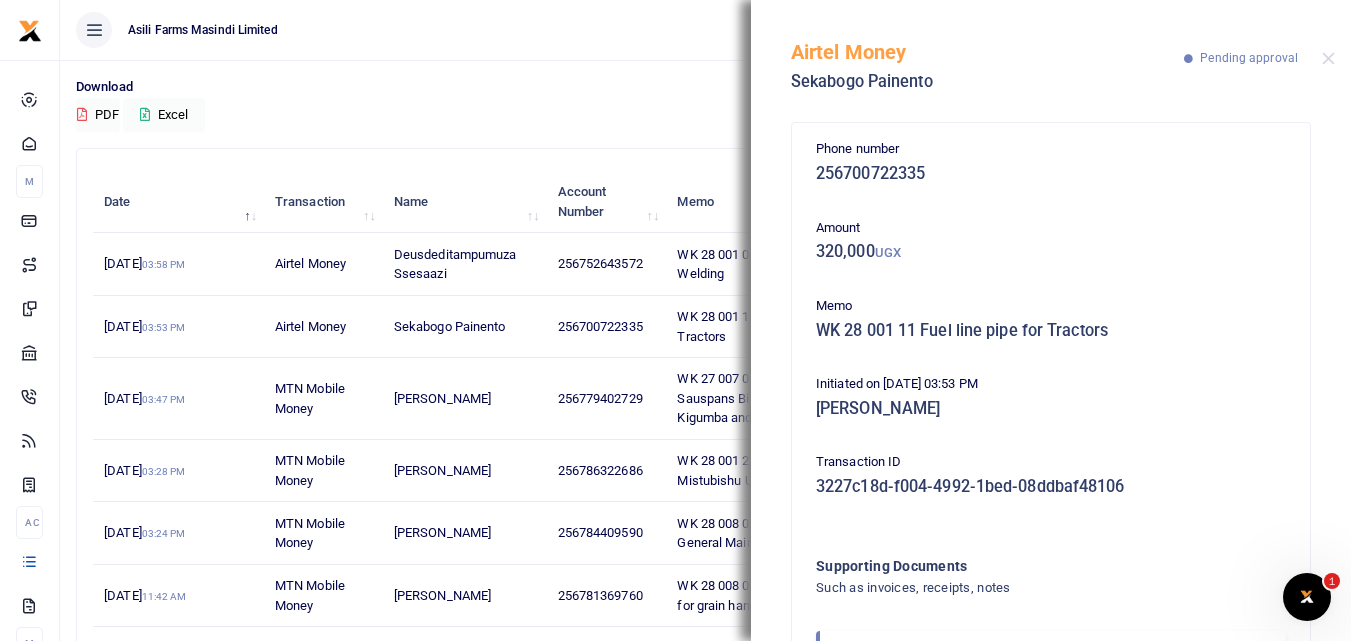 scroll, scrollTop: 119, scrollLeft: 0, axis: vertical 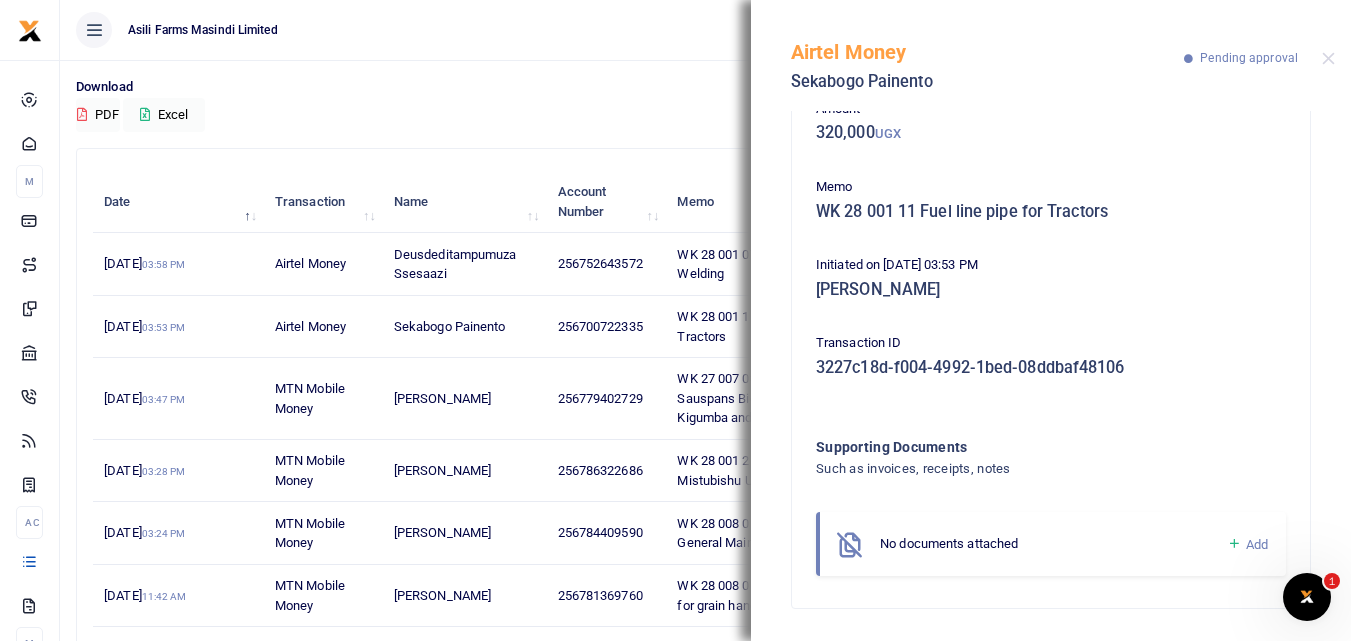 click at bounding box center [1234, 544] 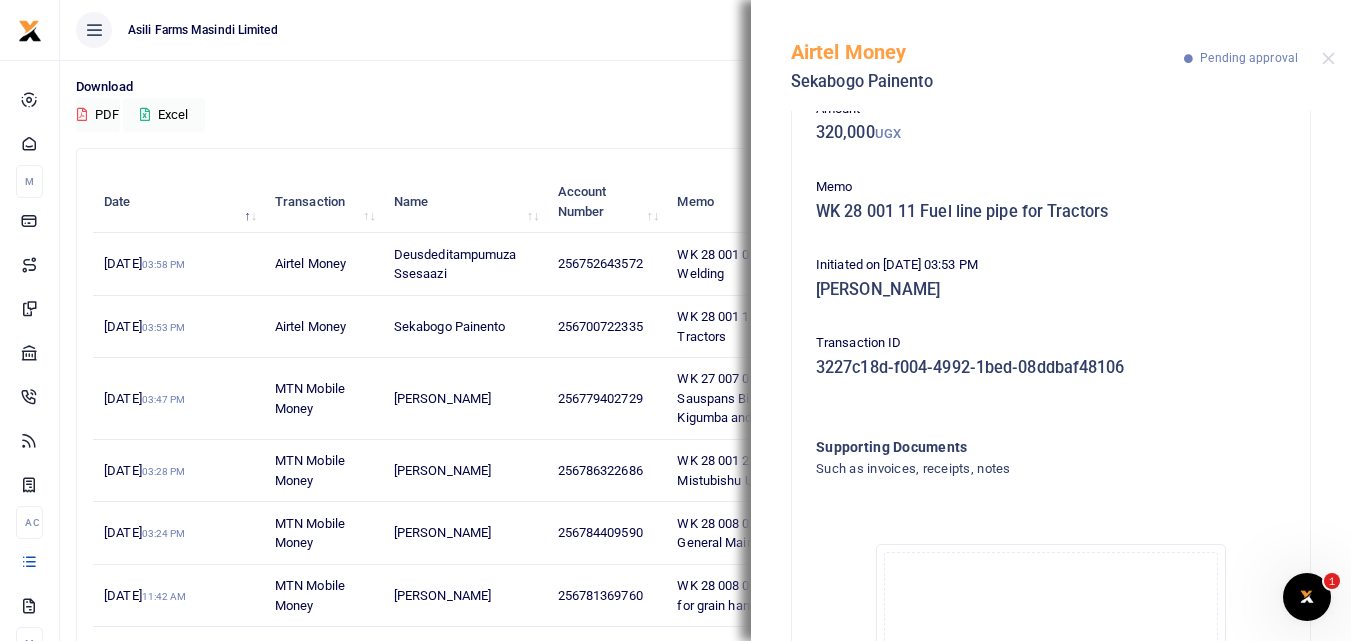 scroll, scrollTop: 345, scrollLeft: 0, axis: vertical 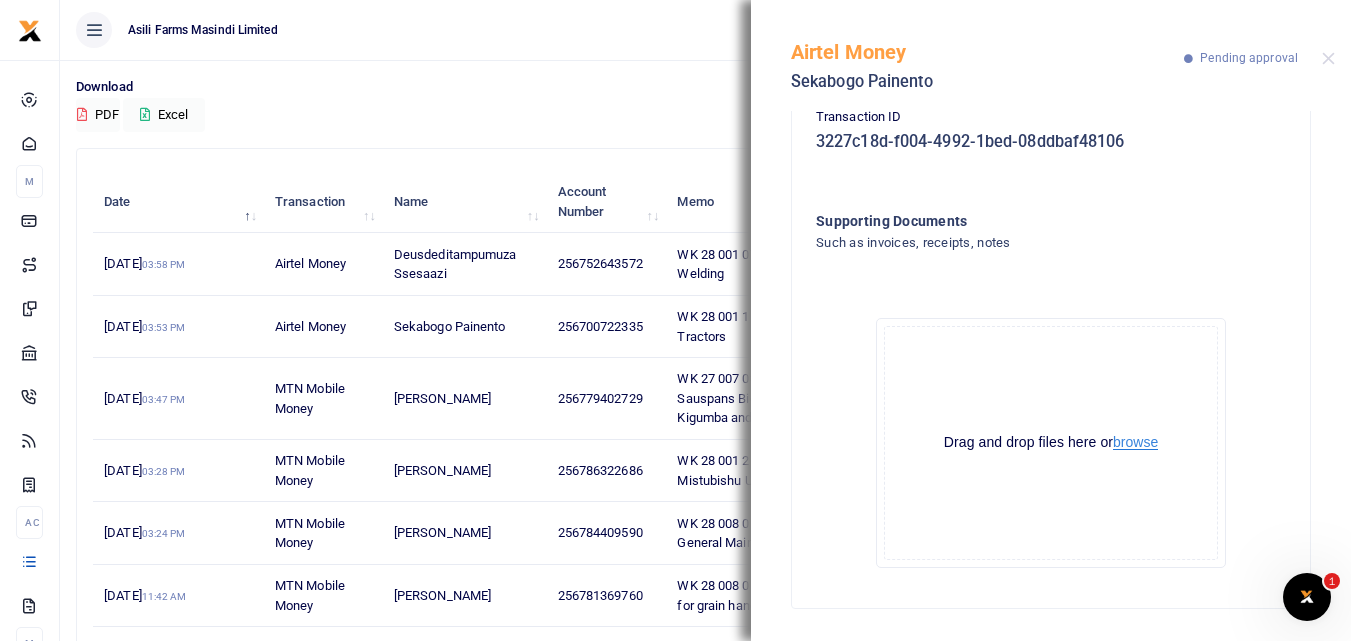 click on "browse" at bounding box center (1135, 442) 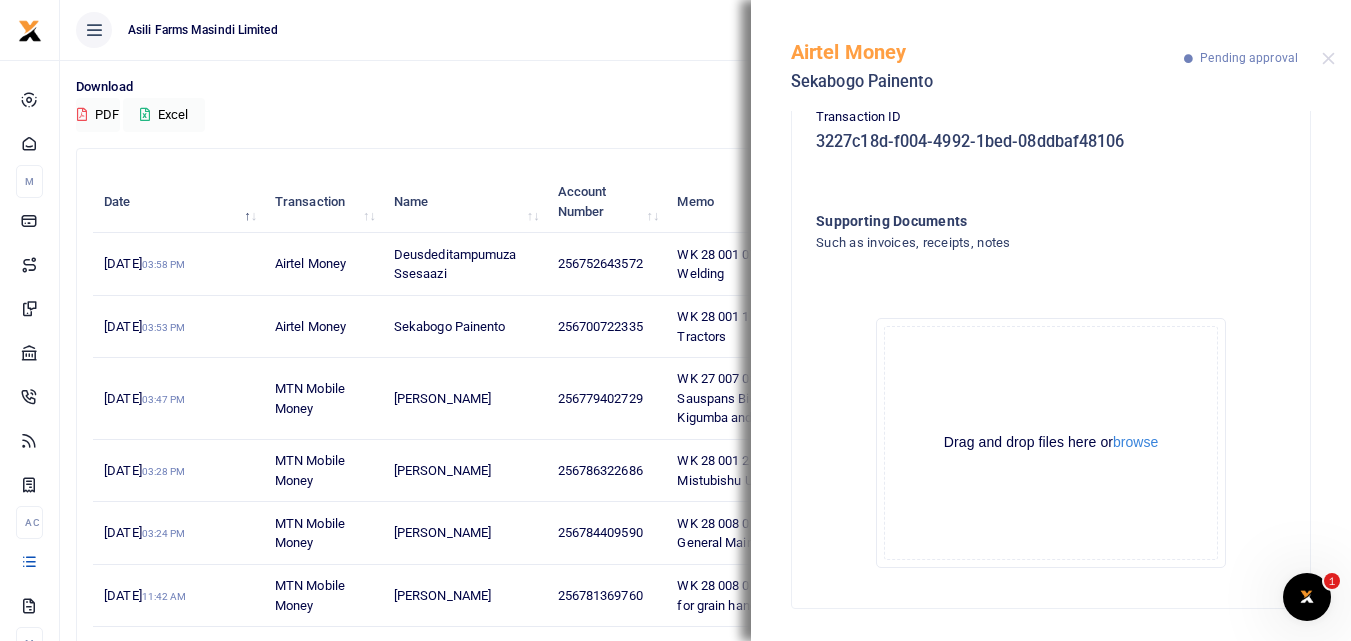drag, startPoint x: 1134, startPoint y: 436, endPoint x: 337, endPoint y: 286, distance: 810.9926 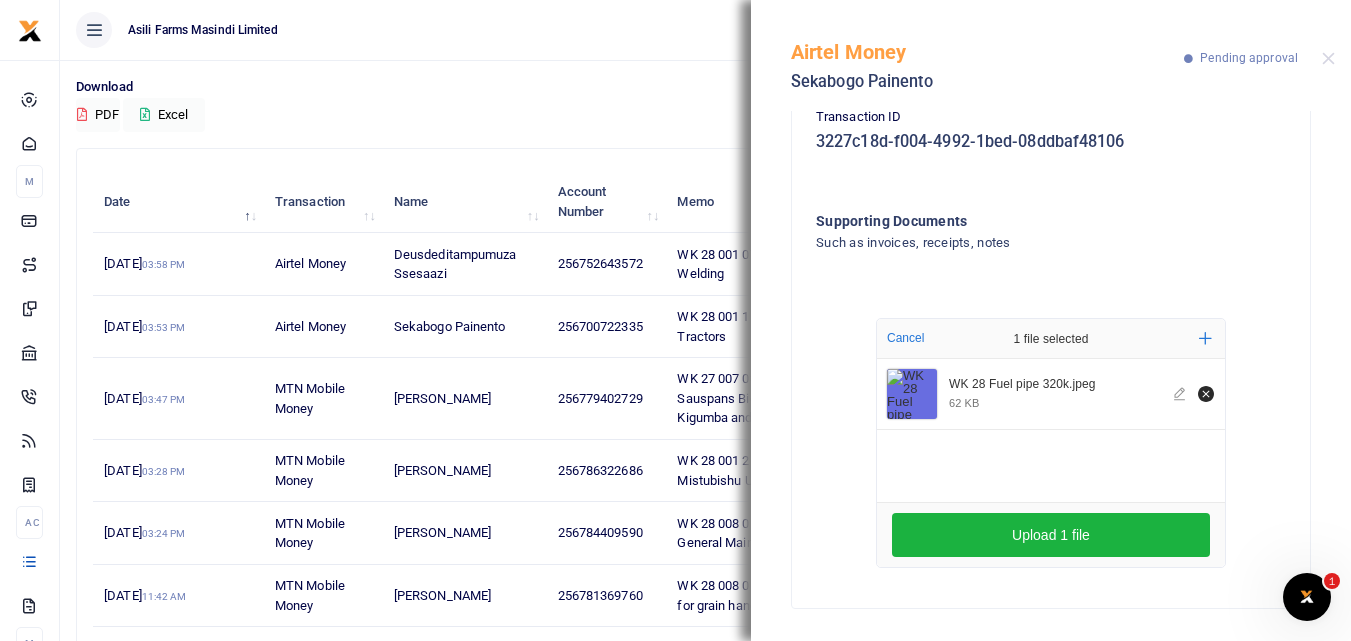 click on "Airtel Money" at bounding box center (323, 264) 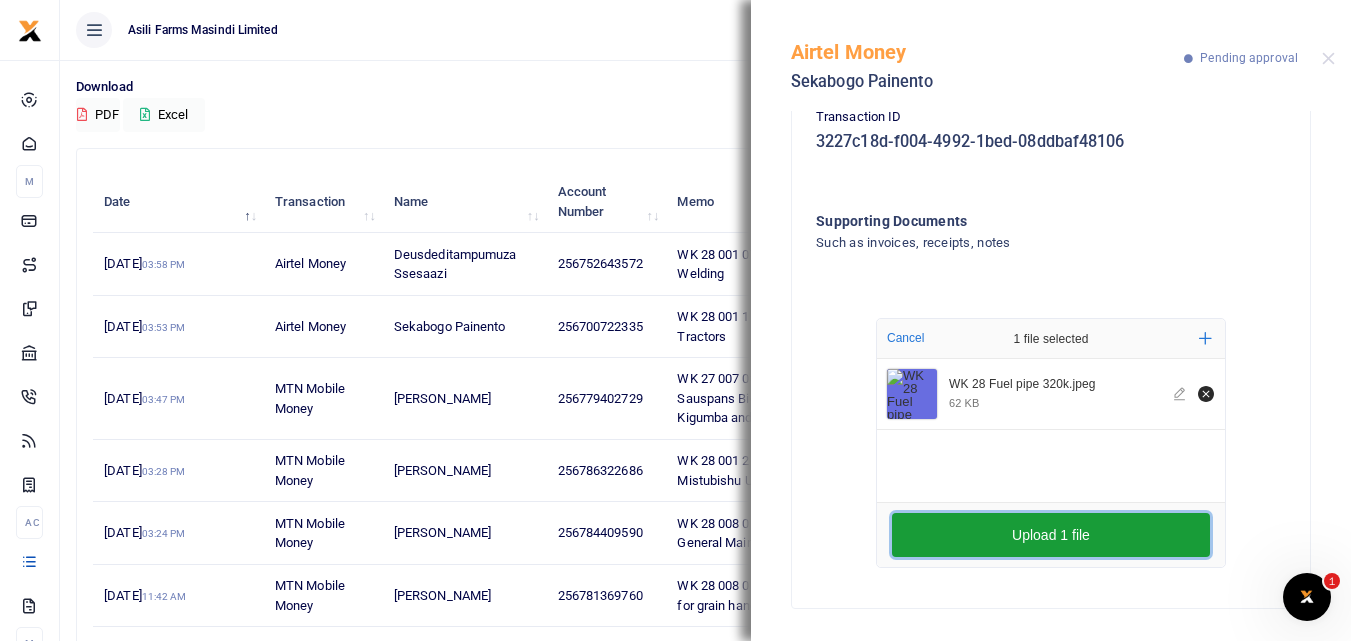 click on "Upload 1 file" at bounding box center (1051, 535) 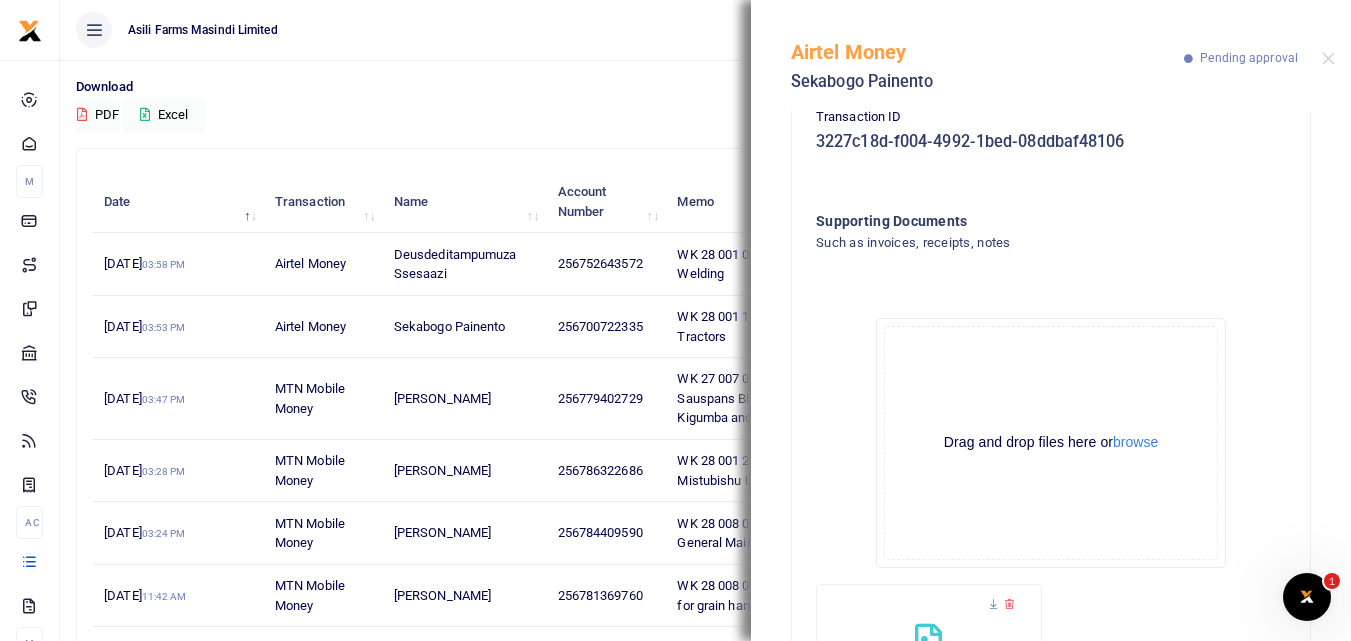 click on "Airtel Money
Sekabogo Painento
Pending approval" at bounding box center [1051, 55] 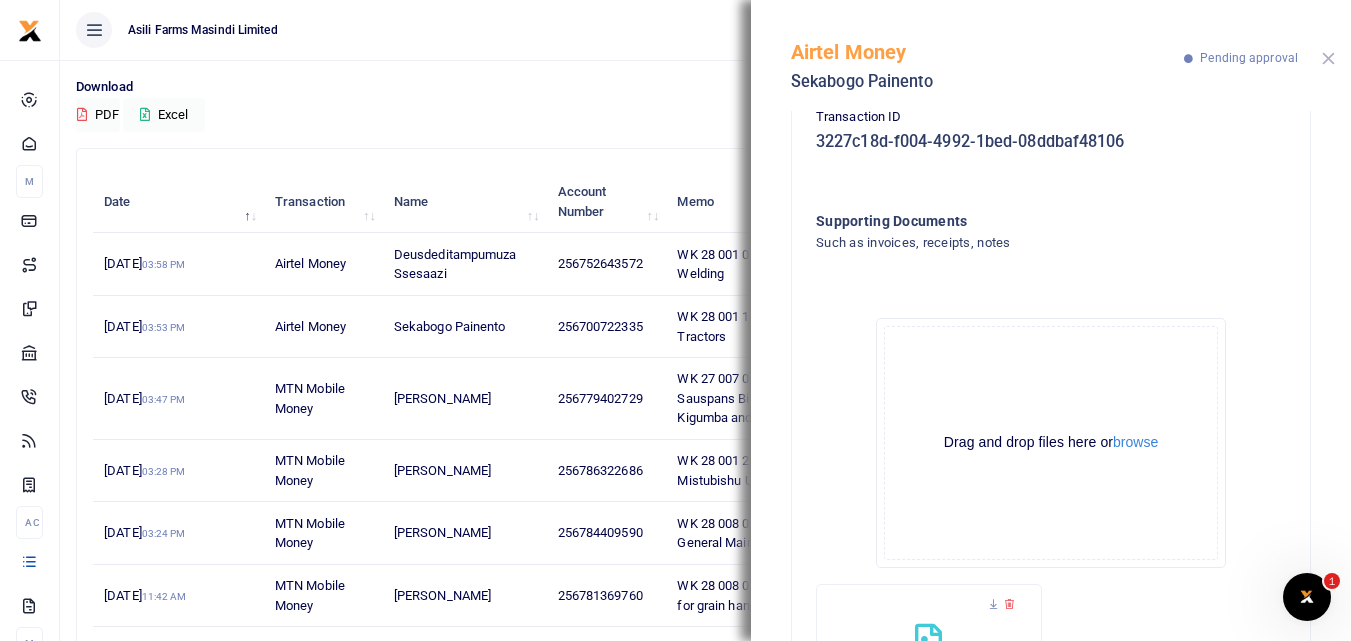 click at bounding box center [1328, 58] 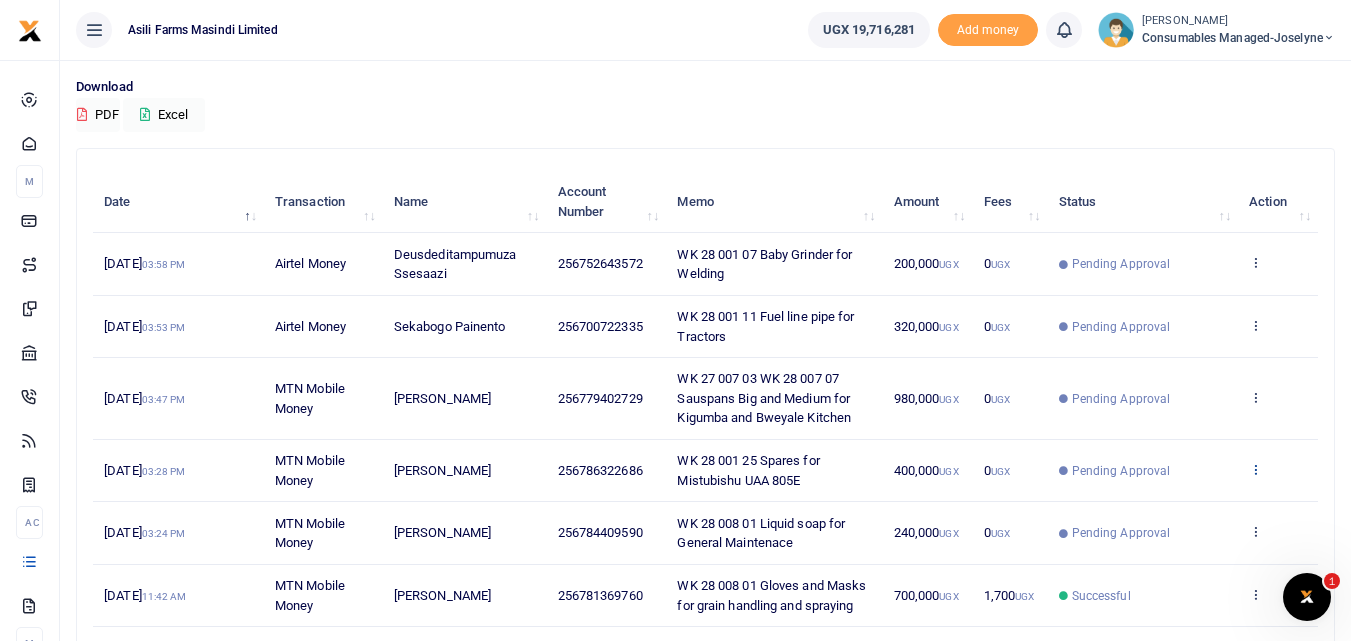click at bounding box center (1255, 469) 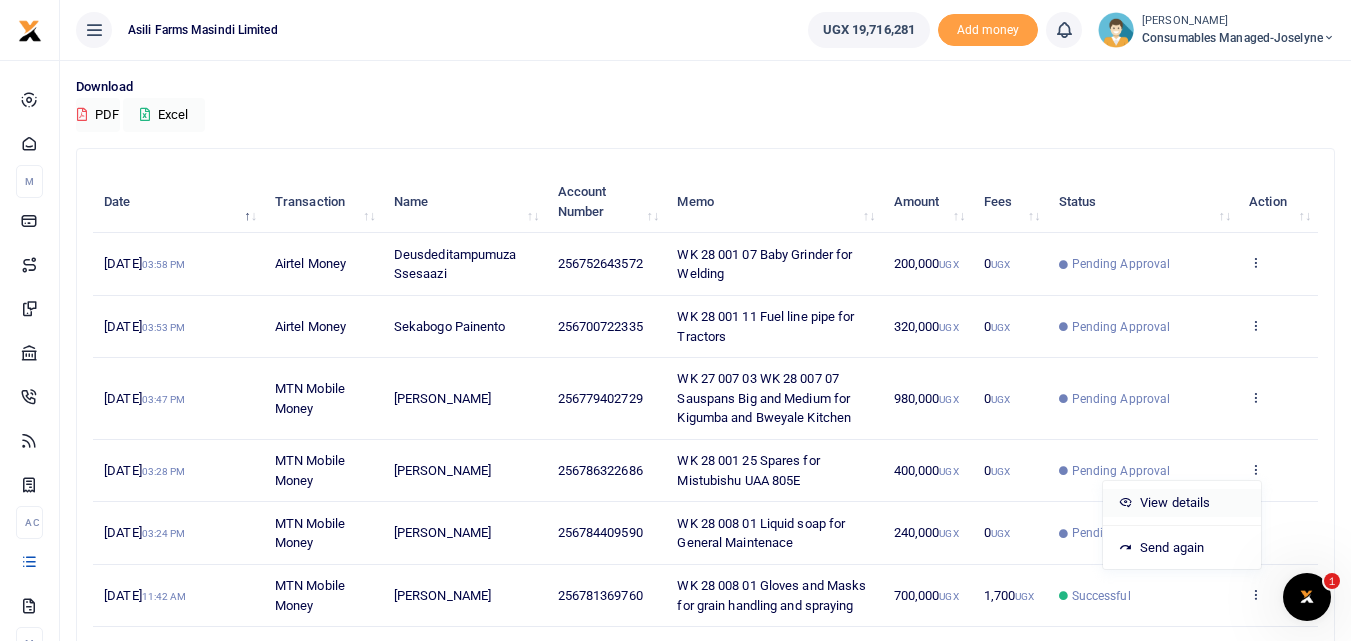 click on "View details" at bounding box center (1182, 503) 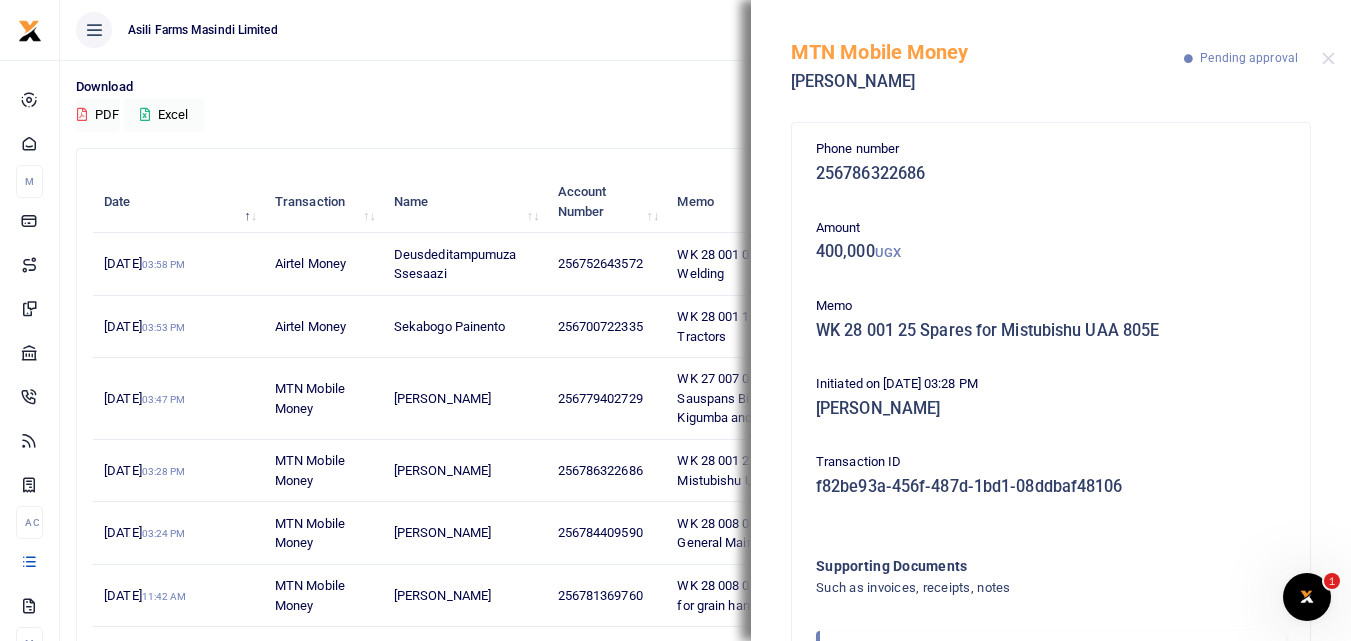 scroll, scrollTop: 119, scrollLeft: 0, axis: vertical 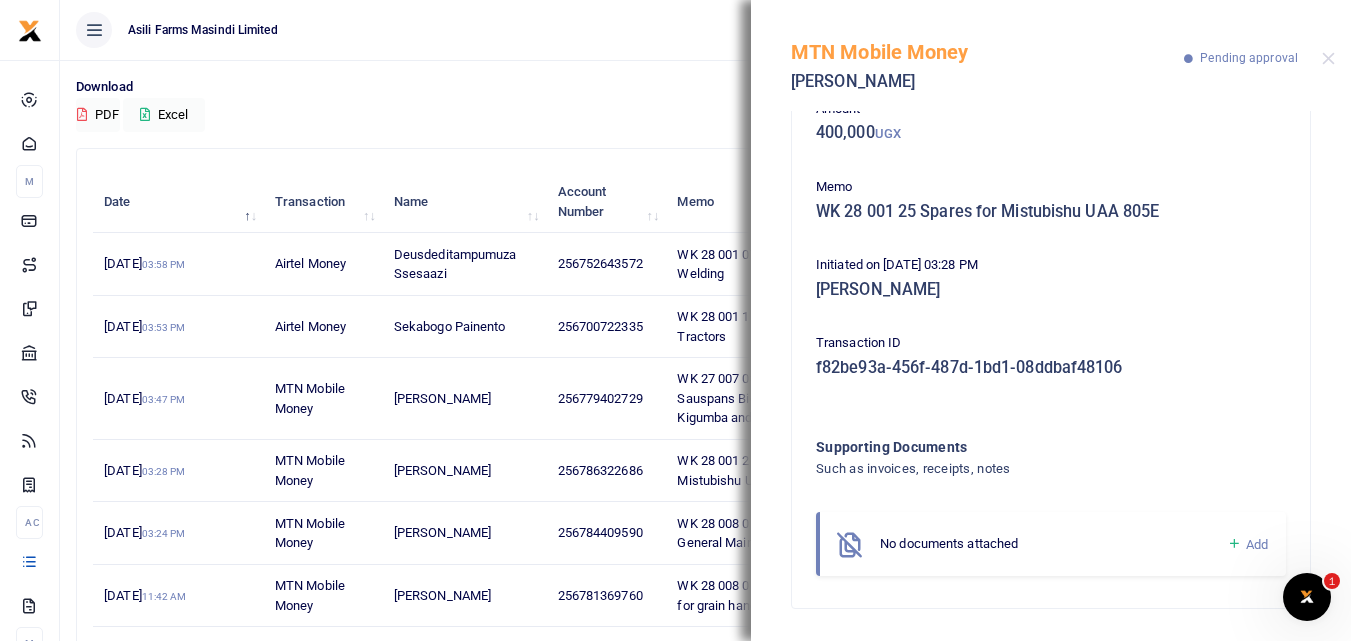 click at bounding box center [1234, 544] 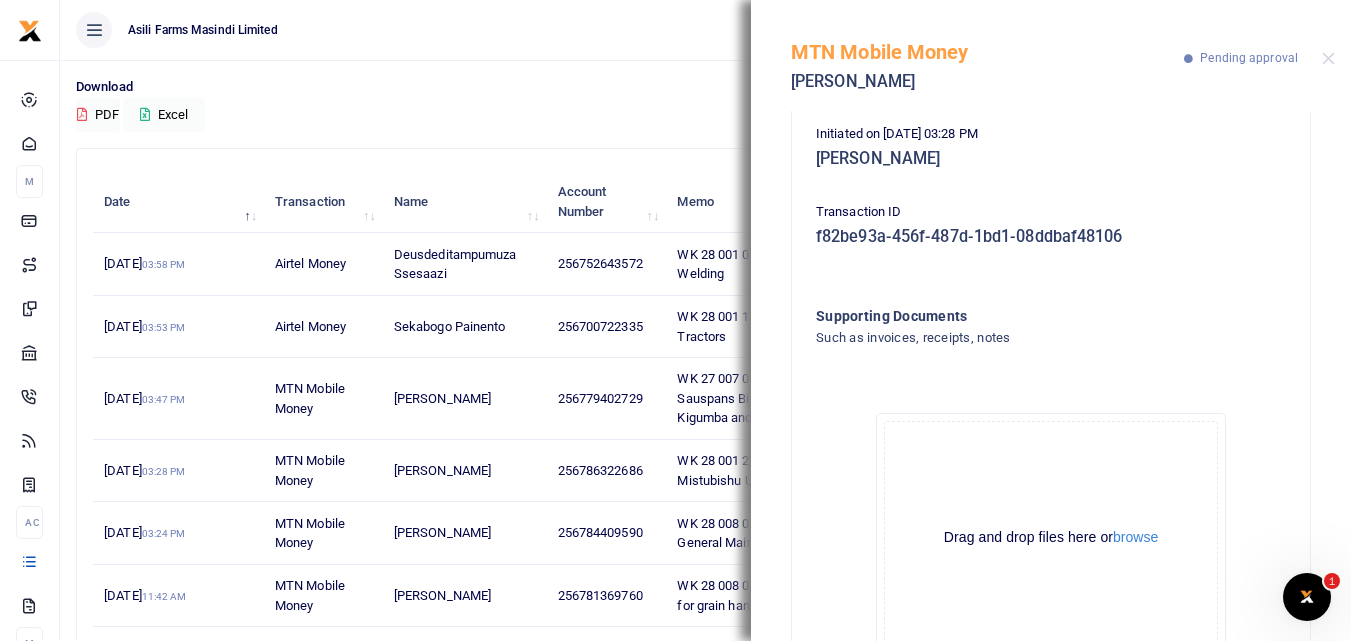 scroll, scrollTop: 345, scrollLeft: 0, axis: vertical 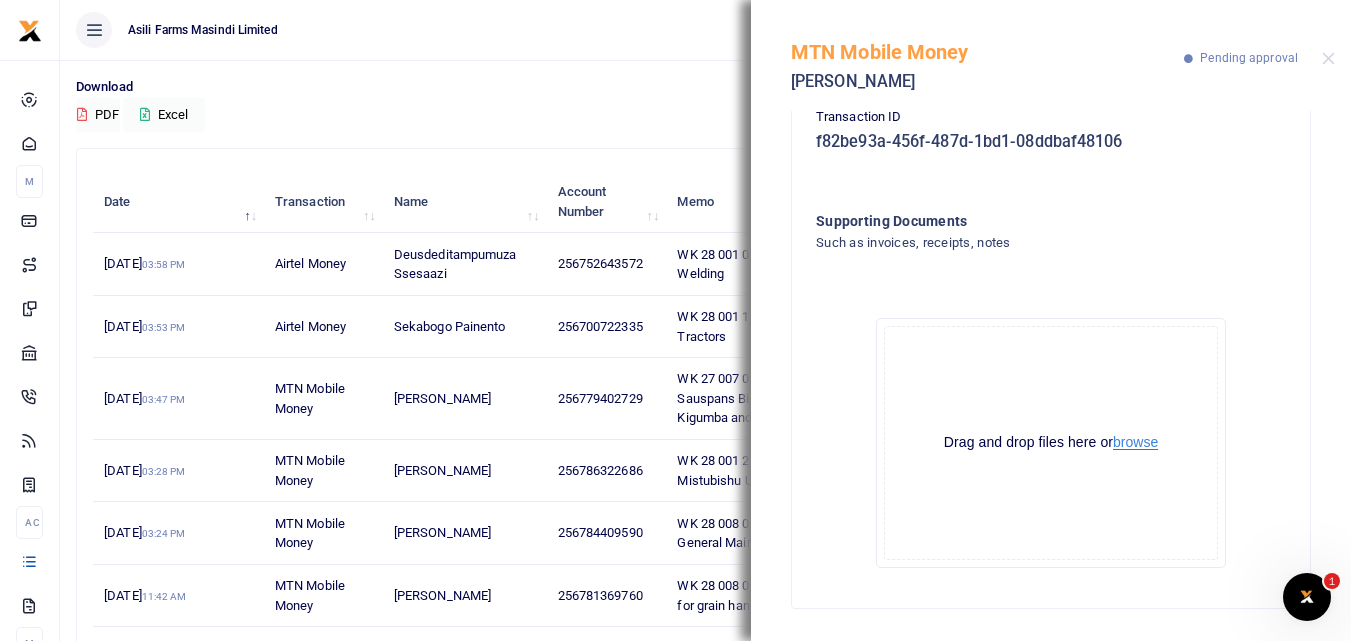 click on "browse" at bounding box center (1135, 442) 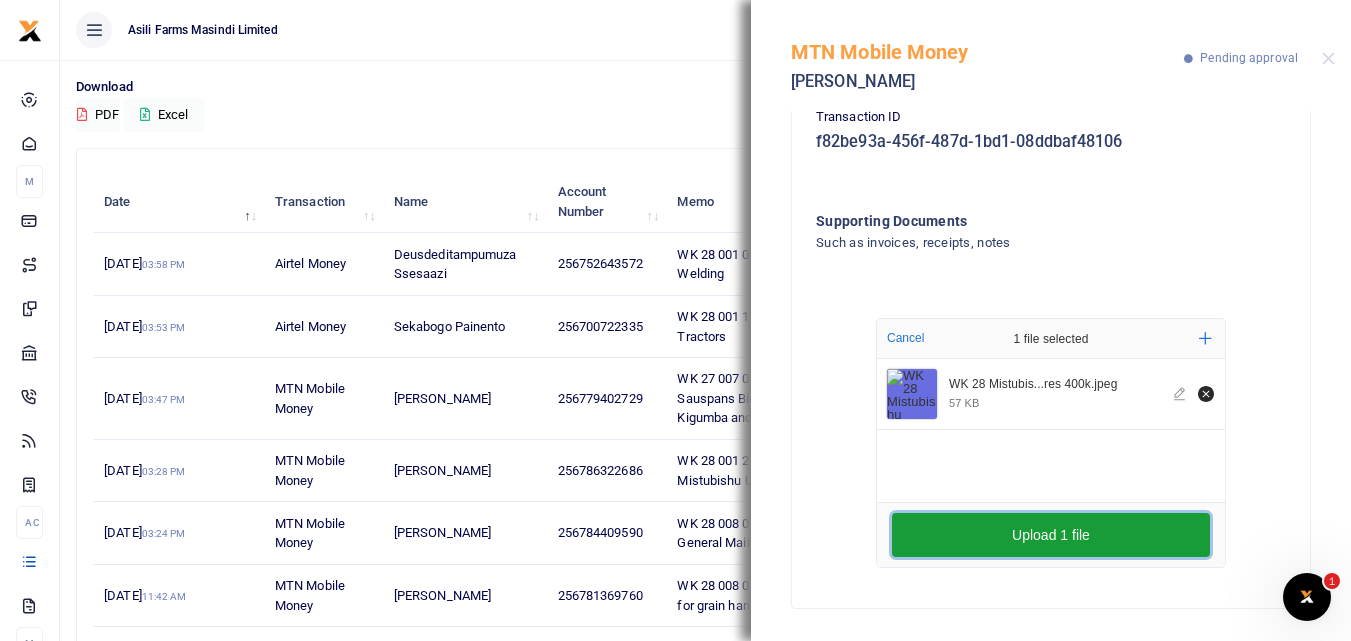 click on "Upload 1 file" at bounding box center [1051, 535] 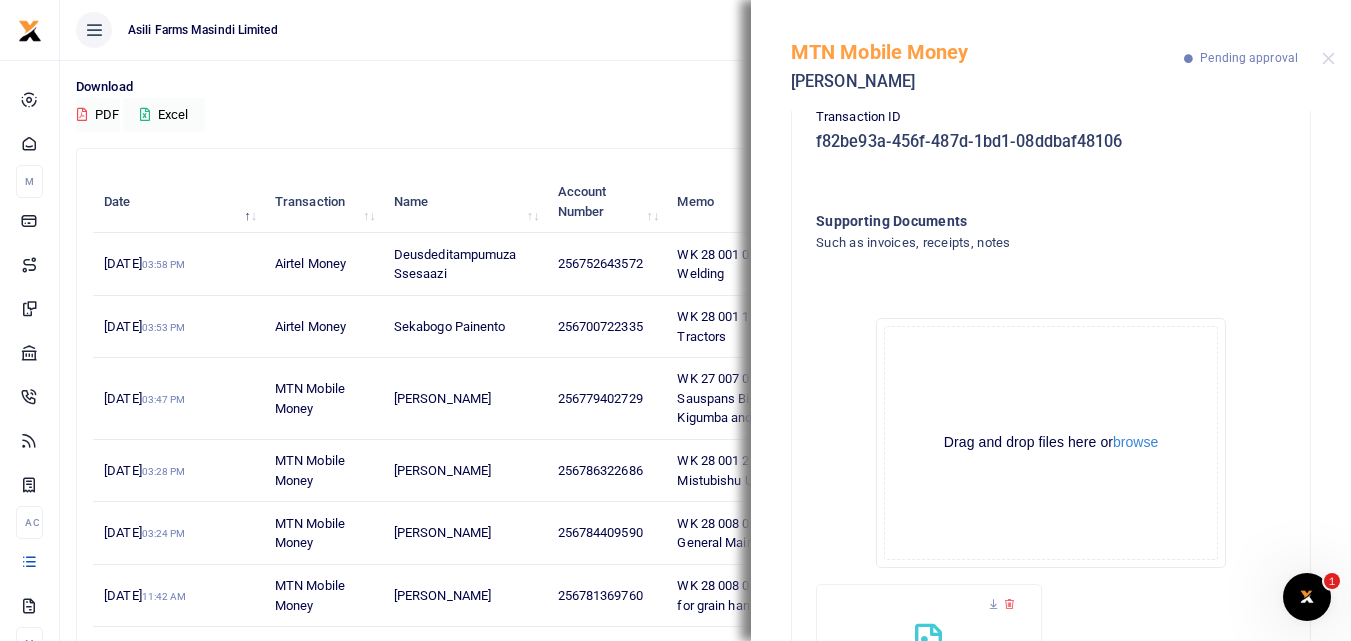 click on "MTN Mobile Money
Henry Mulumba
Pending approval" at bounding box center (1051, 55) 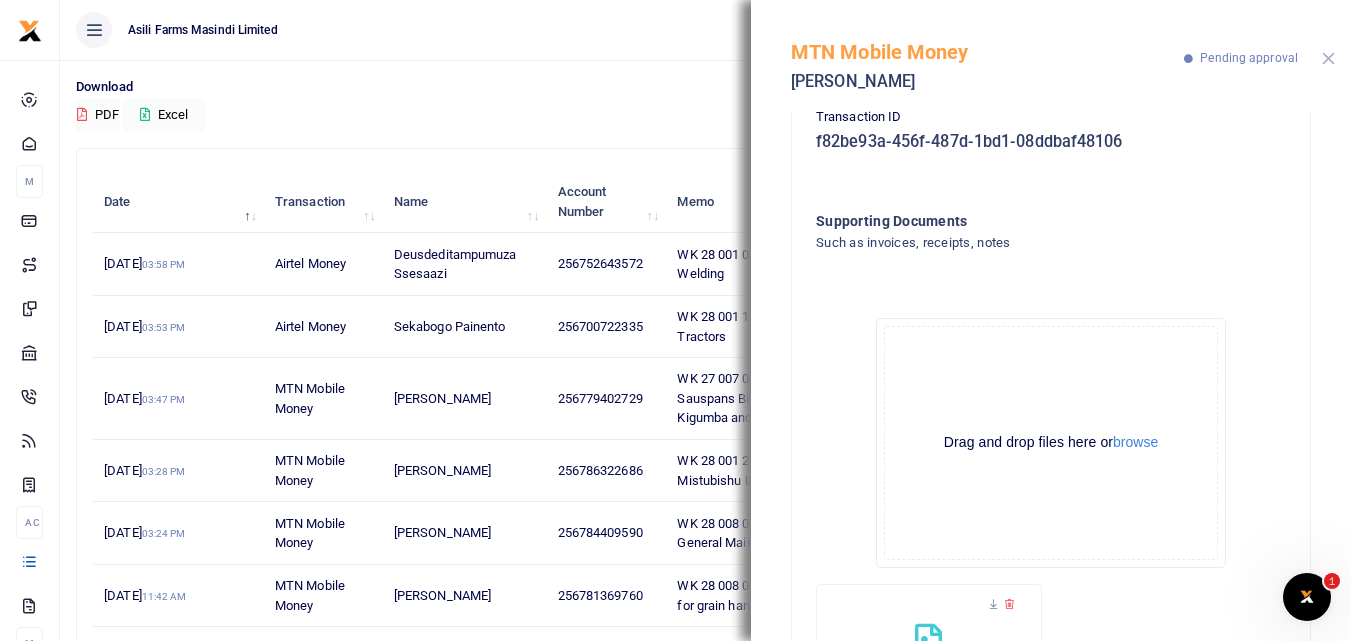 click at bounding box center (1328, 58) 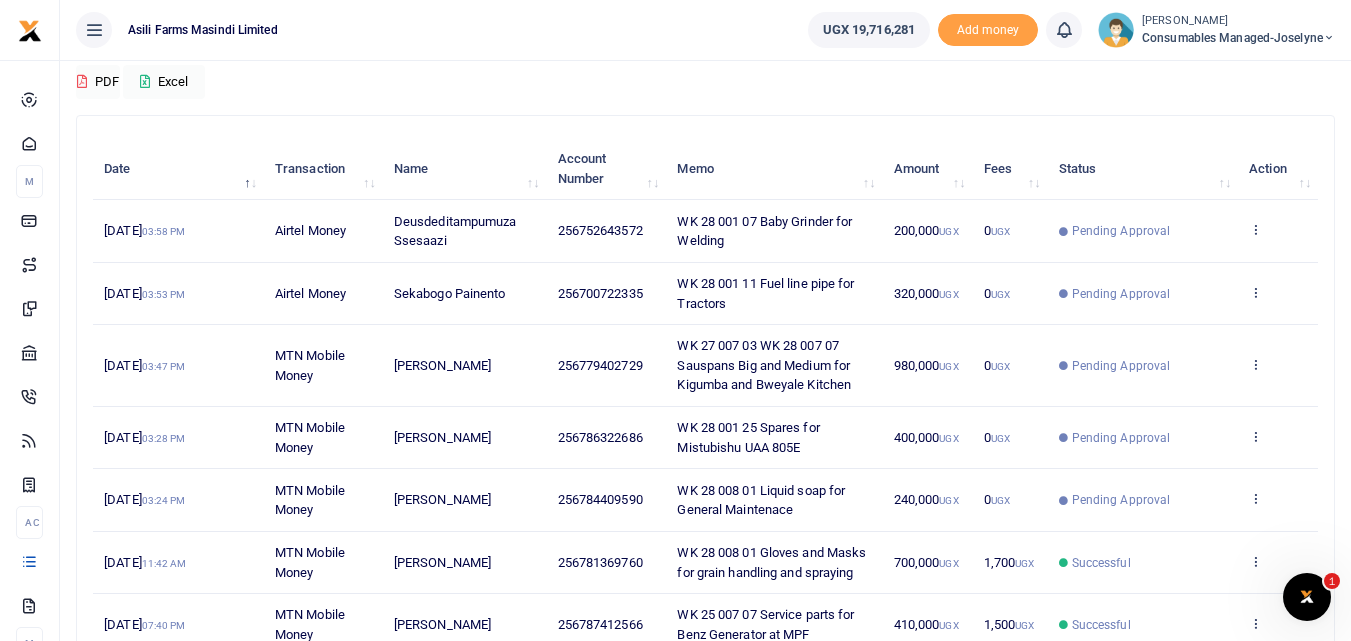 scroll, scrollTop: 188, scrollLeft: 0, axis: vertical 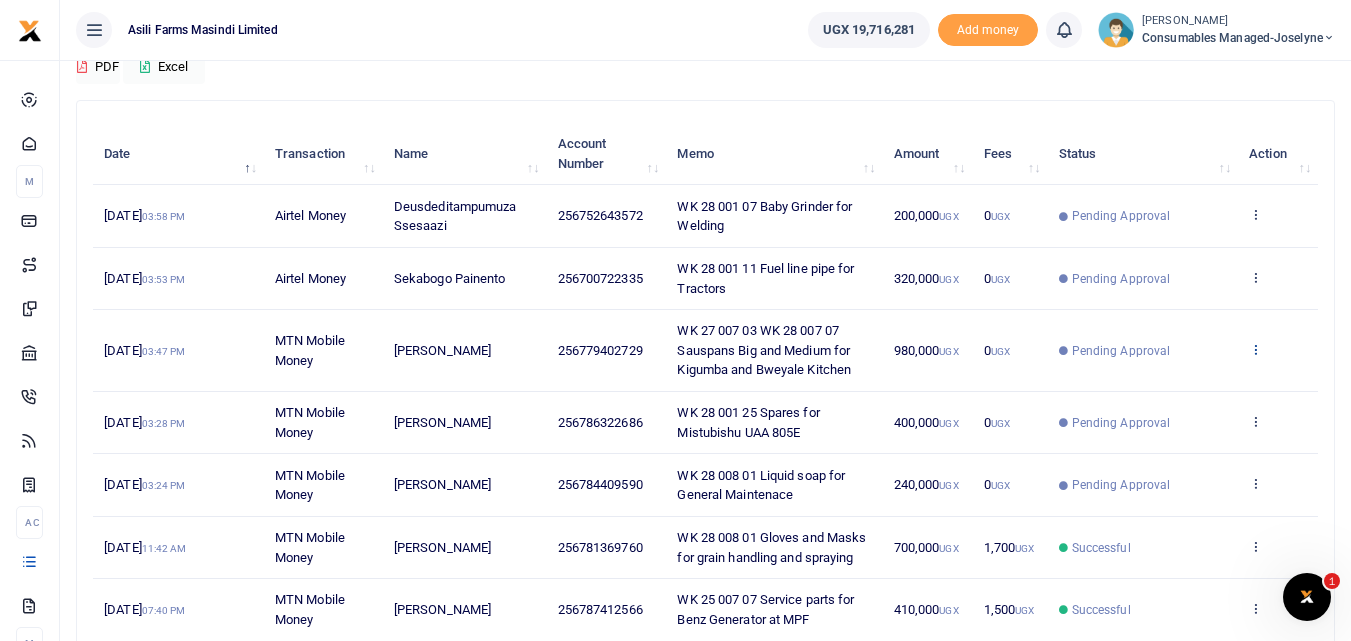 click at bounding box center (1255, 349) 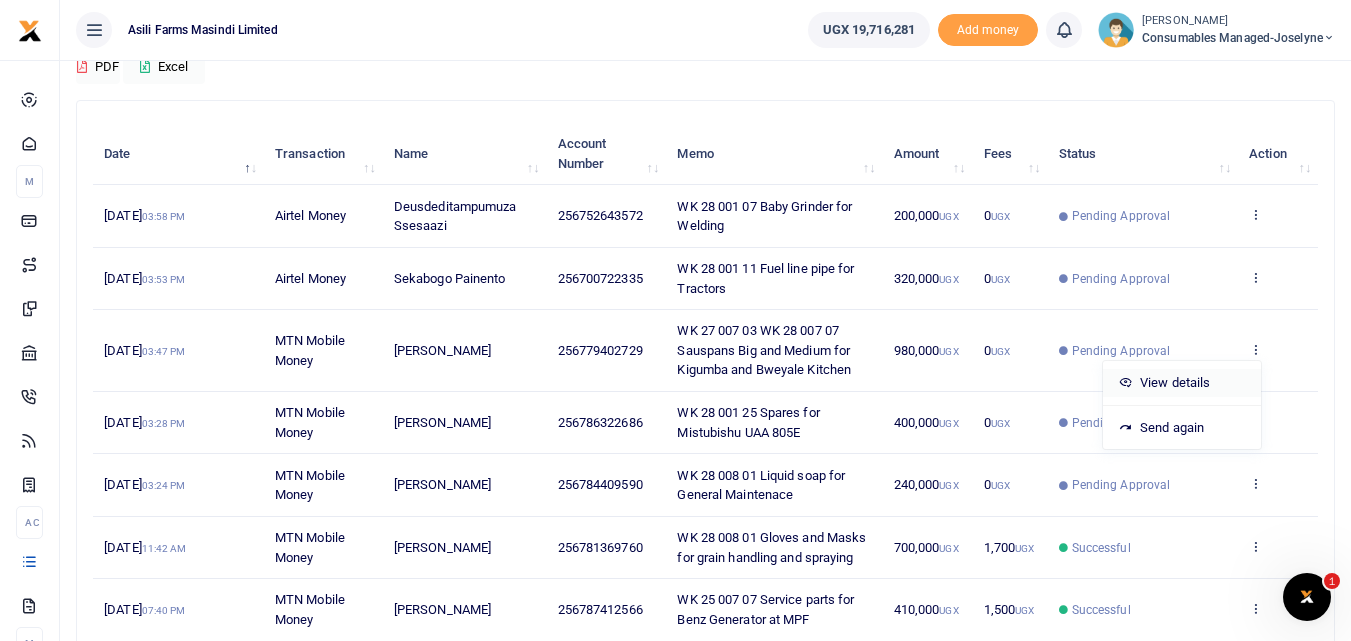 click on "View details" at bounding box center [1182, 383] 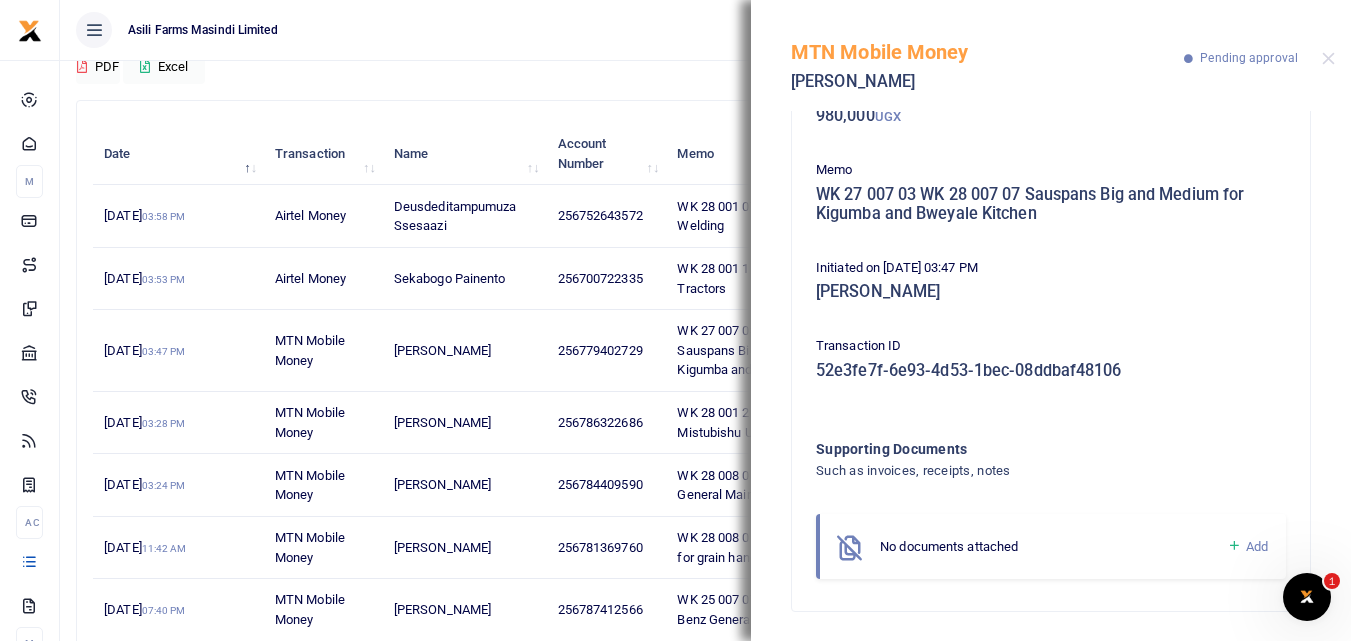 scroll, scrollTop: 139, scrollLeft: 0, axis: vertical 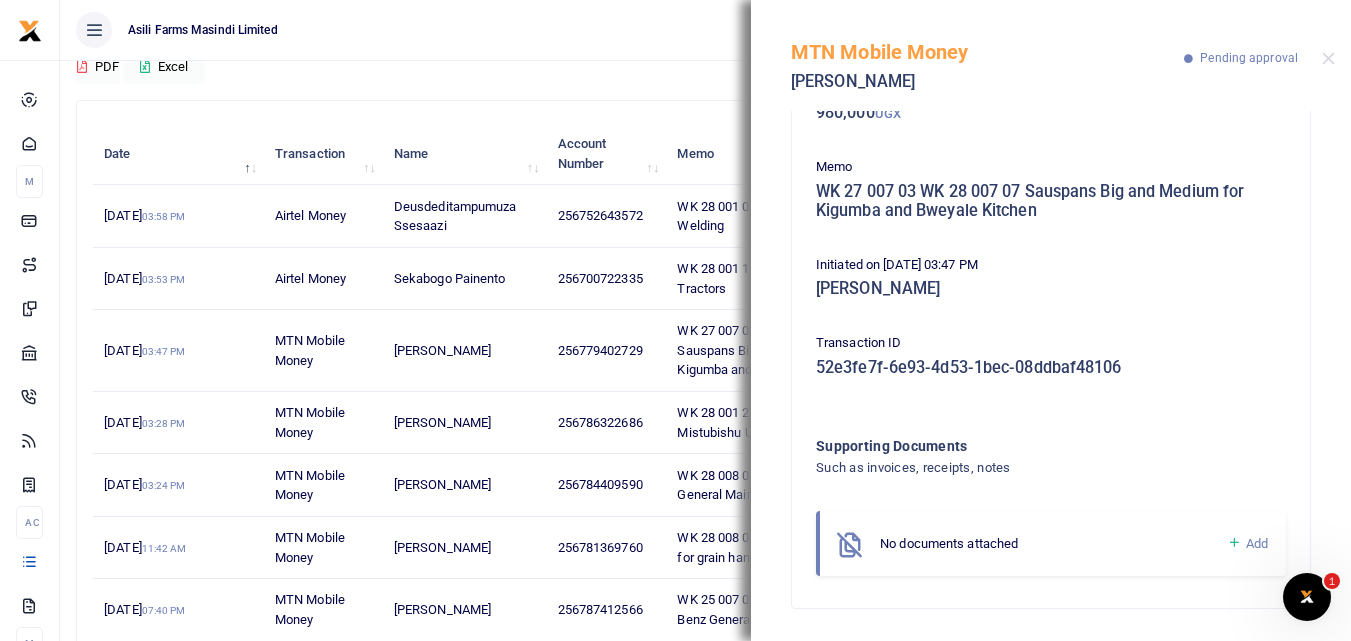 click at bounding box center (1234, 543) 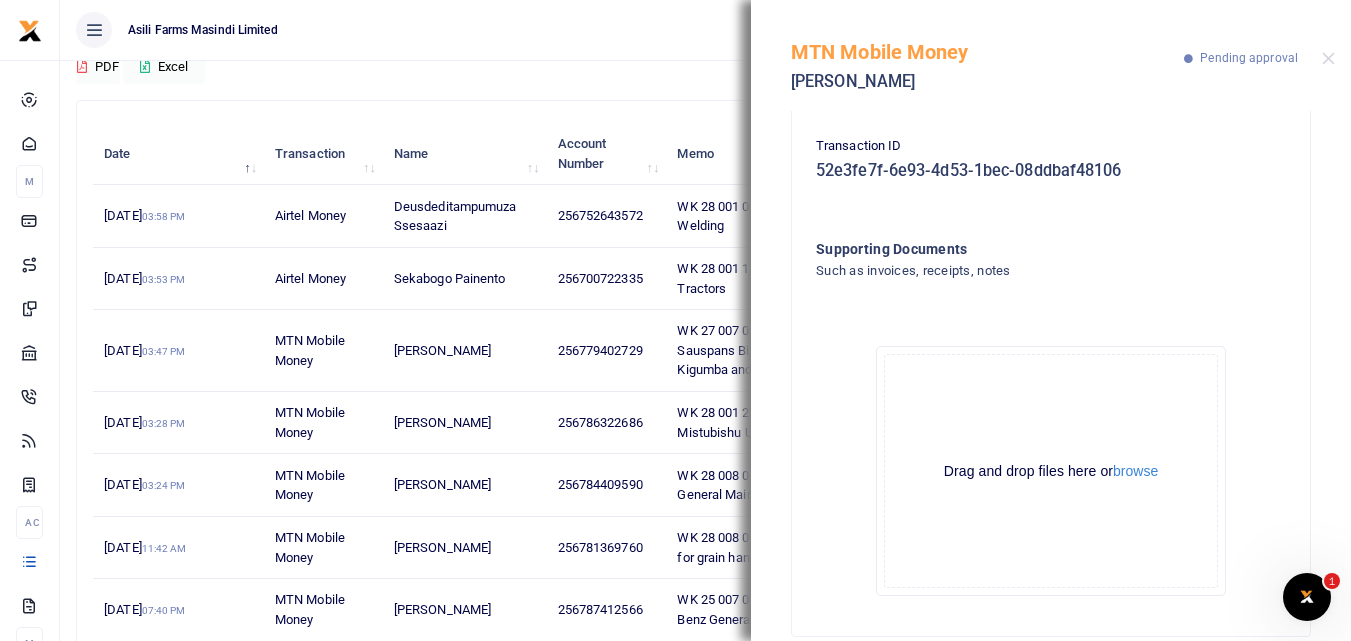 scroll, scrollTop: 364, scrollLeft: 0, axis: vertical 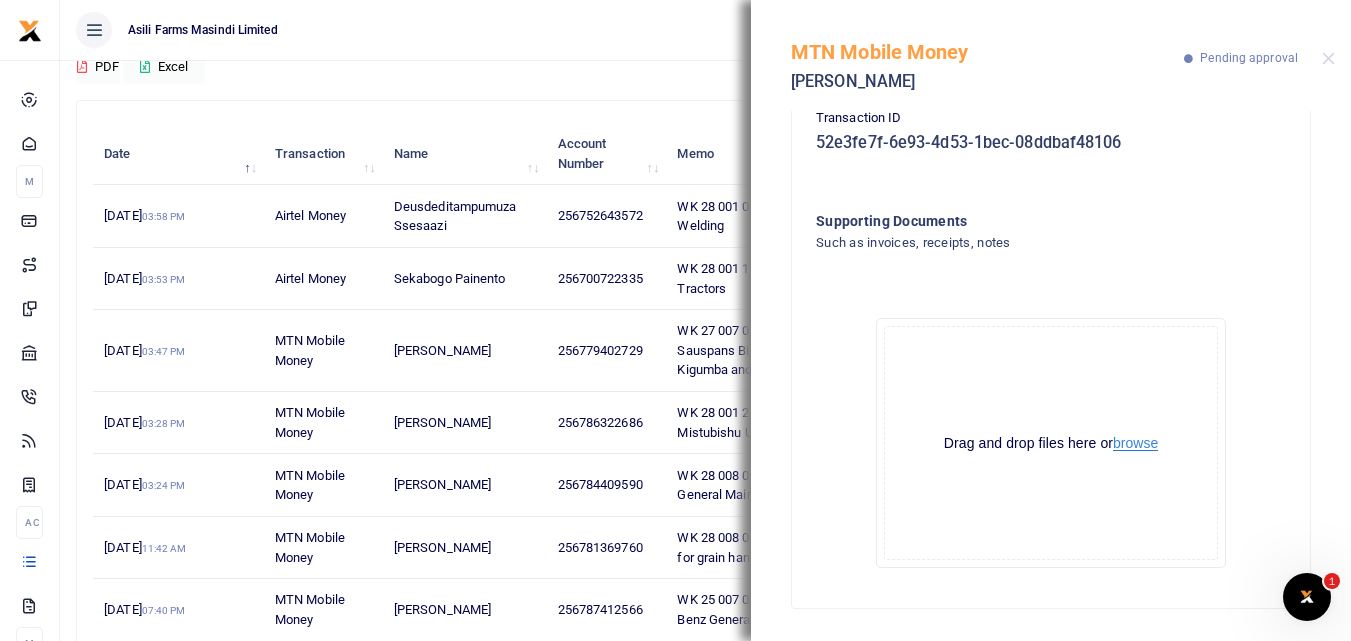 click on "browse" at bounding box center [1135, 443] 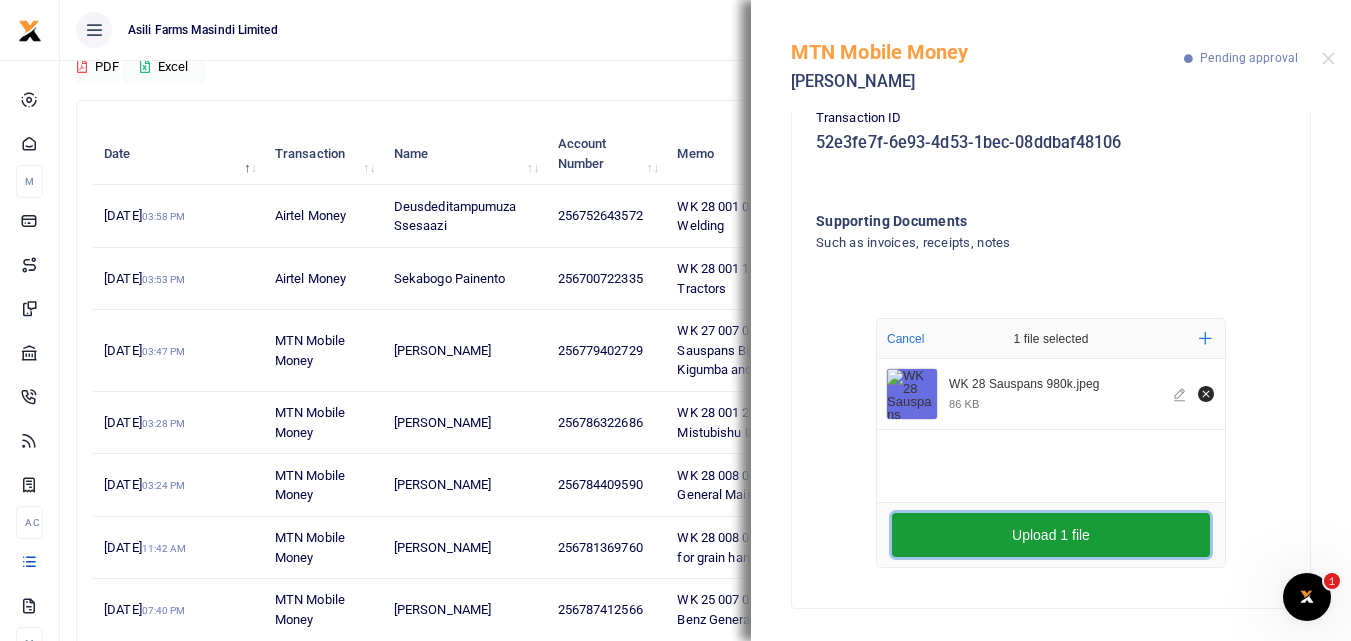 click on "Upload 1 file" at bounding box center [1051, 535] 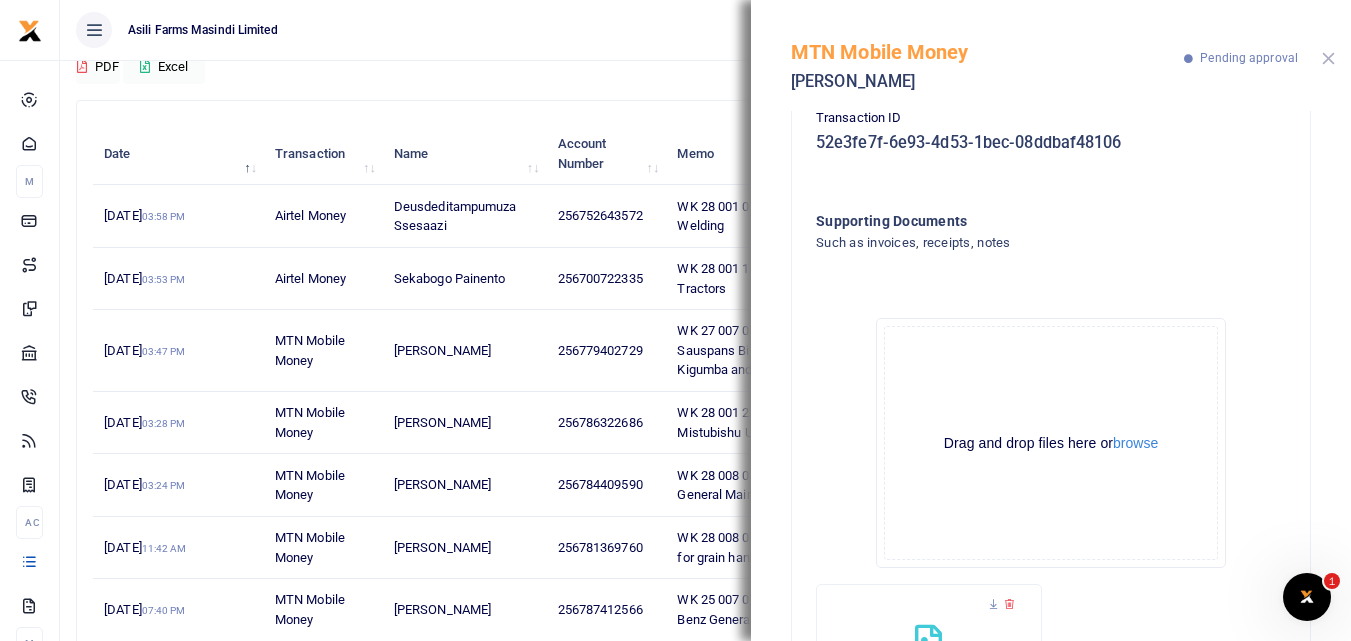 click at bounding box center (1328, 58) 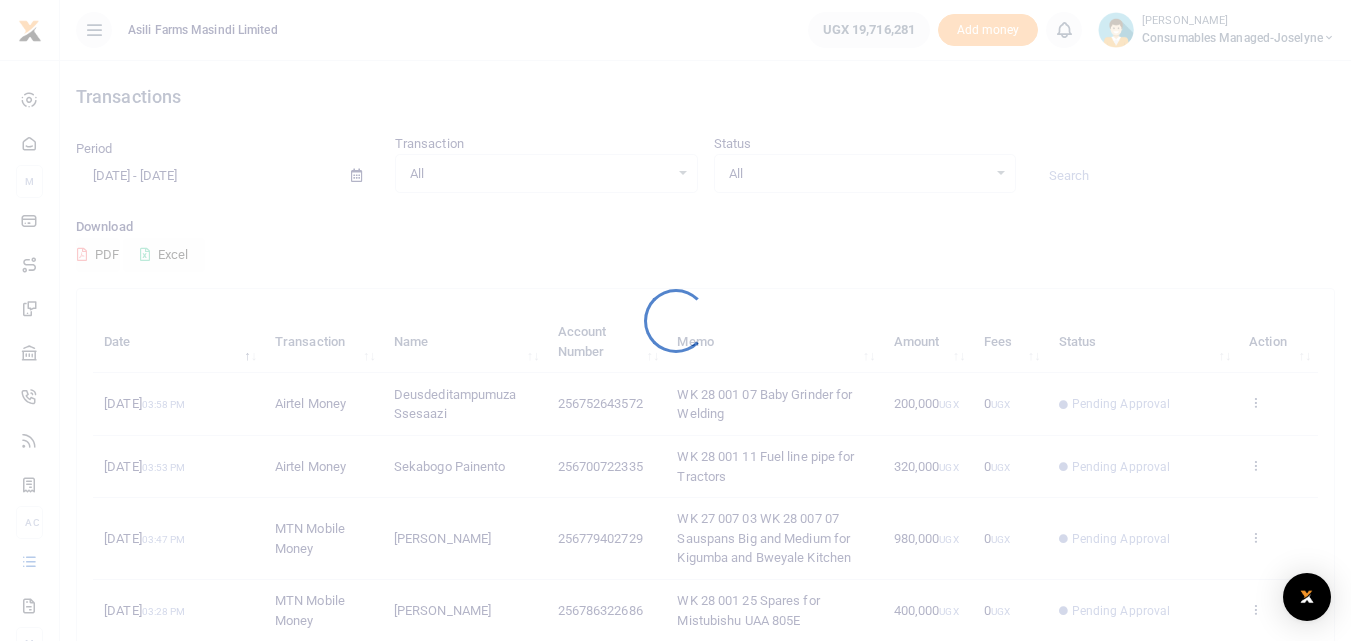 scroll, scrollTop: 0, scrollLeft: 0, axis: both 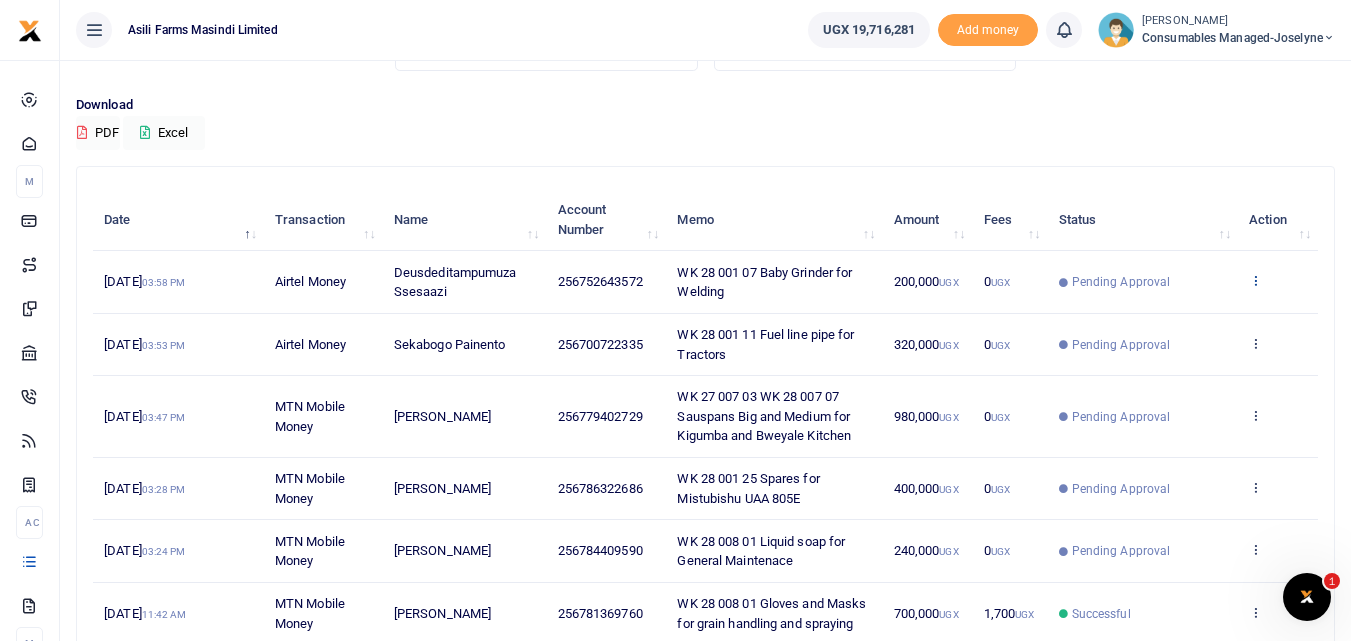 click at bounding box center (1255, 280) 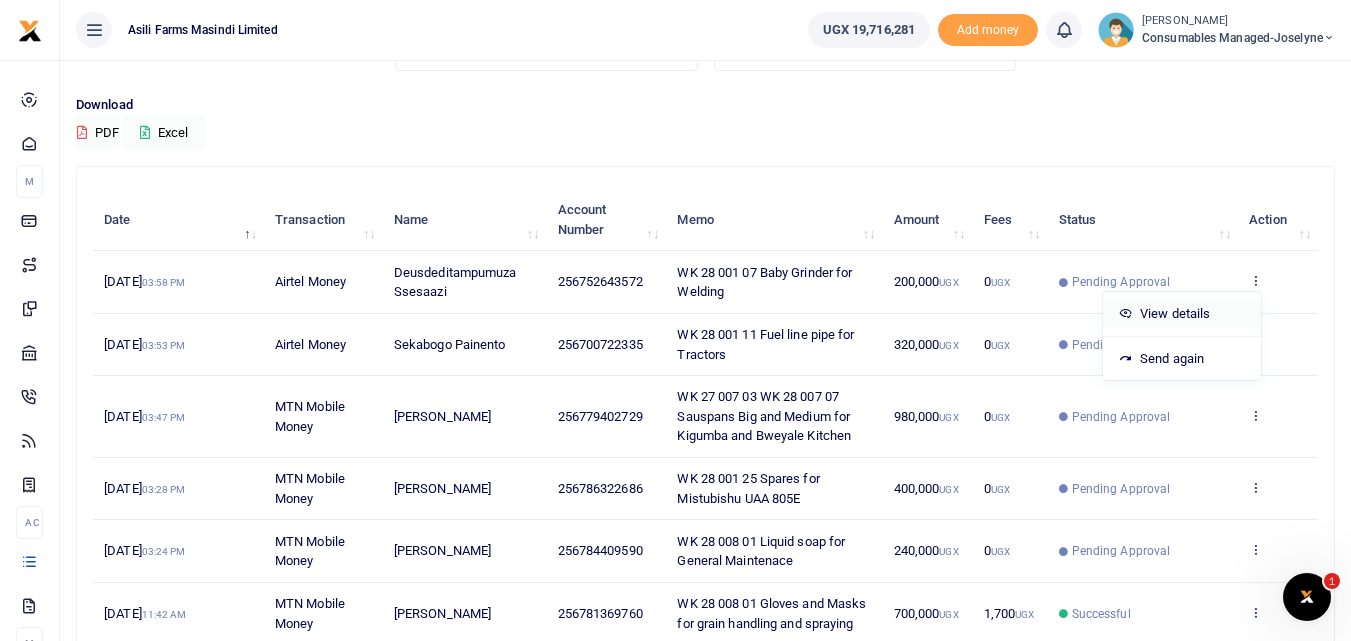 click on "View details" at bounding box center (1182, 314) 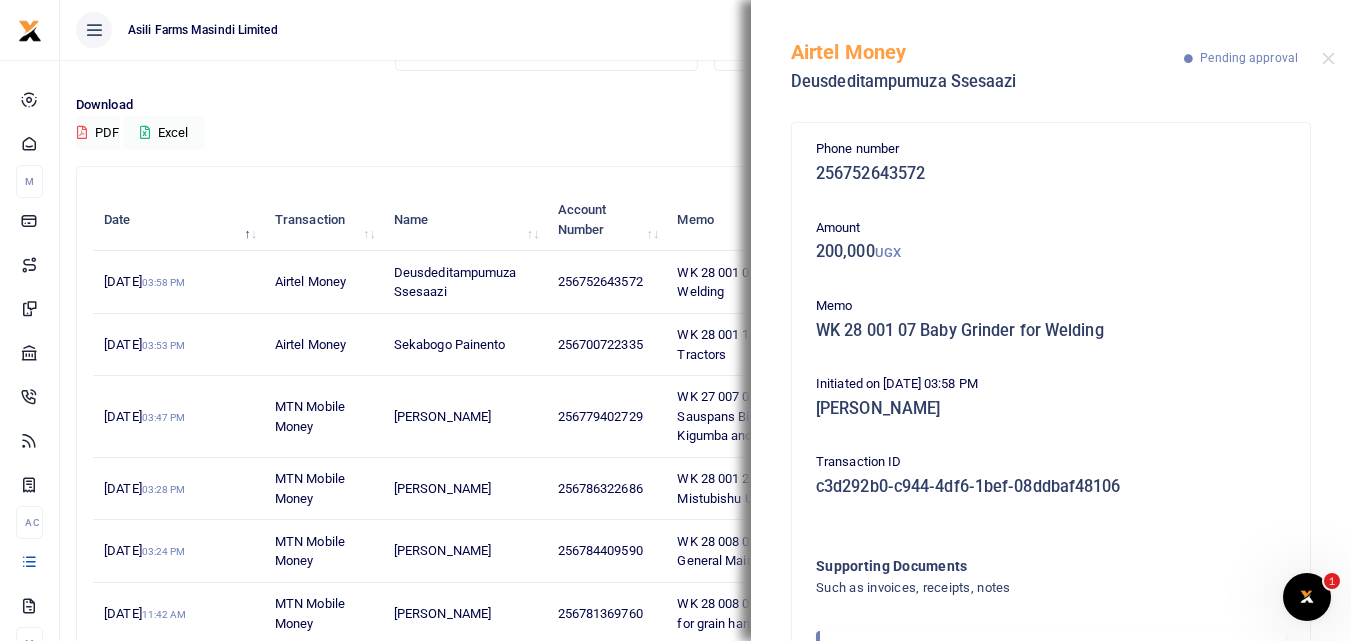 scroll, scrollTop: 119, scrollLeft: 0, axis: vertical 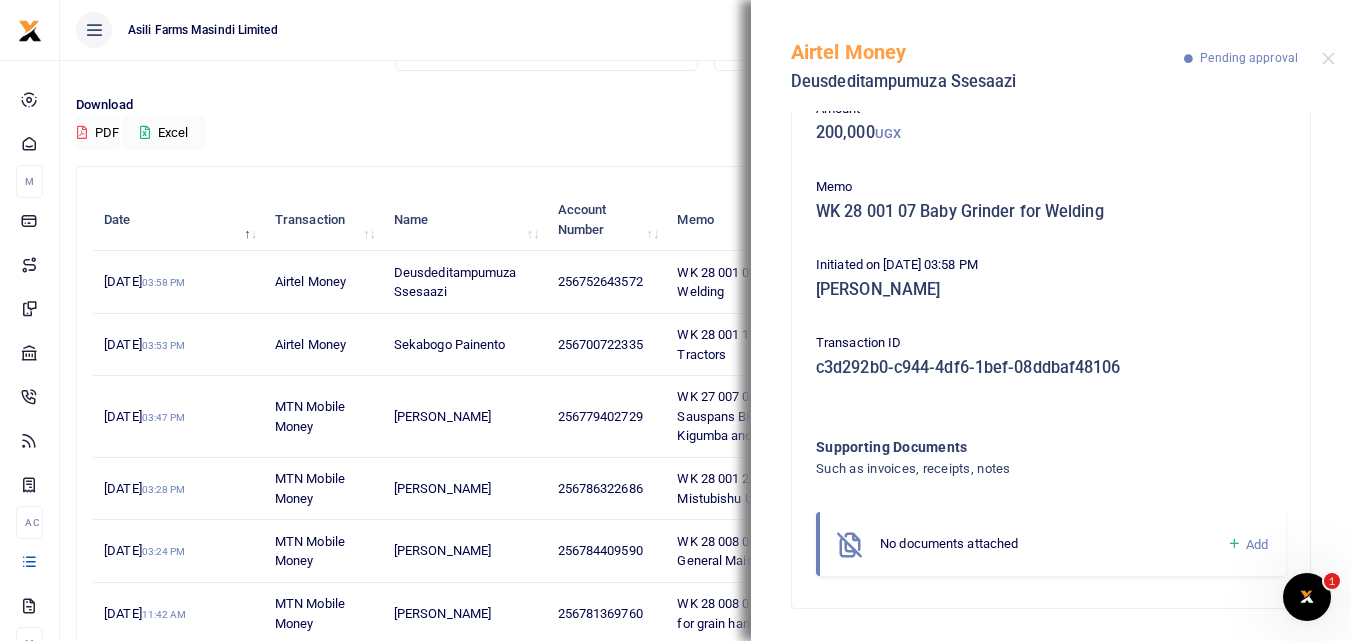click at bounding box center (1234, 544) 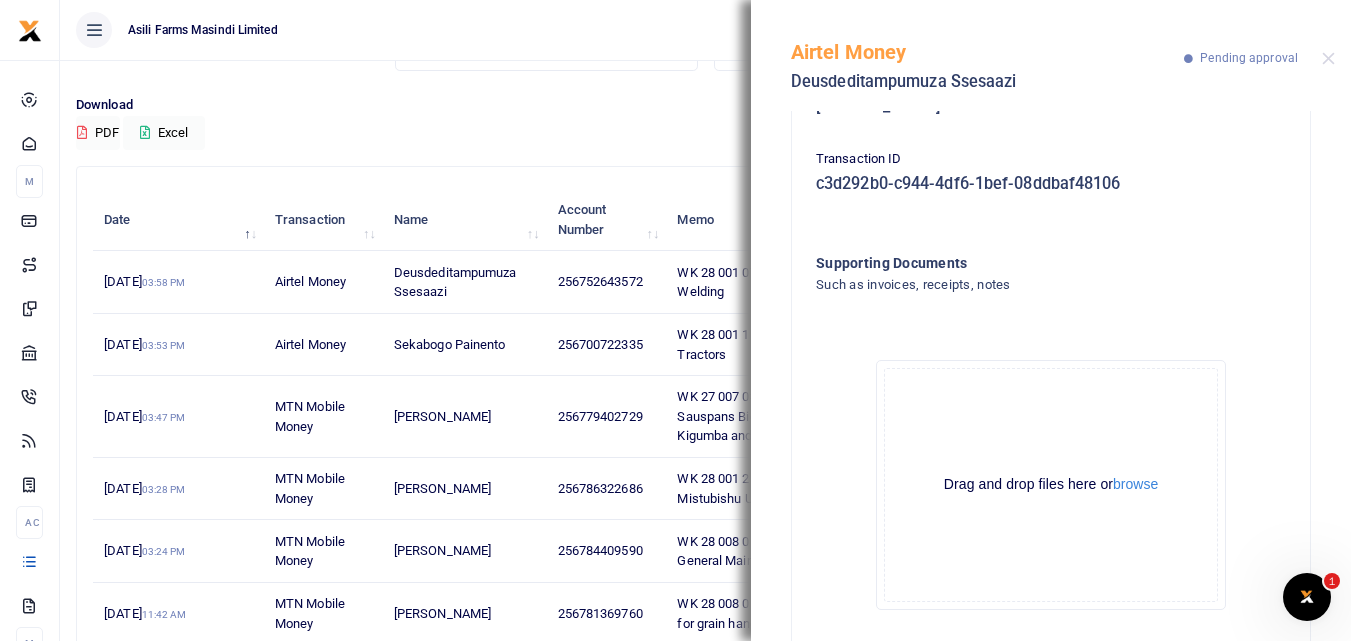 scroll, scrollTop: 345, scrollLeft: 0, axis: vertical 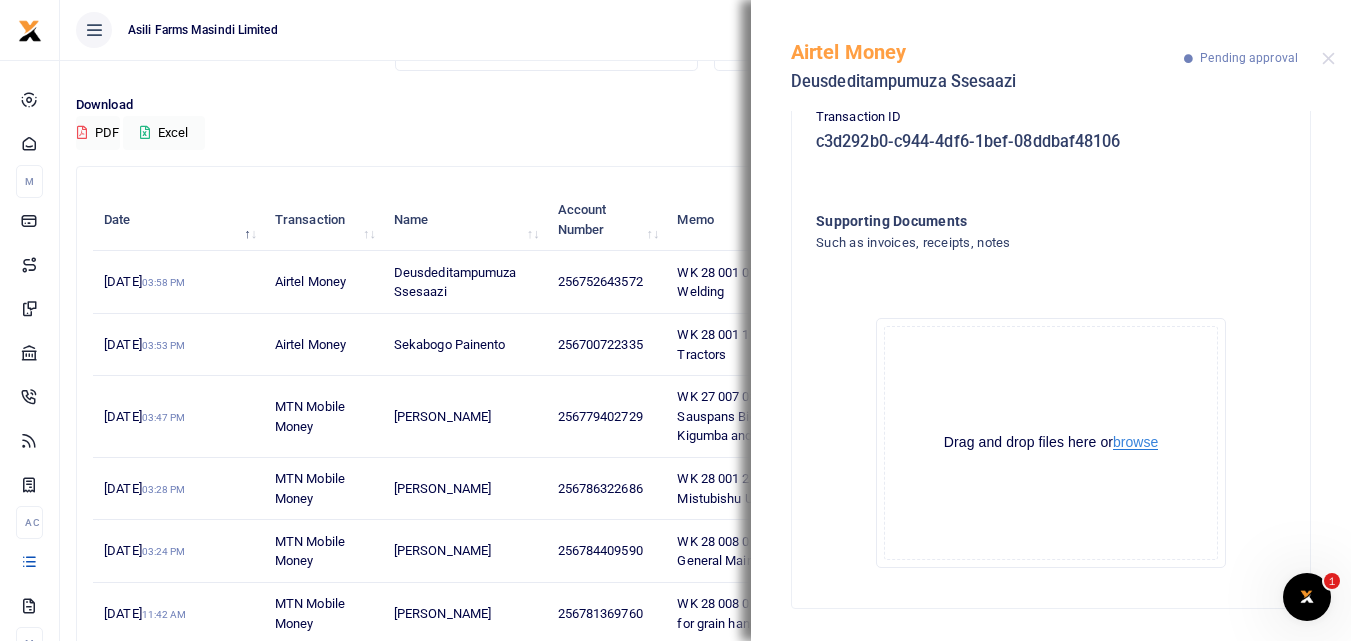 click on "browse" at bounding box center [1135, 442] 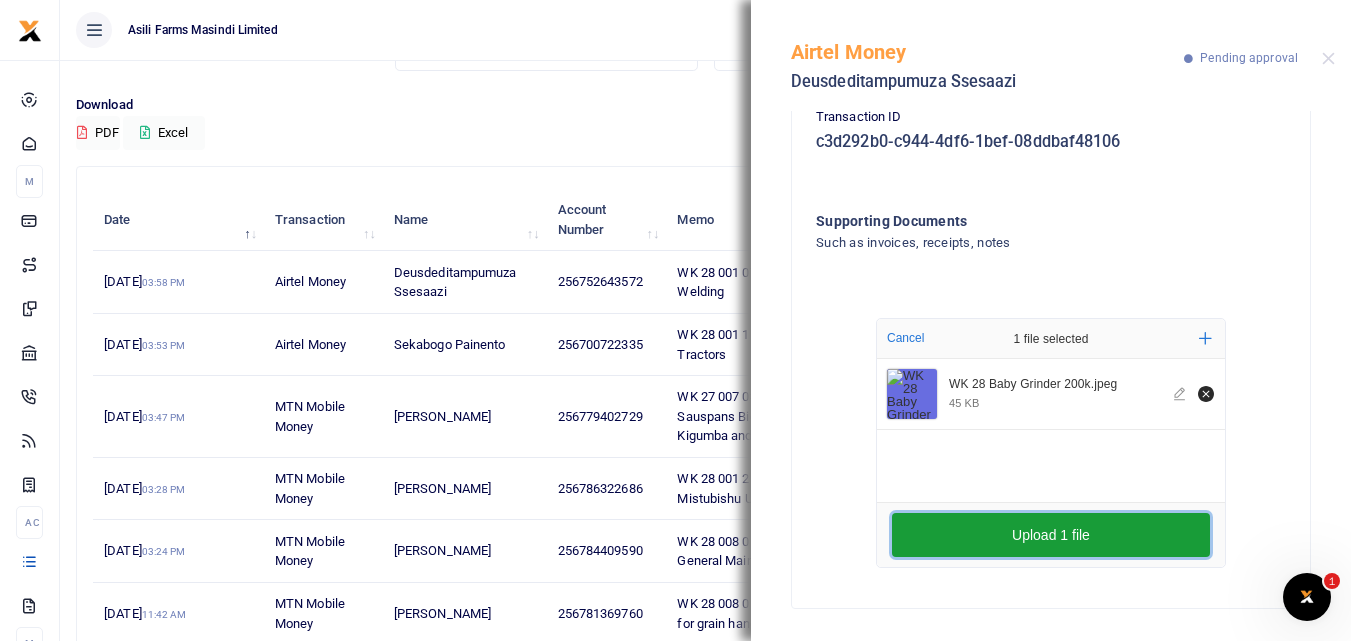 click on "Upload 1 file" at bounding box center (1051, 535) 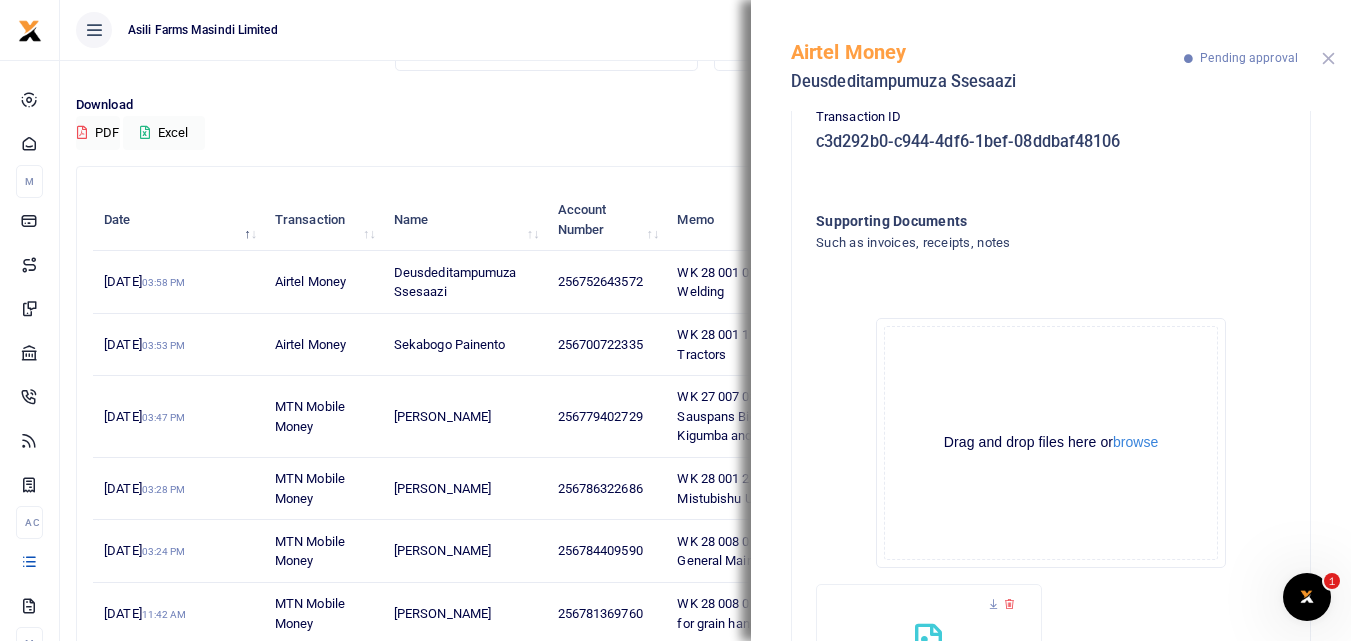 click at bounding box center [1328, 58] 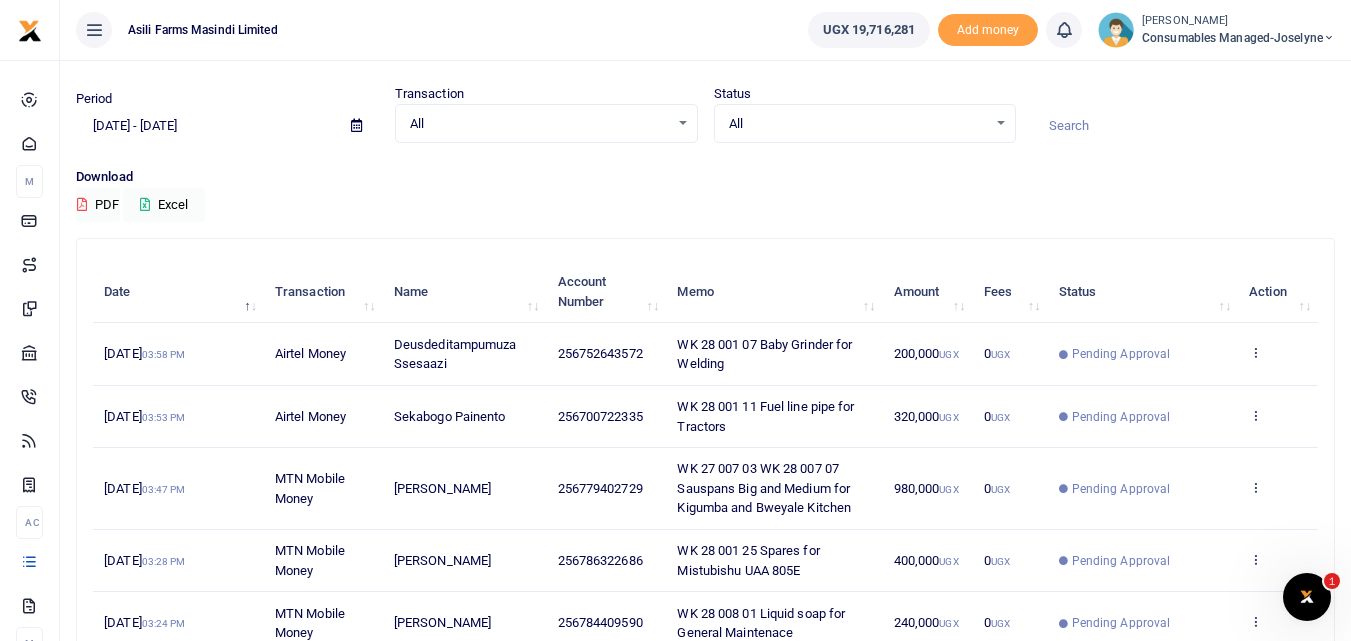 scroll, scrollTop: 54, scrollLeft: 0, axis: vertical 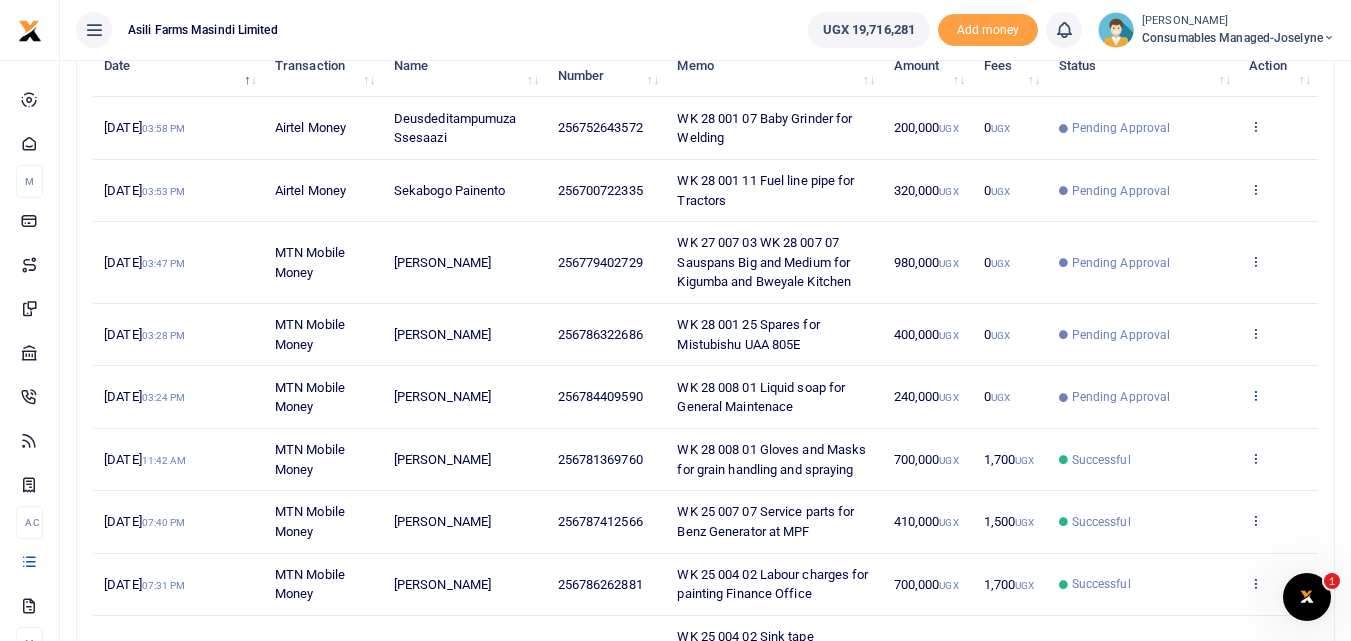 click at bounding box center [1255, 395] 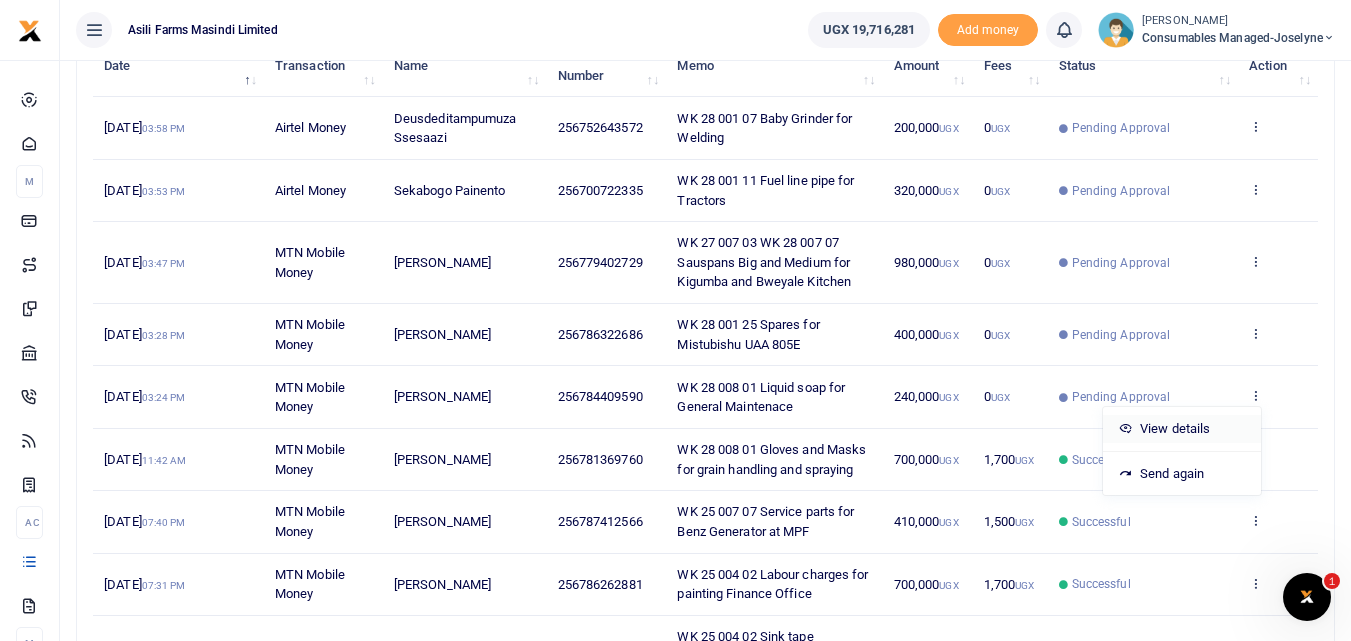 click on "View details" at bounding box center (1182, 429) 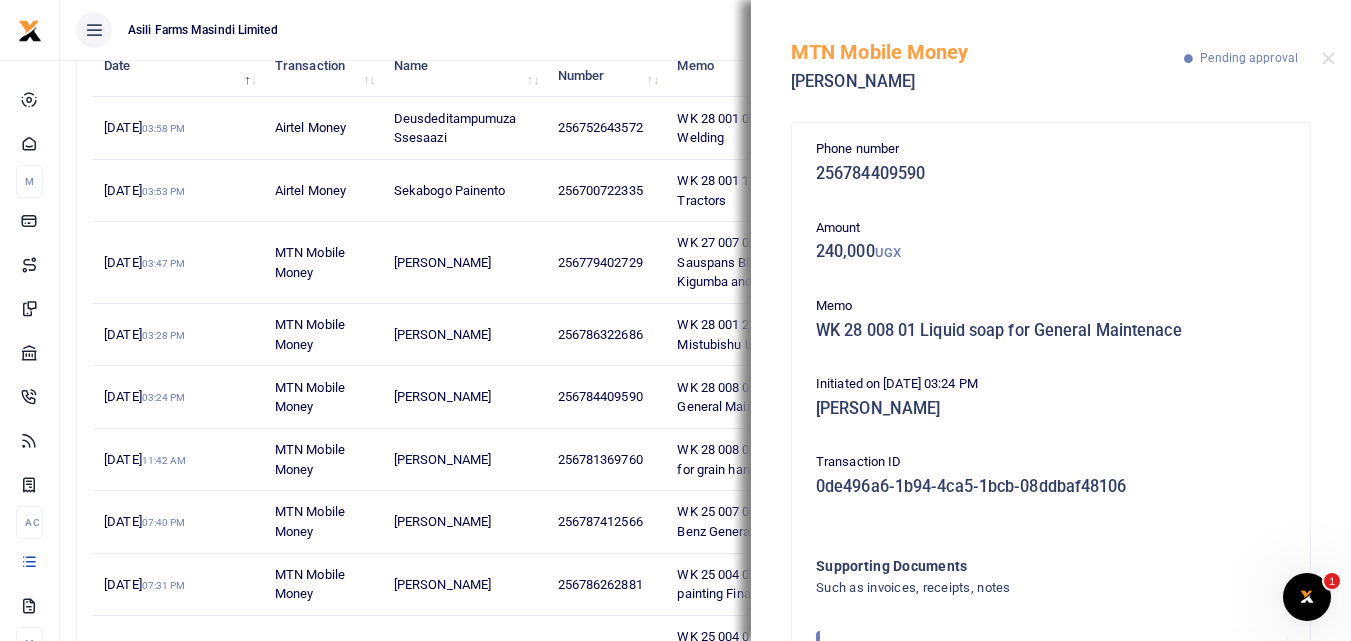click on "256752643572" at bounding box center (606, 128) 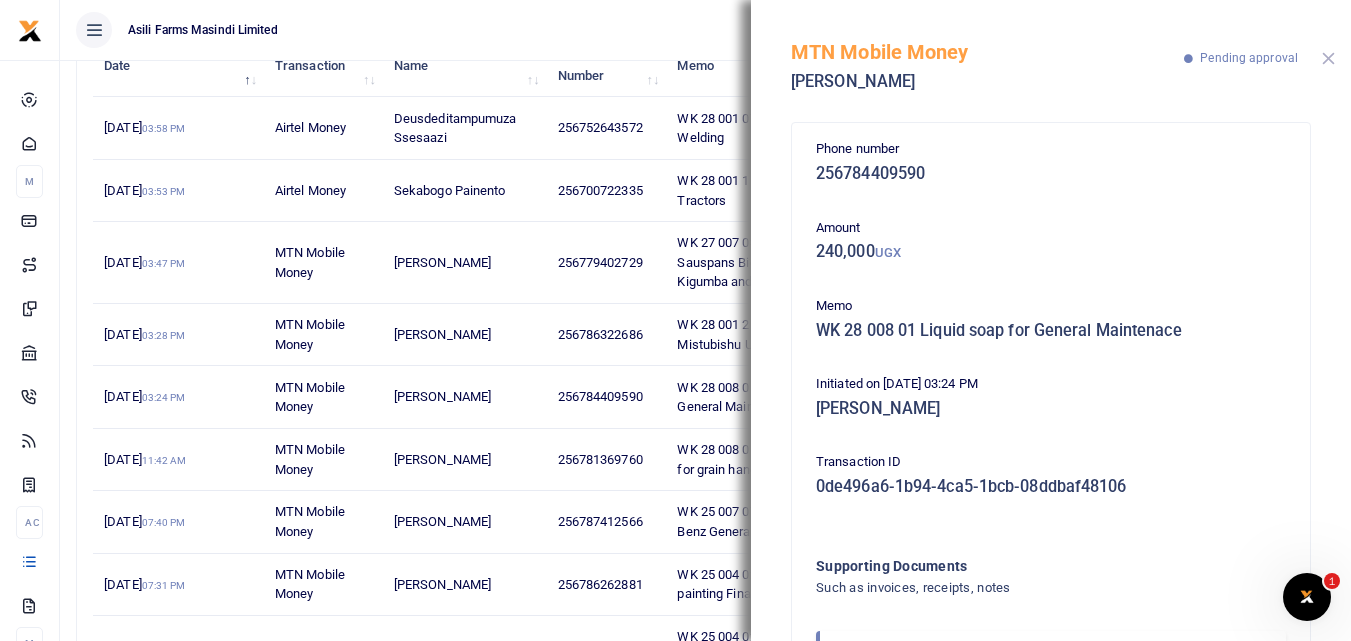 click at bounding box center (1328, 58) 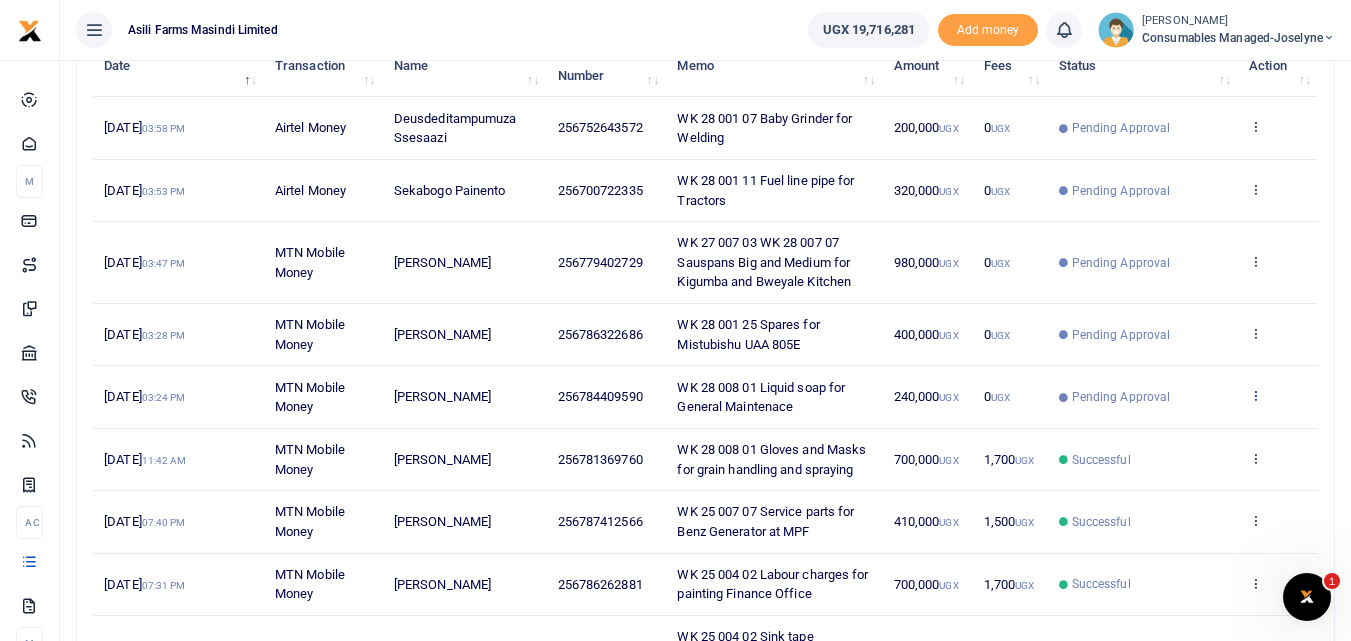 click at bounding box center [1255, 396] 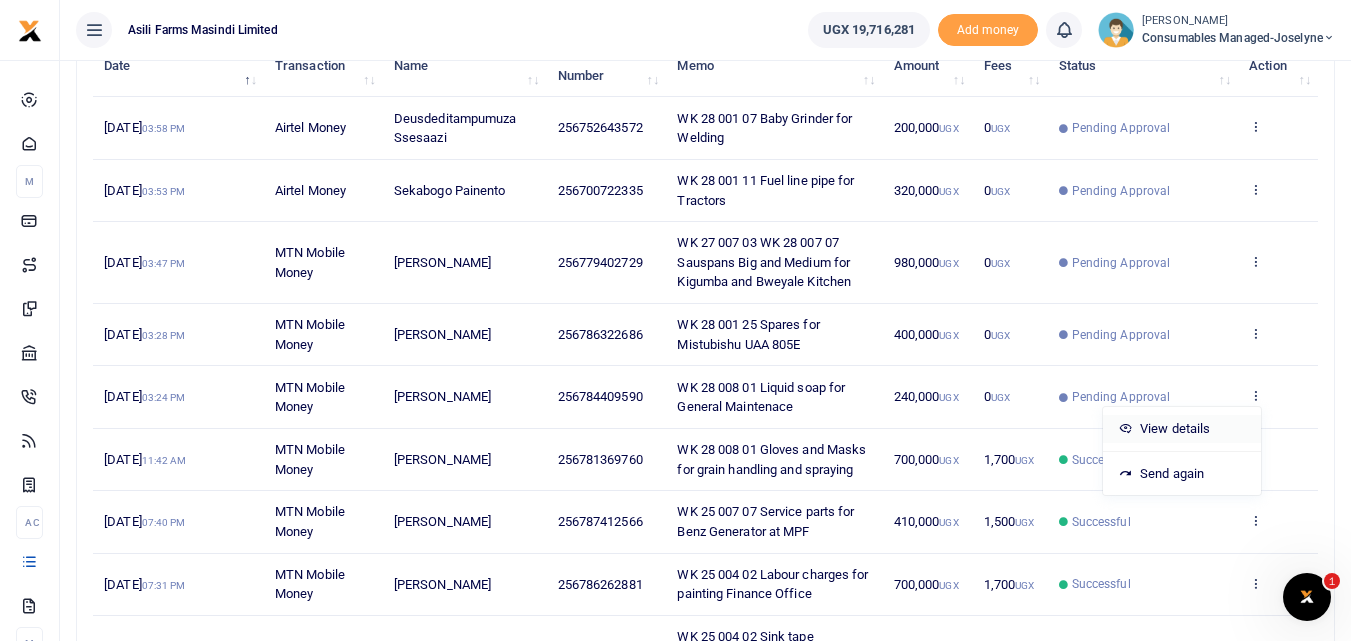 click on "View details" at bounding box center (1182, 429) 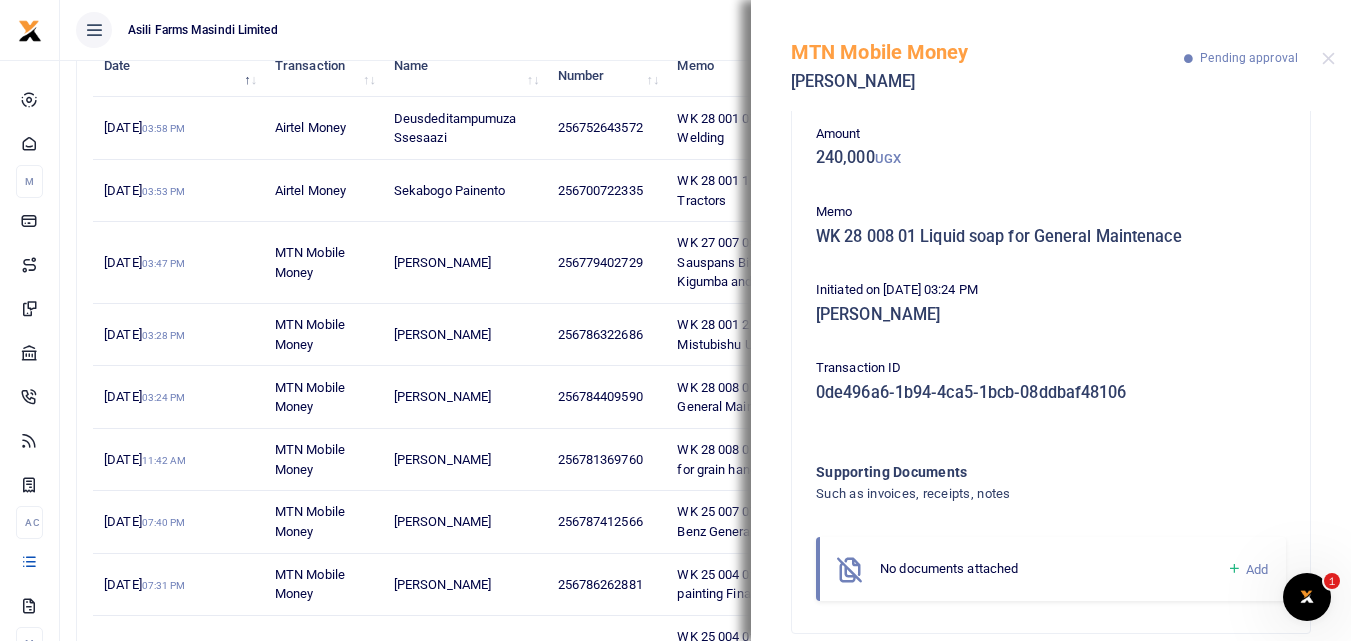 scroll, scrollTop: 119, scrollLeft: 0, axis: vertical 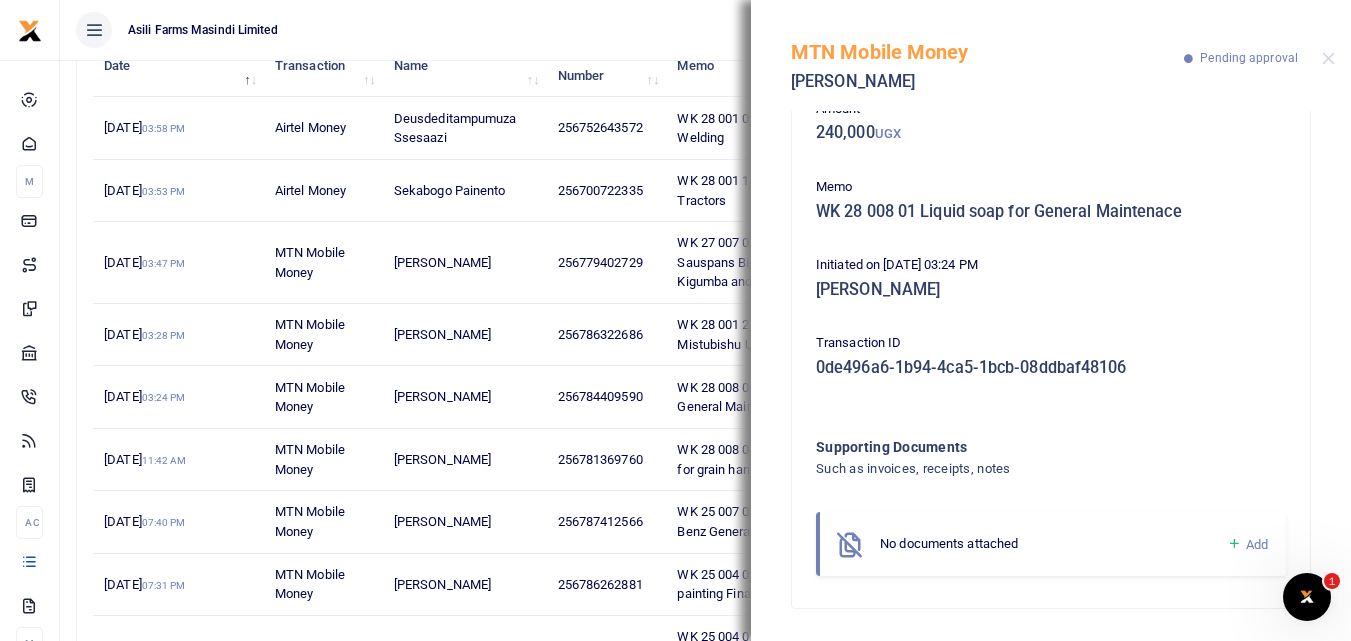 click at bounding box center (1234, 544) 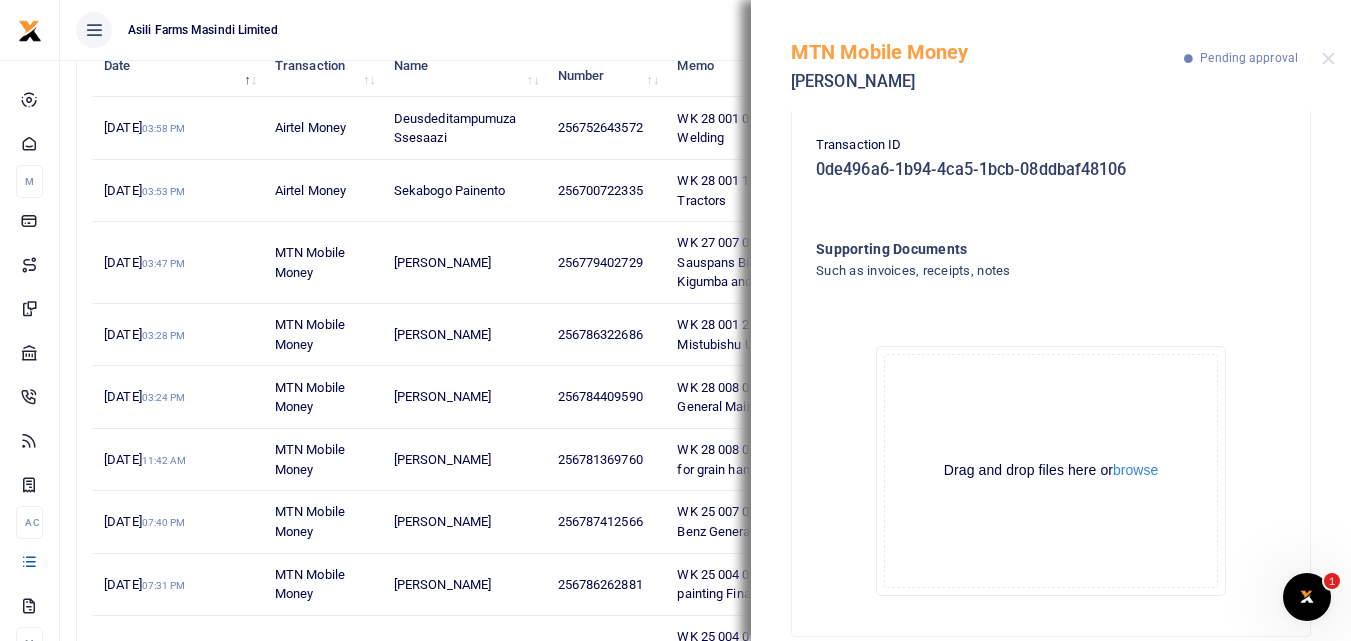 scroll, scrollTop: 345, scrollLeft: 0, axis: vertical 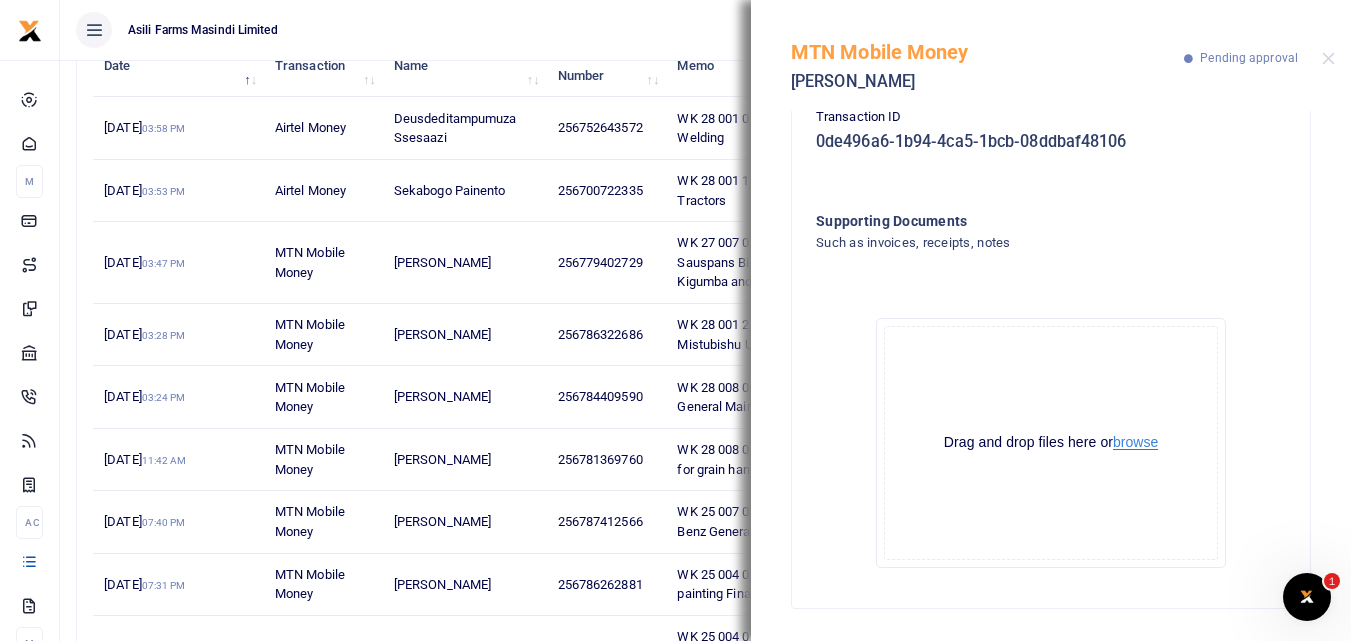 click on "browse" at bounding box center (1135, 442) 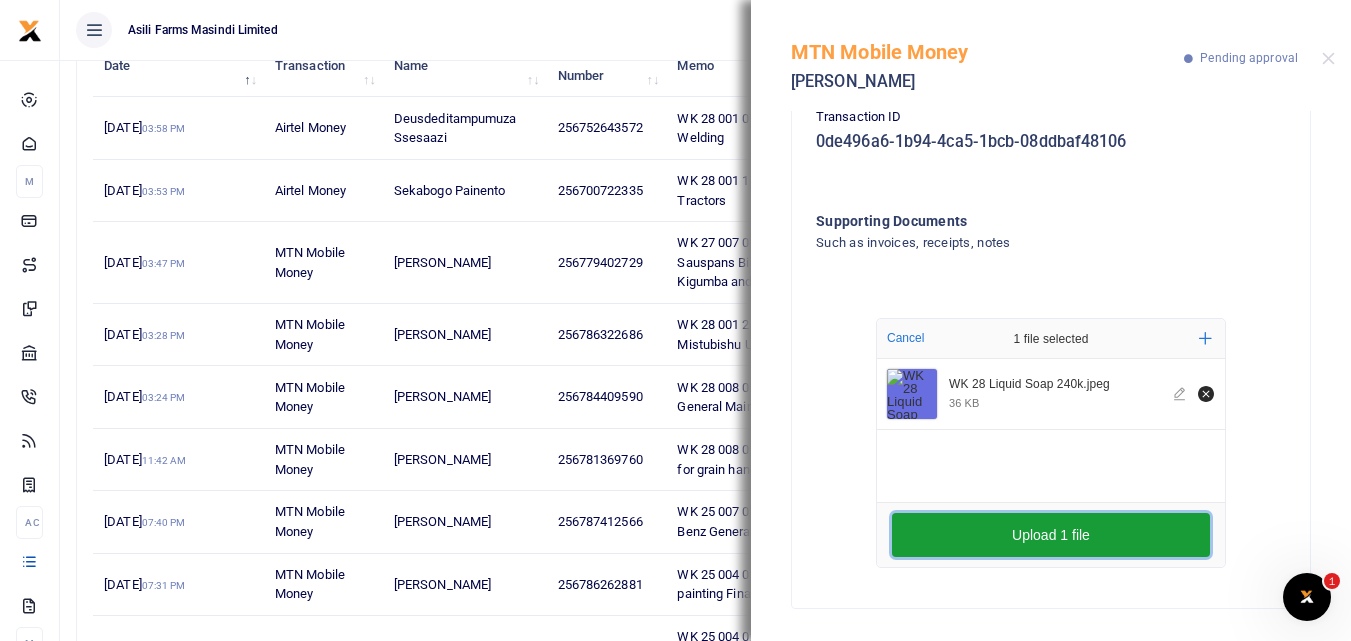 click on "Upload 1 file" at bounding box center [1051, 535] 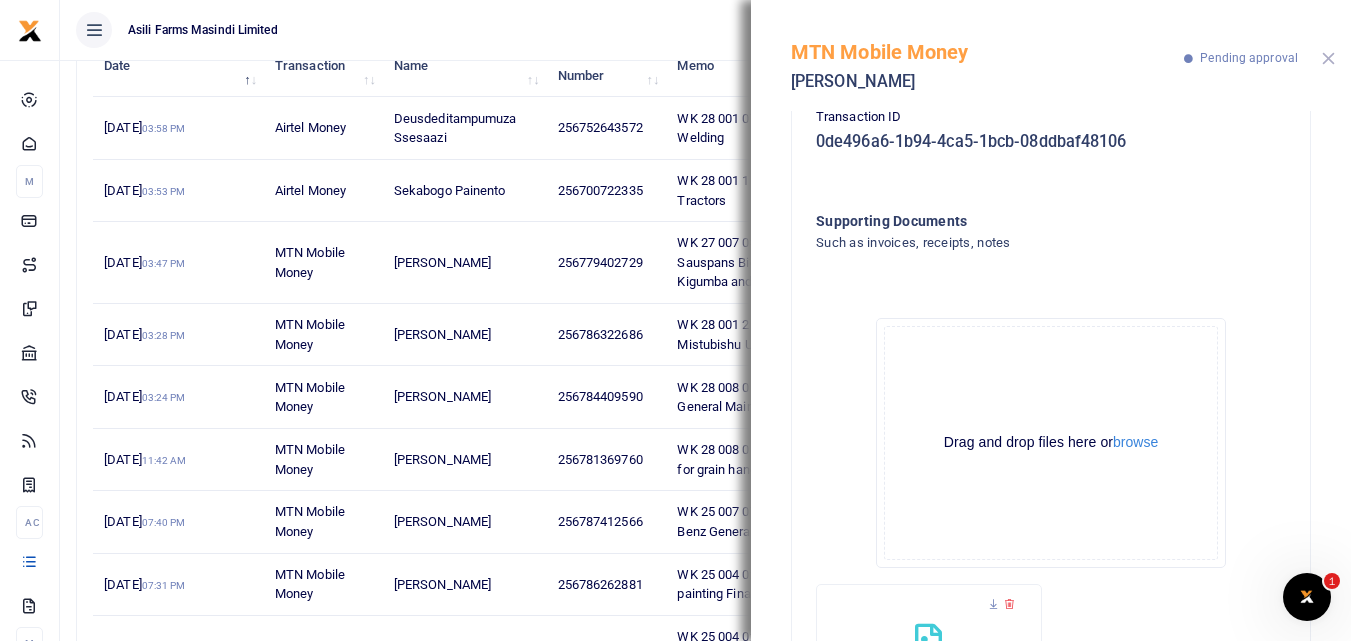 click at bounding box center [1328, 58] 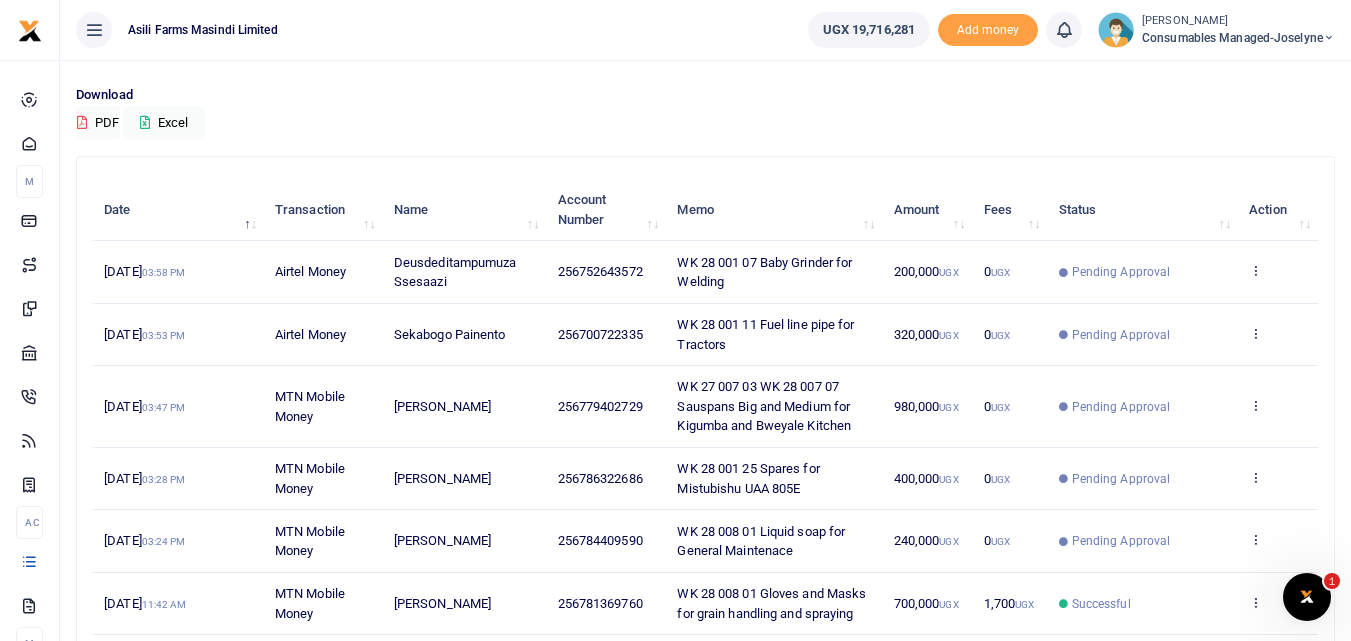 scroll, scrollTop: 136, scrollLeft: 0, axis: vertical 